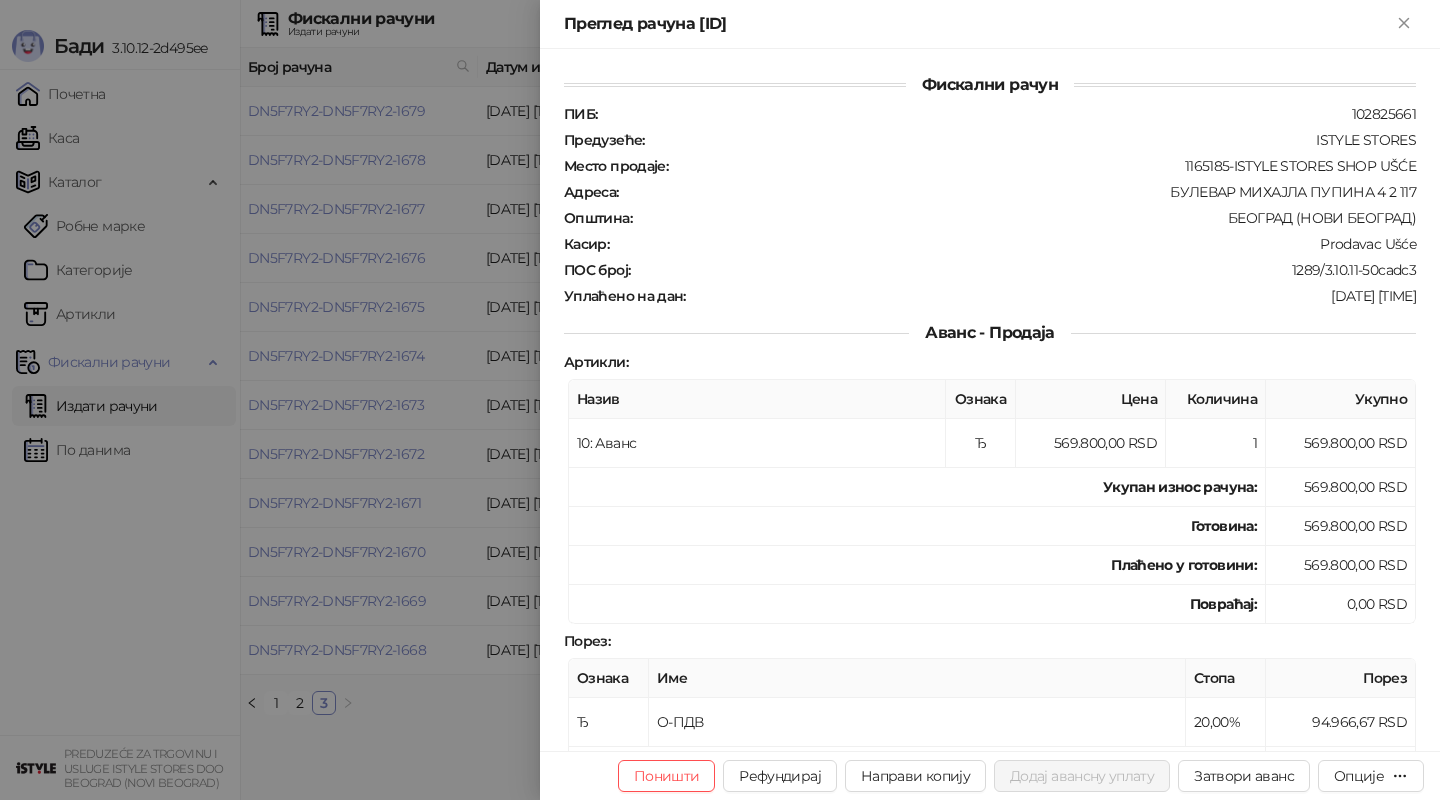 scroll, scrollTop: 0, scrollLeft: 0, axis: both 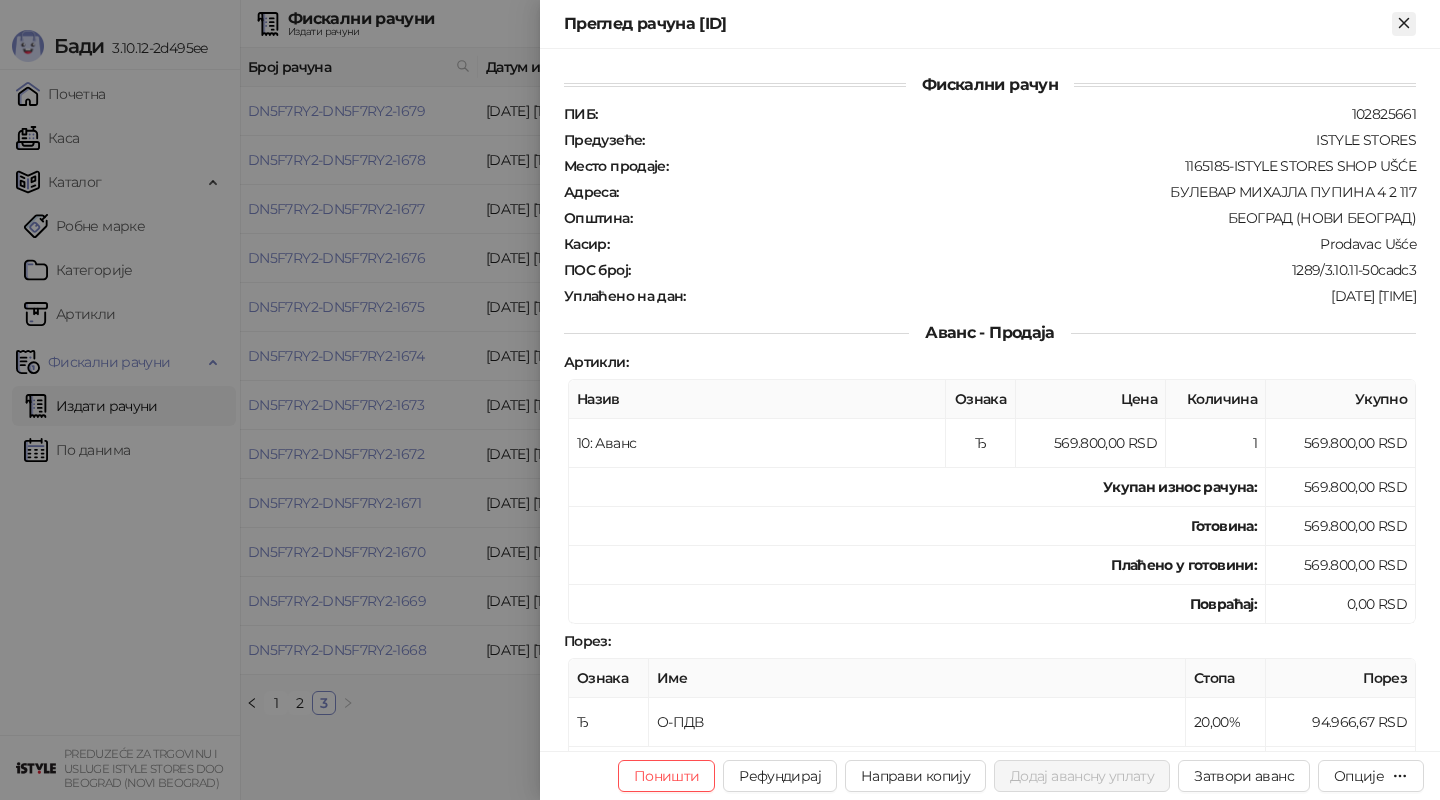 click 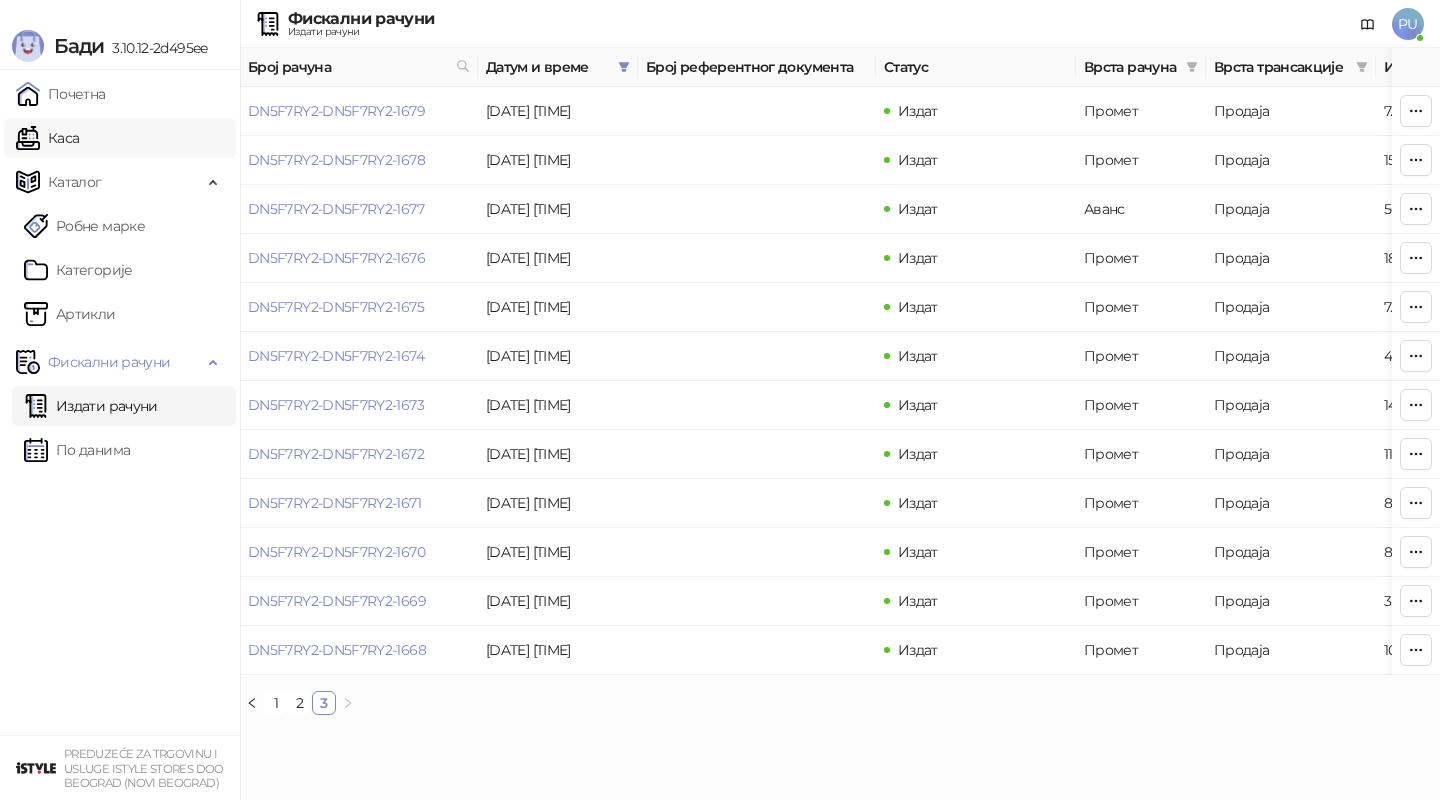 click on "Каса" at bounding box center (47, 138) 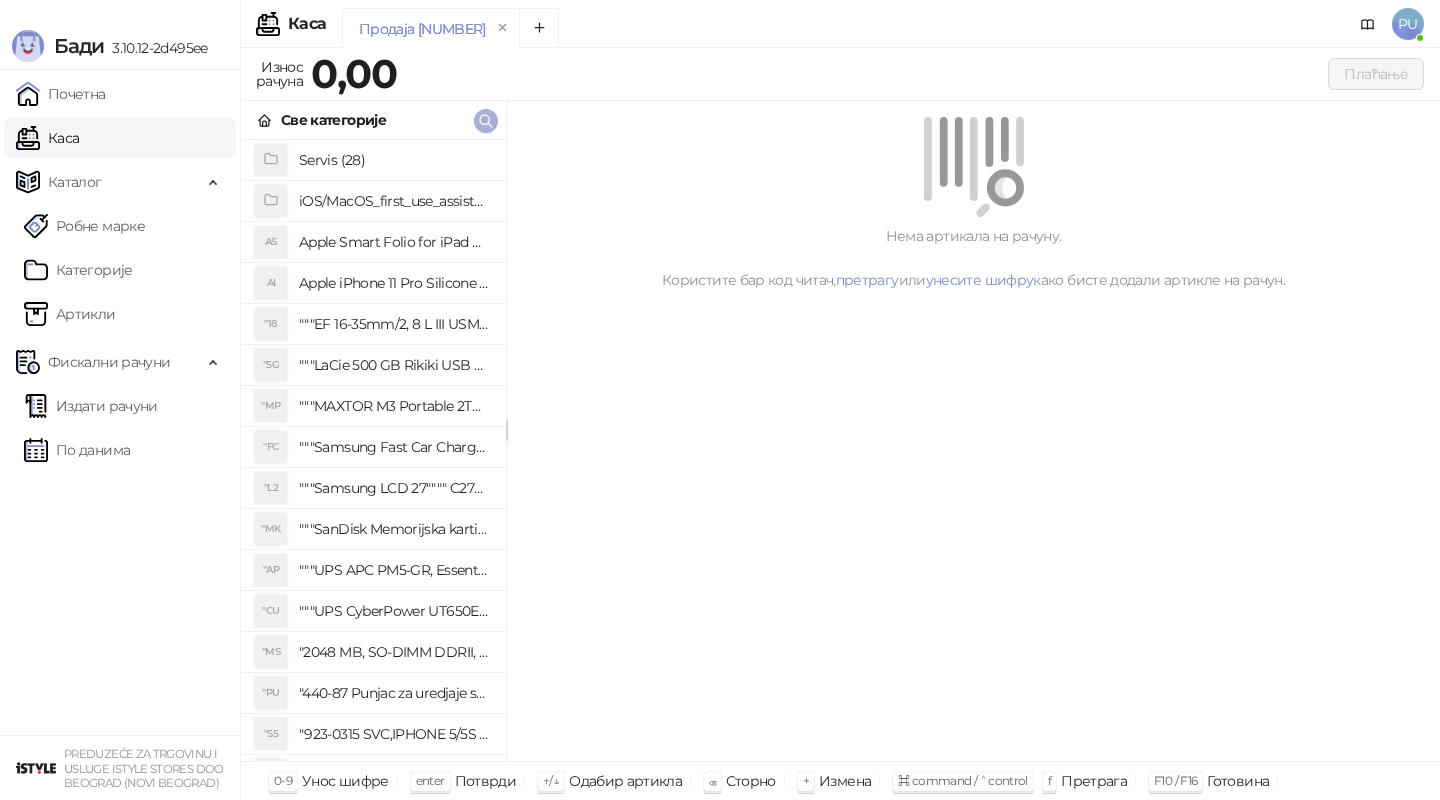 click 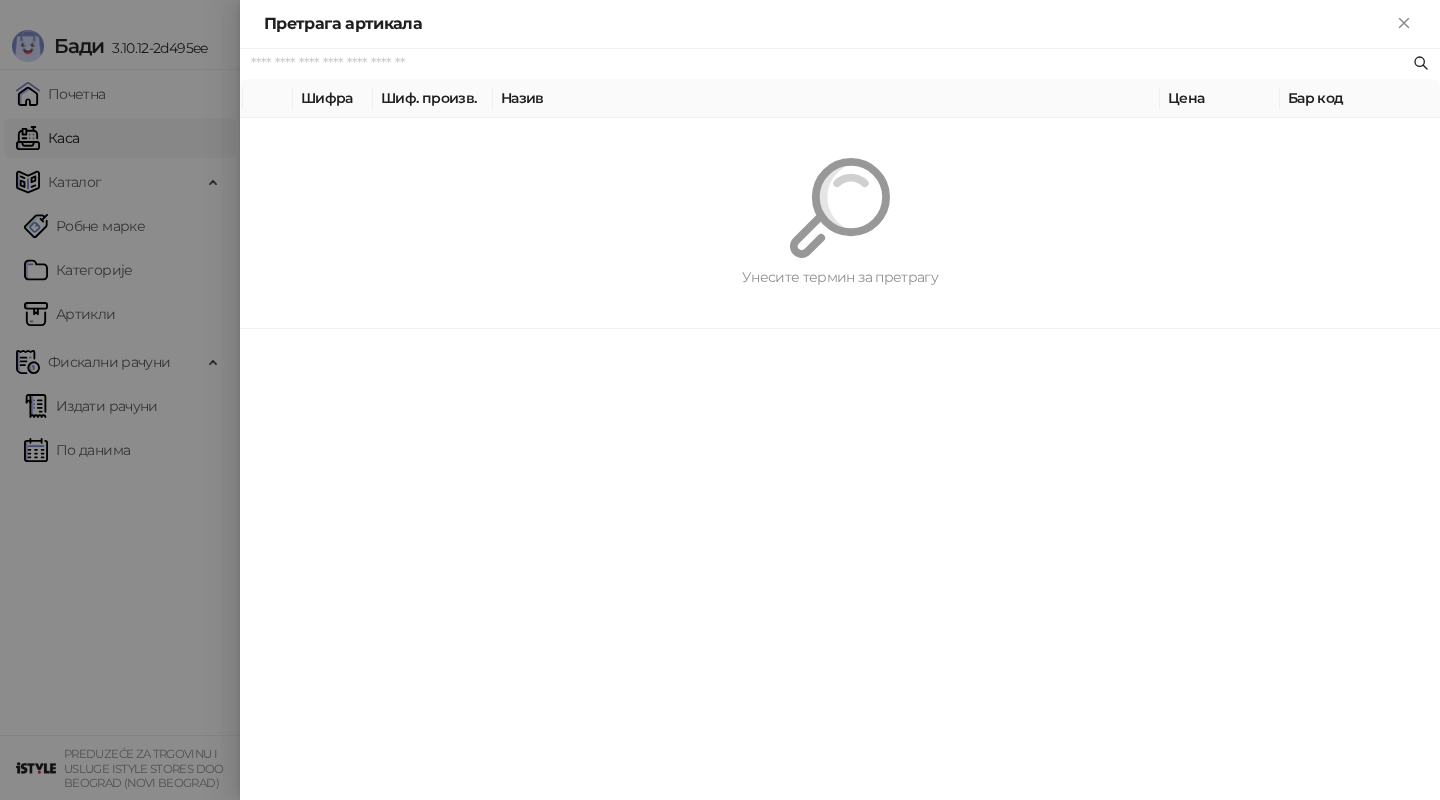paste on "*********" 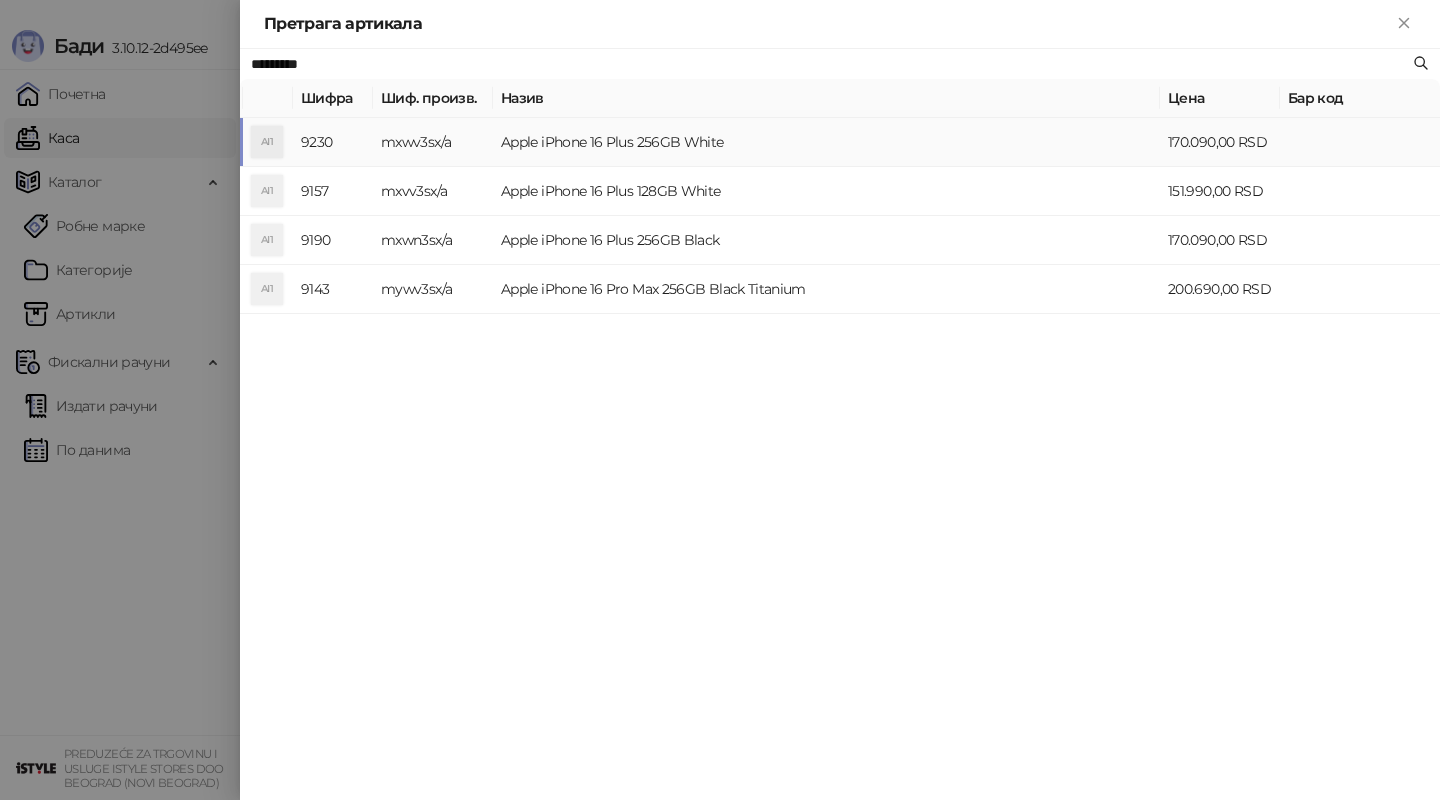 click on "Apple iPhone 16 Plus 256GB White" at bounding box center [826, 142] 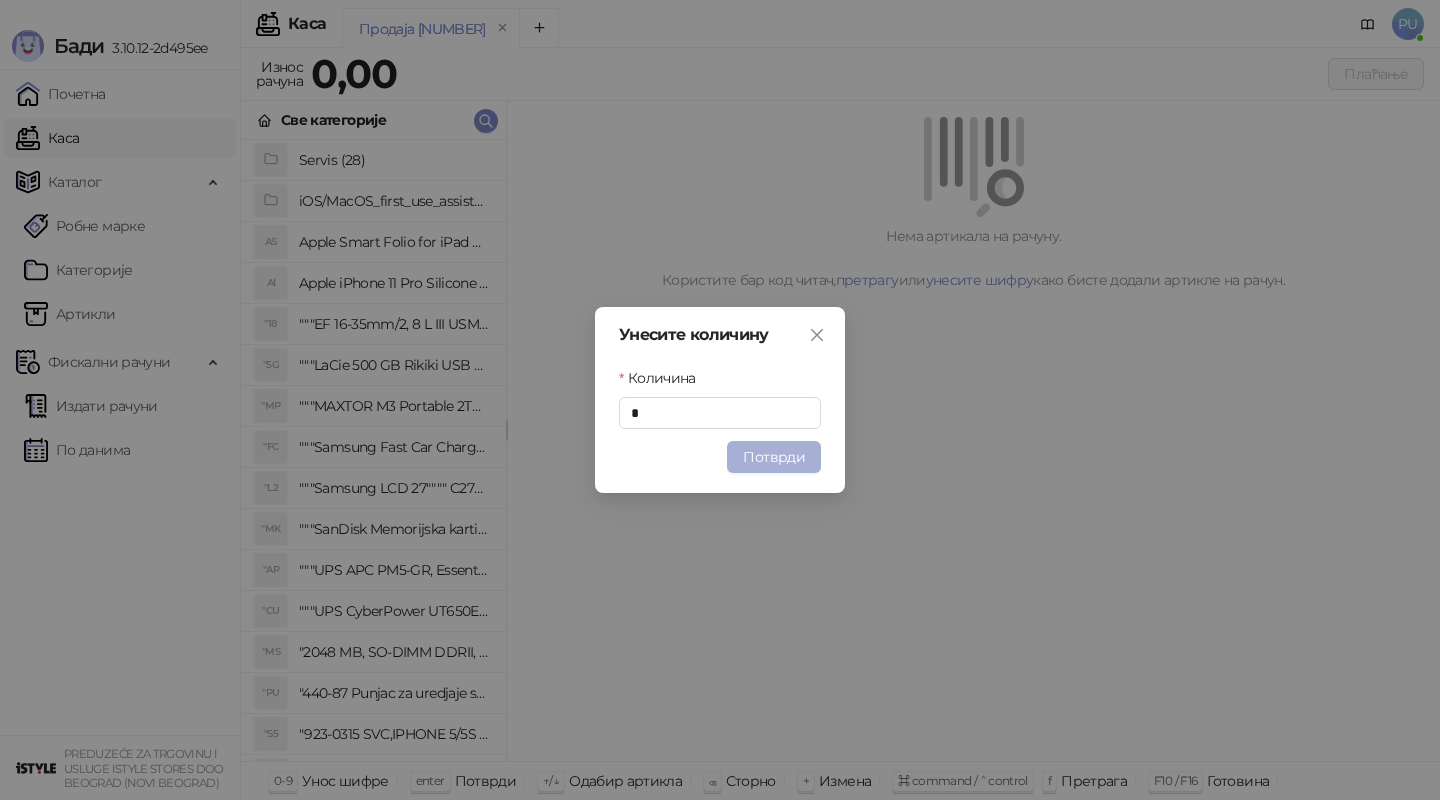 click on "Потврди" at bounding box center (774, 457) 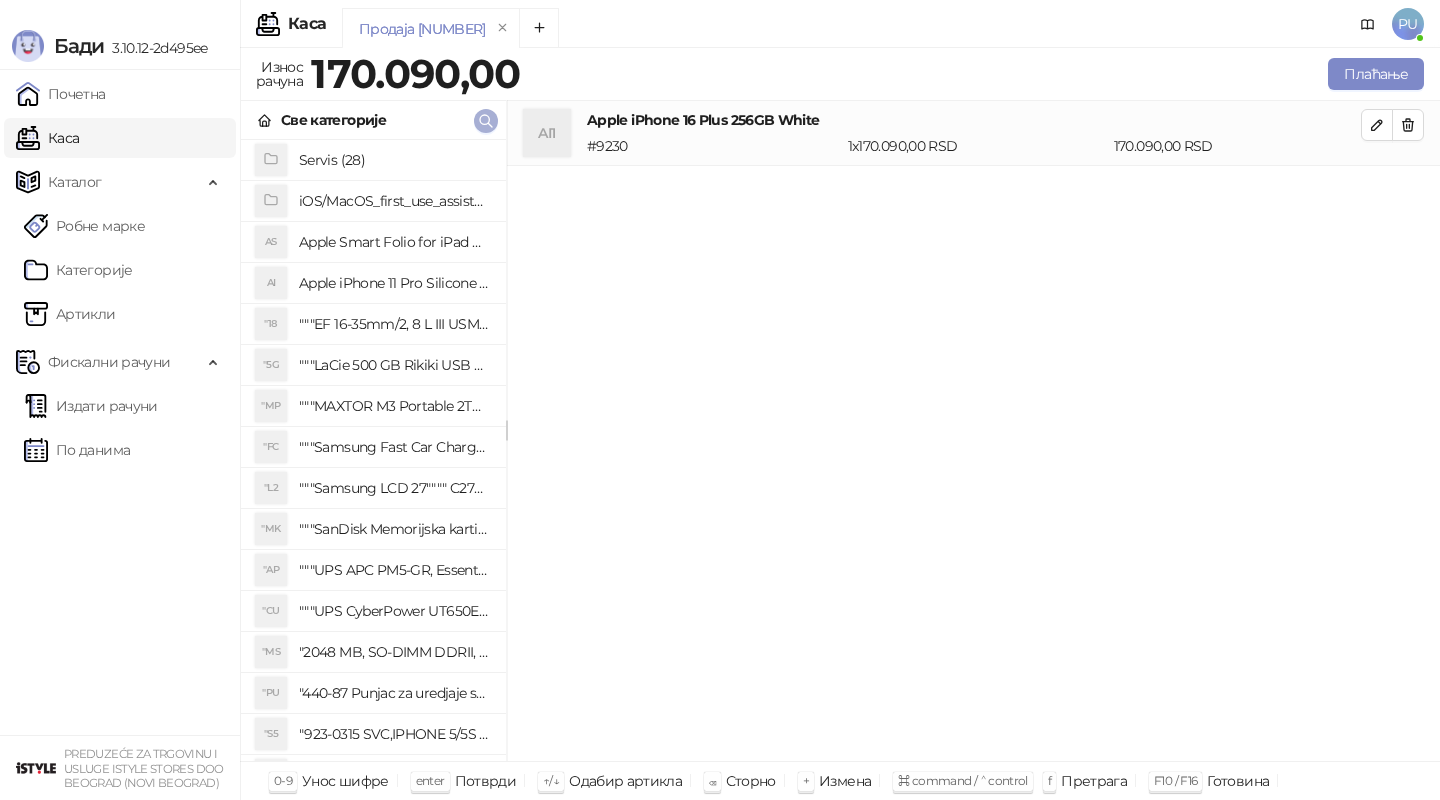 click 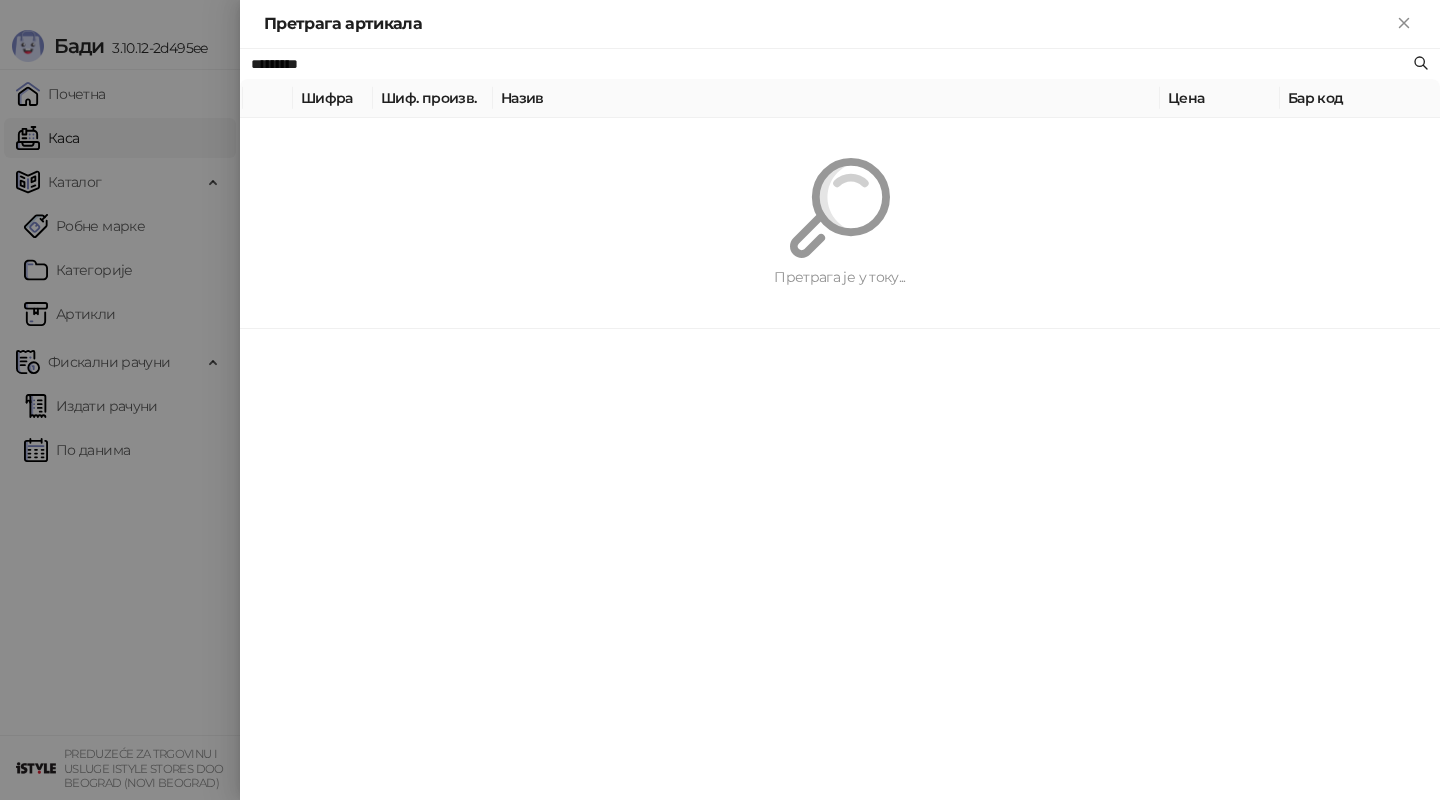 paste on "**********" 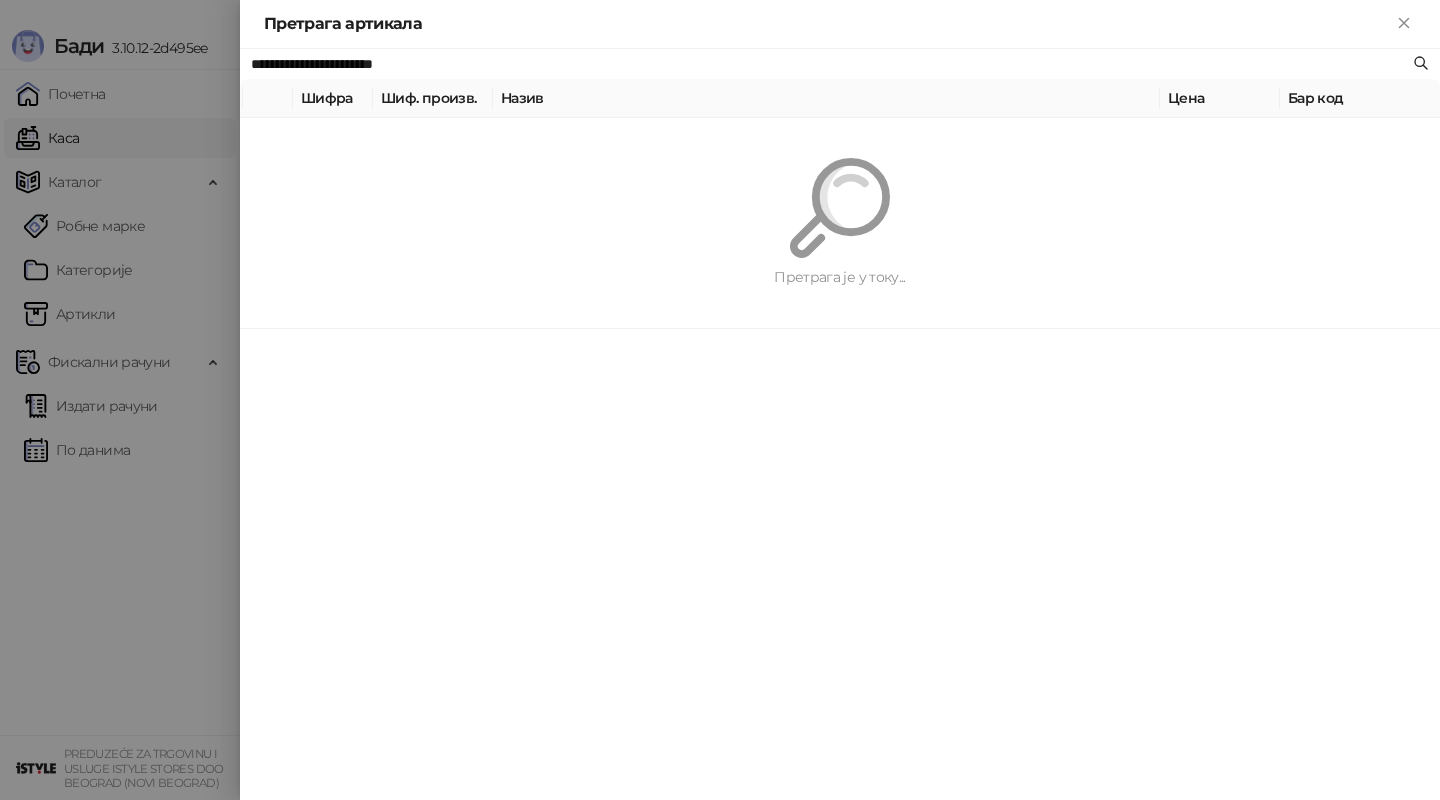 click on "Претрага је у току..." at bounding box center [840, 223] 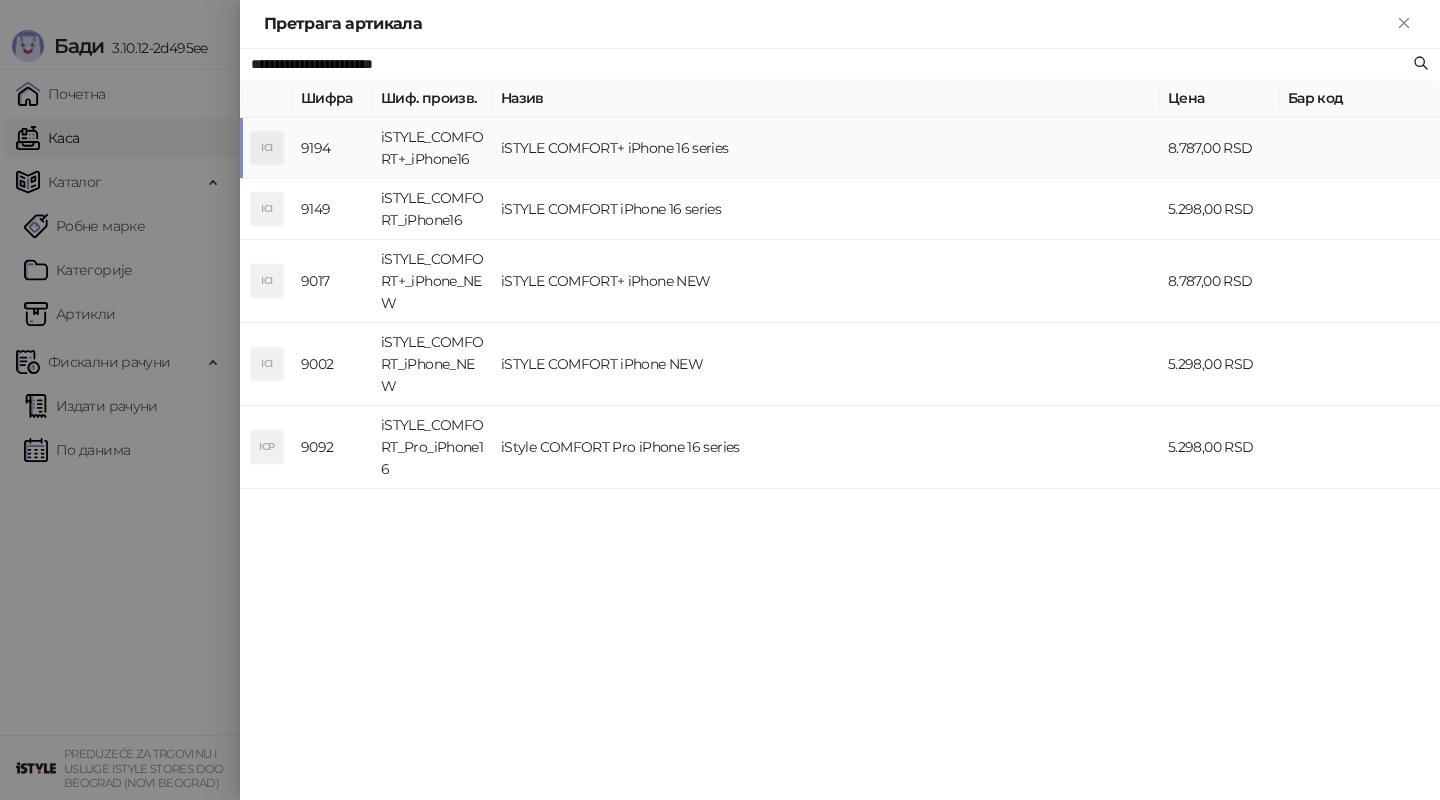 click on "iSTYLE COMFORT+ iPhone 16 series" at bounding box center [826, 148] 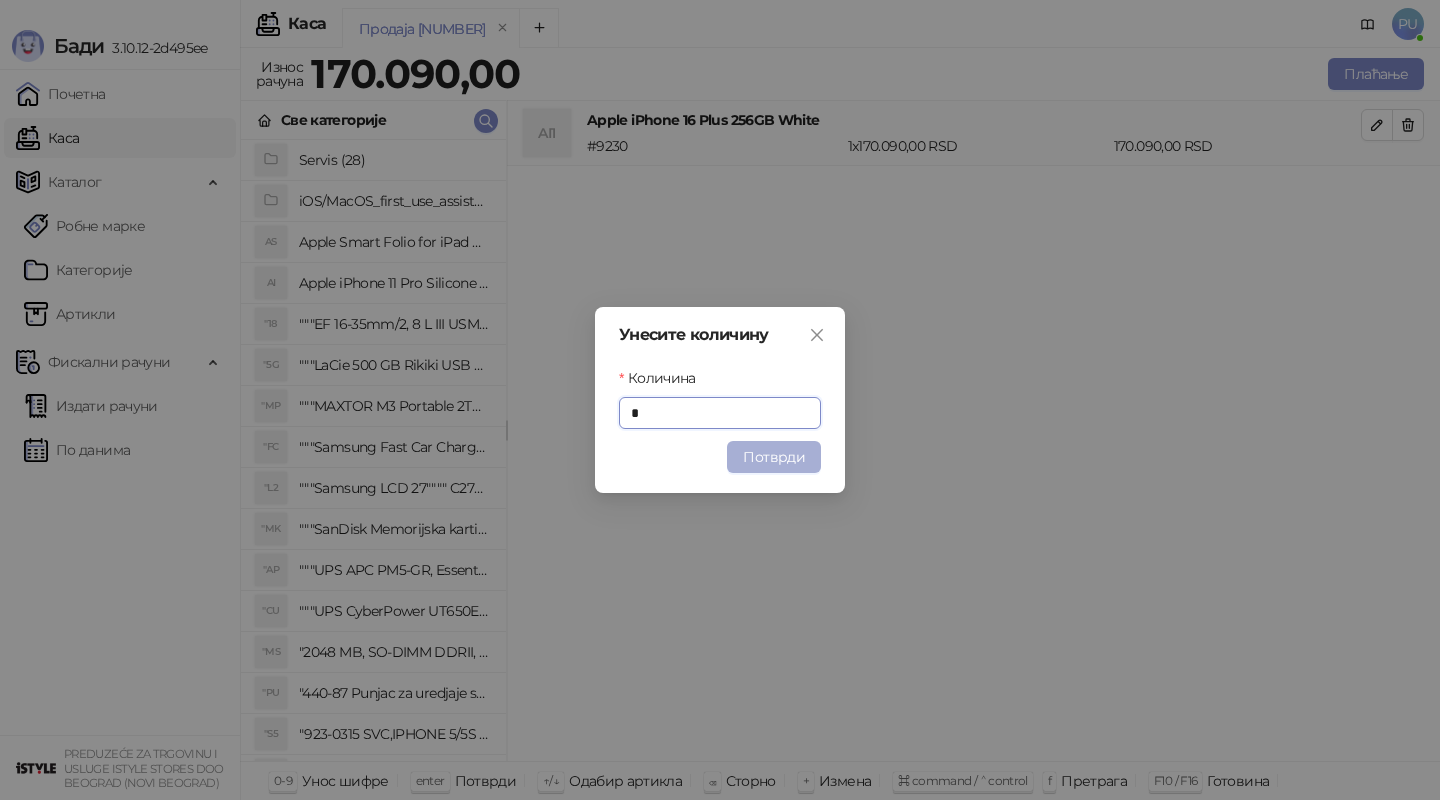 click on "Потврди" at bounding box center [774, 457] 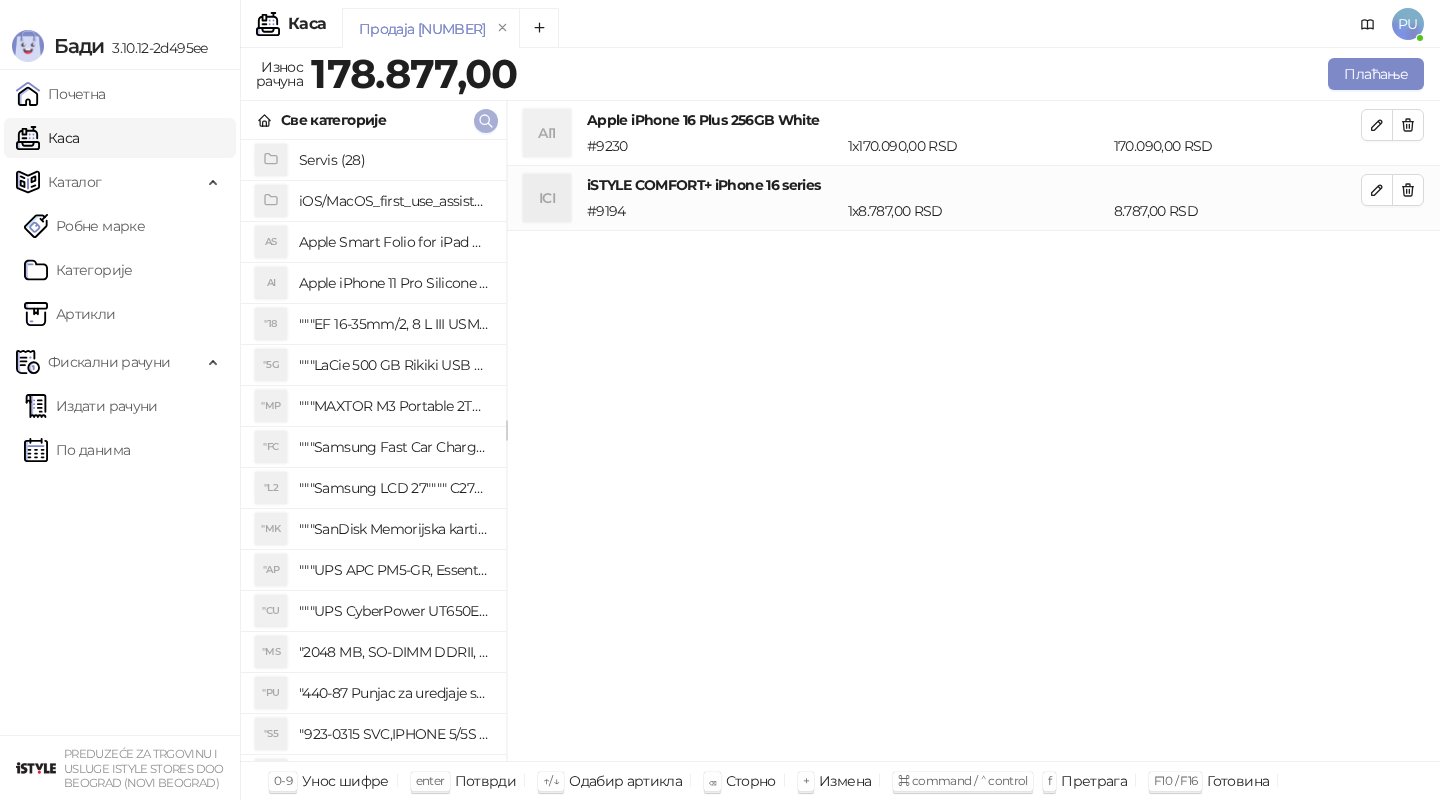 click 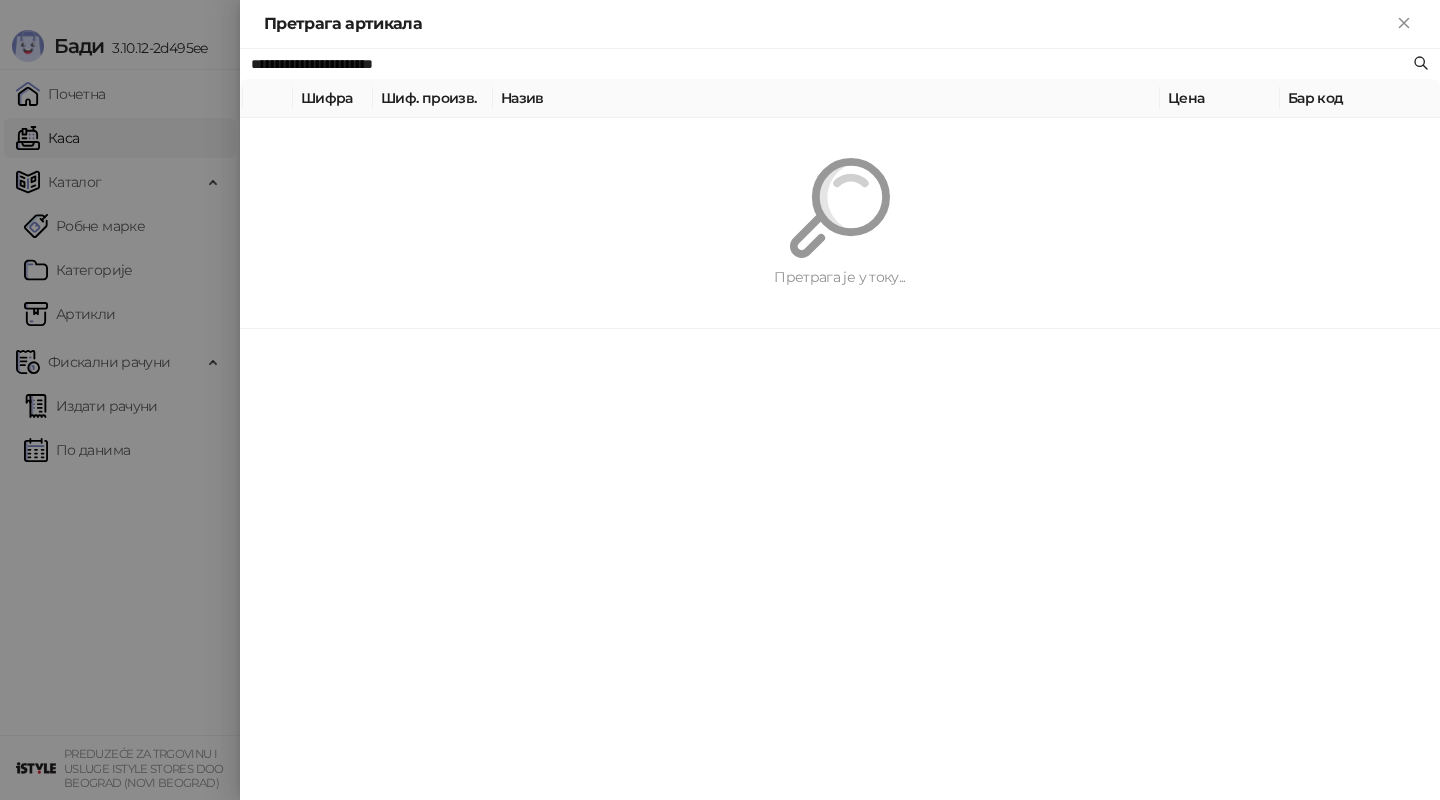 paste 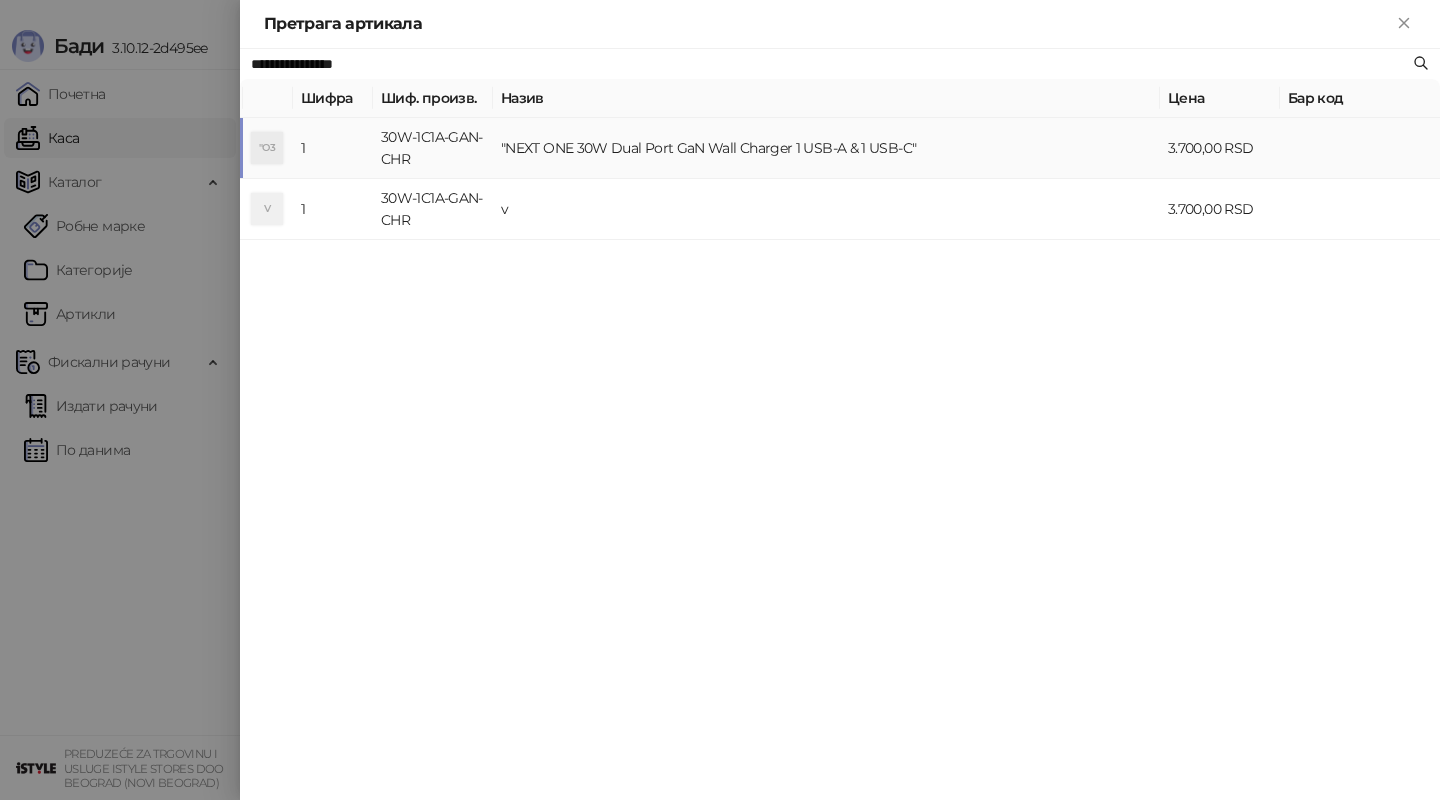 click on ""NEXT ONE 30W Dual Port GaN Wall Charger 1 USB-A & 1 USB-C"" at bounding box center [826, 148] 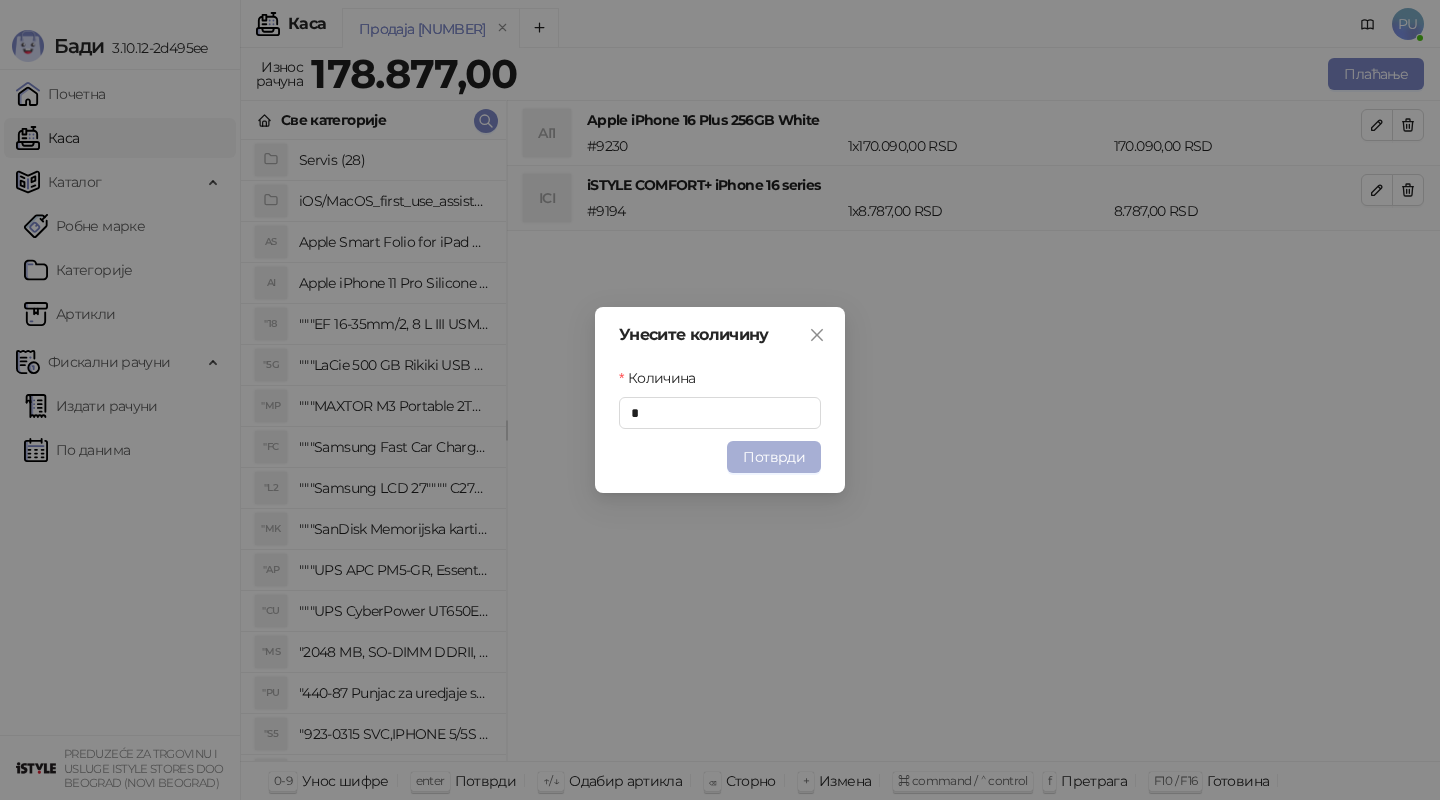 click on "Потврди" at bounding box center (774, 457) 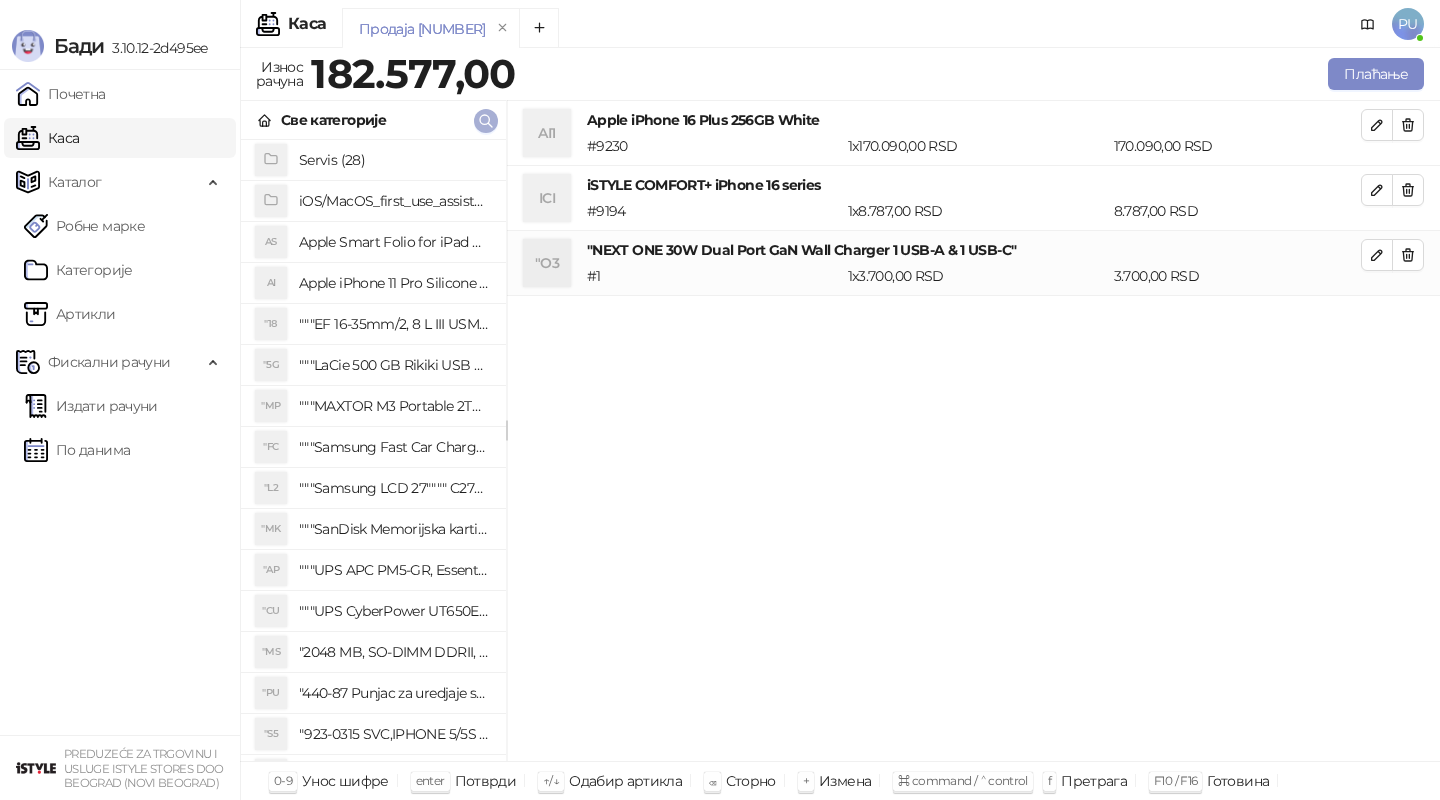 click 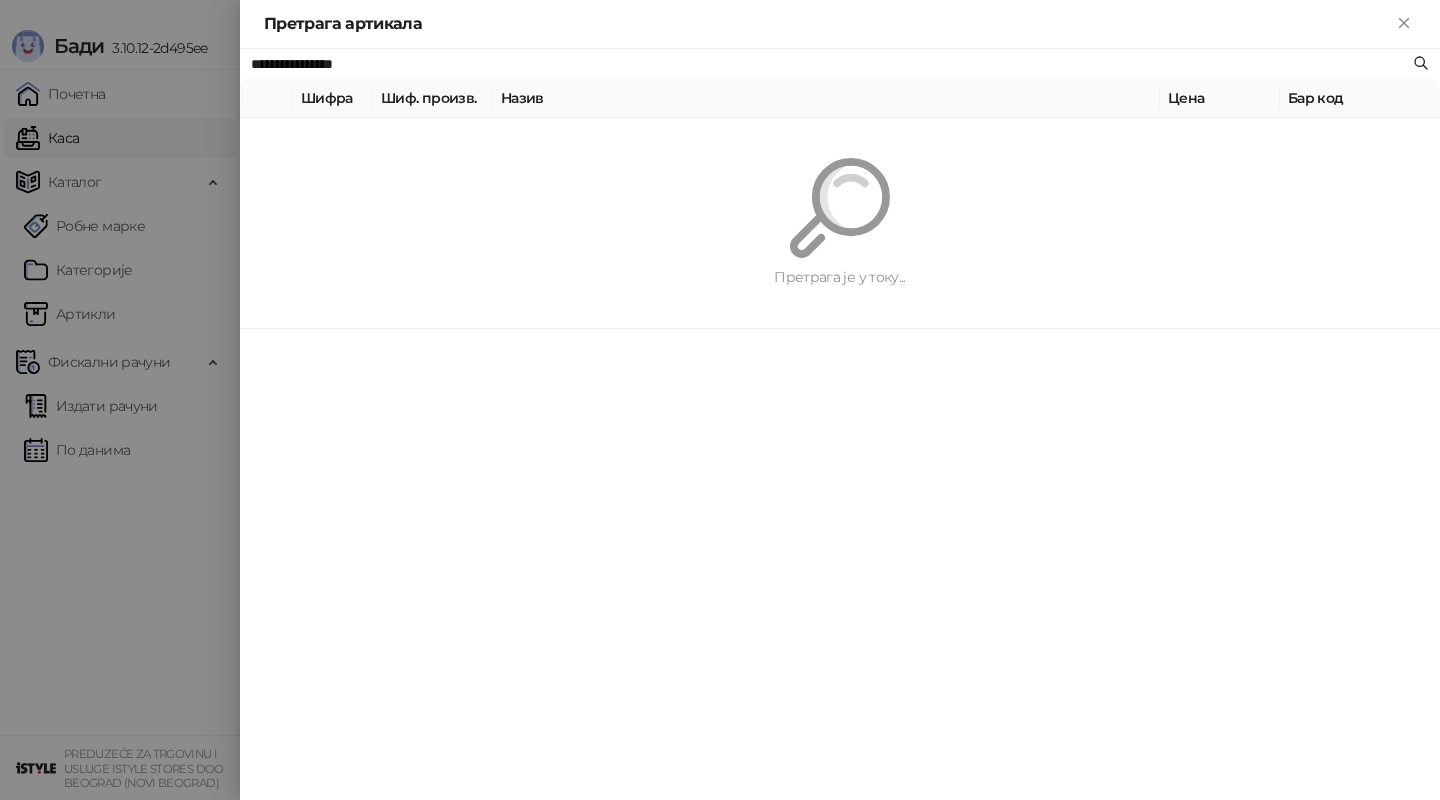 paste on "*" 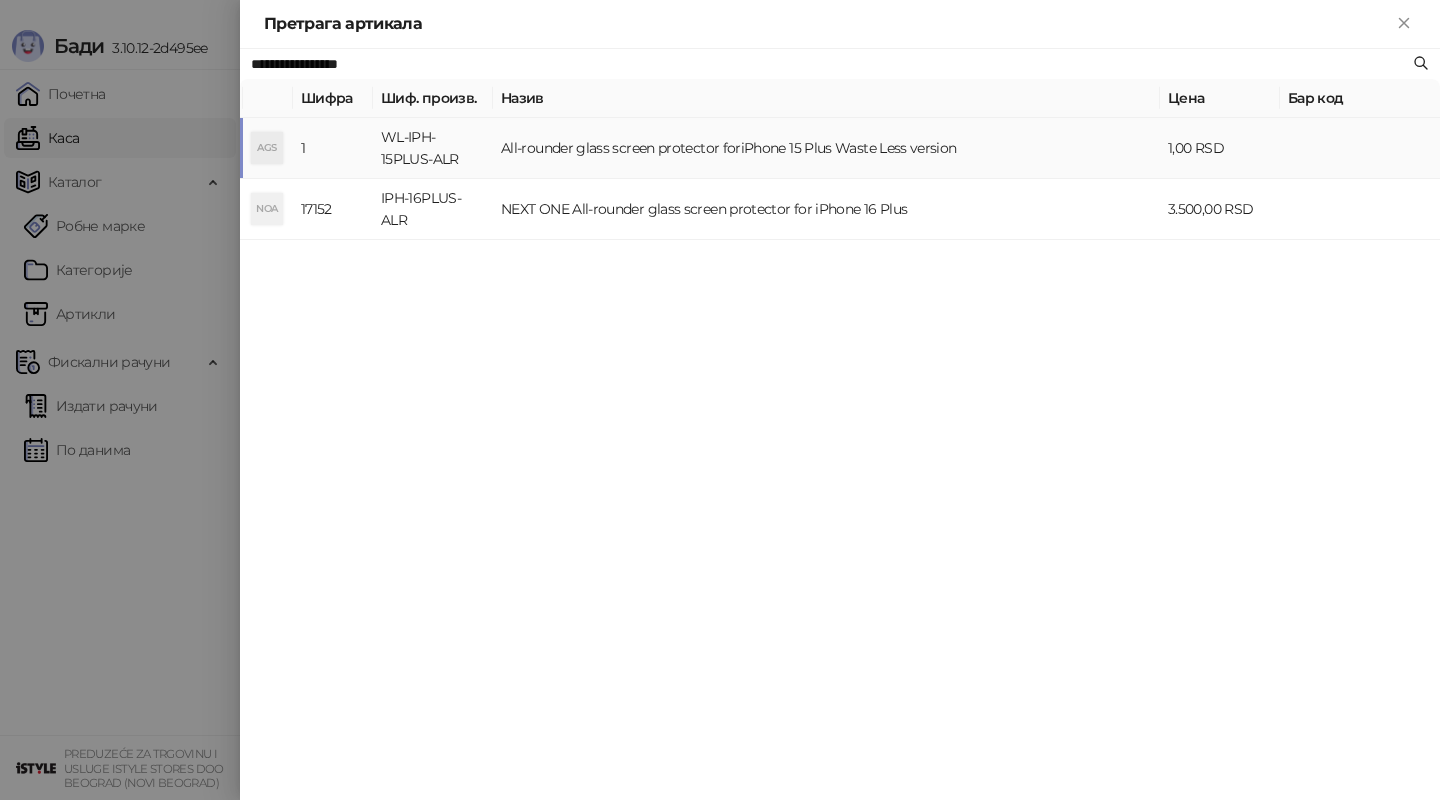 click on "All-rounder glass screen protector foriPhone 15 Plus Waste Less version" at bounding box center [826, 148] 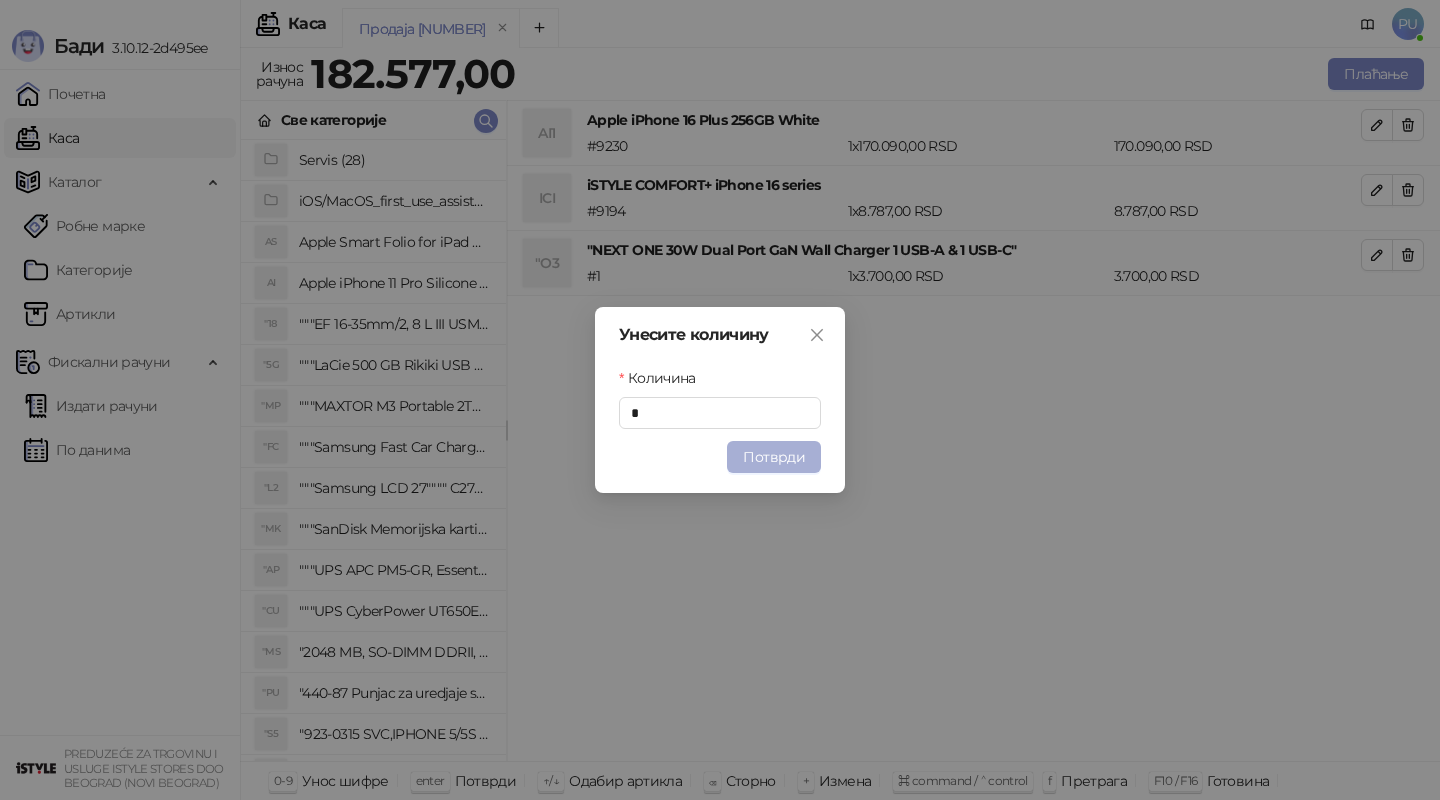 click on "Потврди" at bounding box center (774, 457) 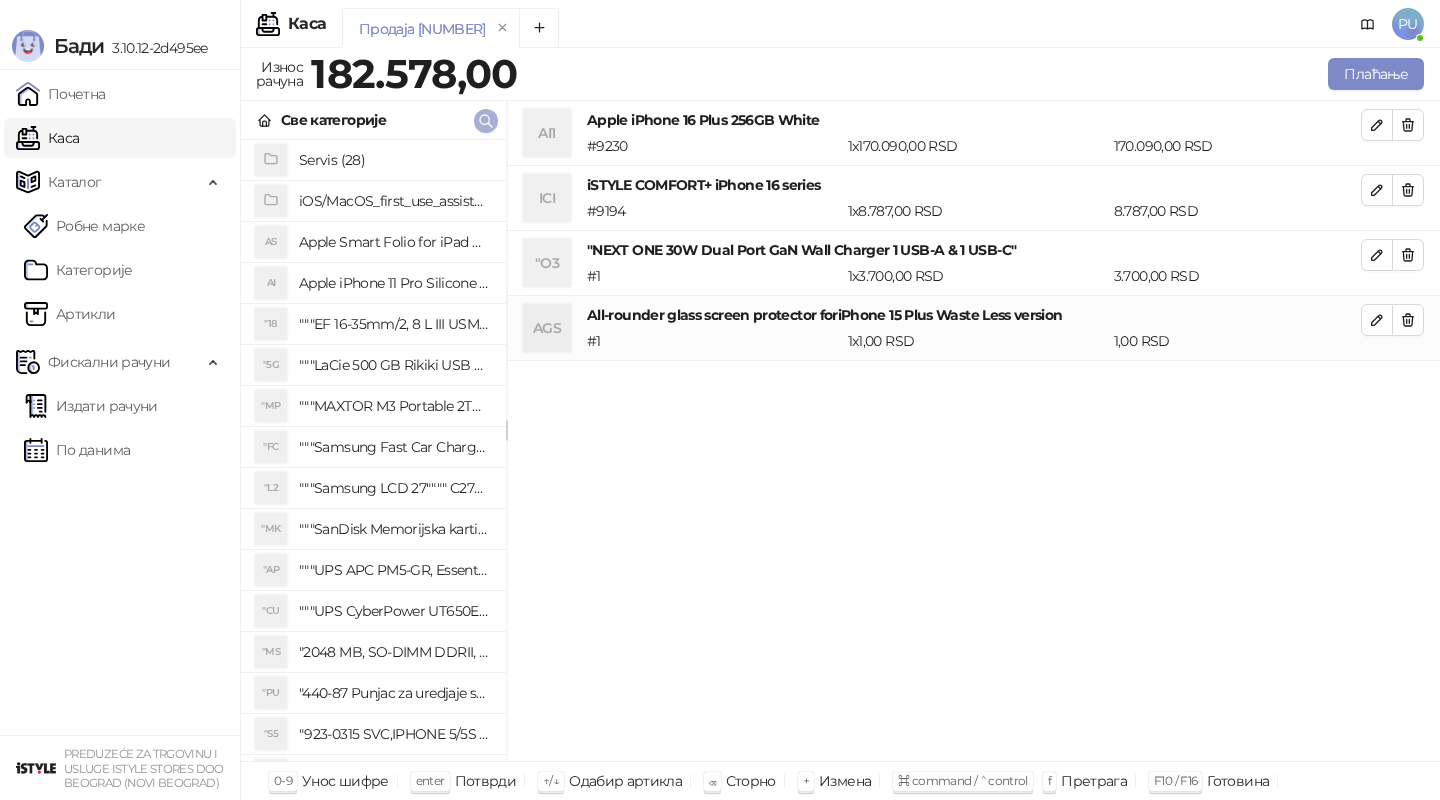click 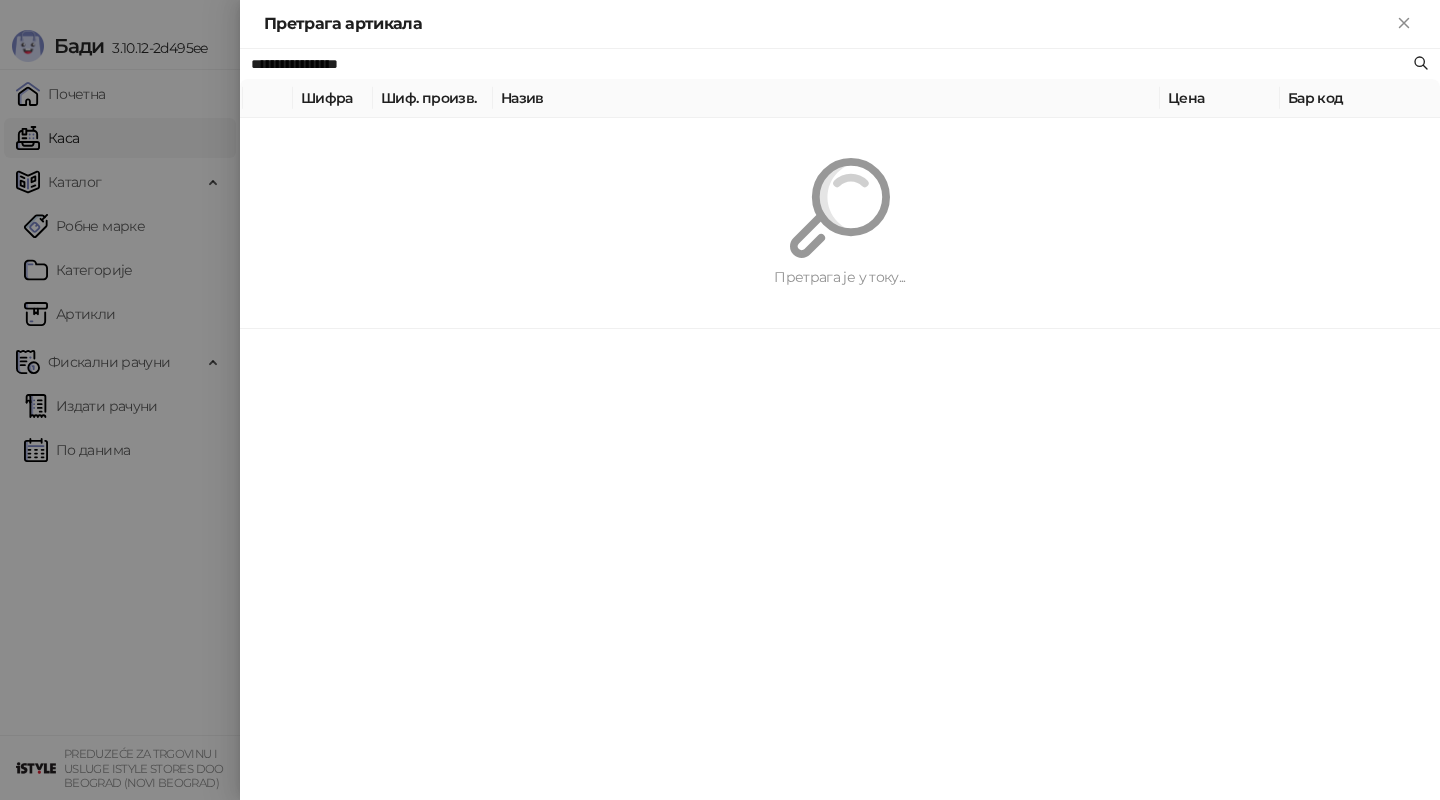 paste on "*********" 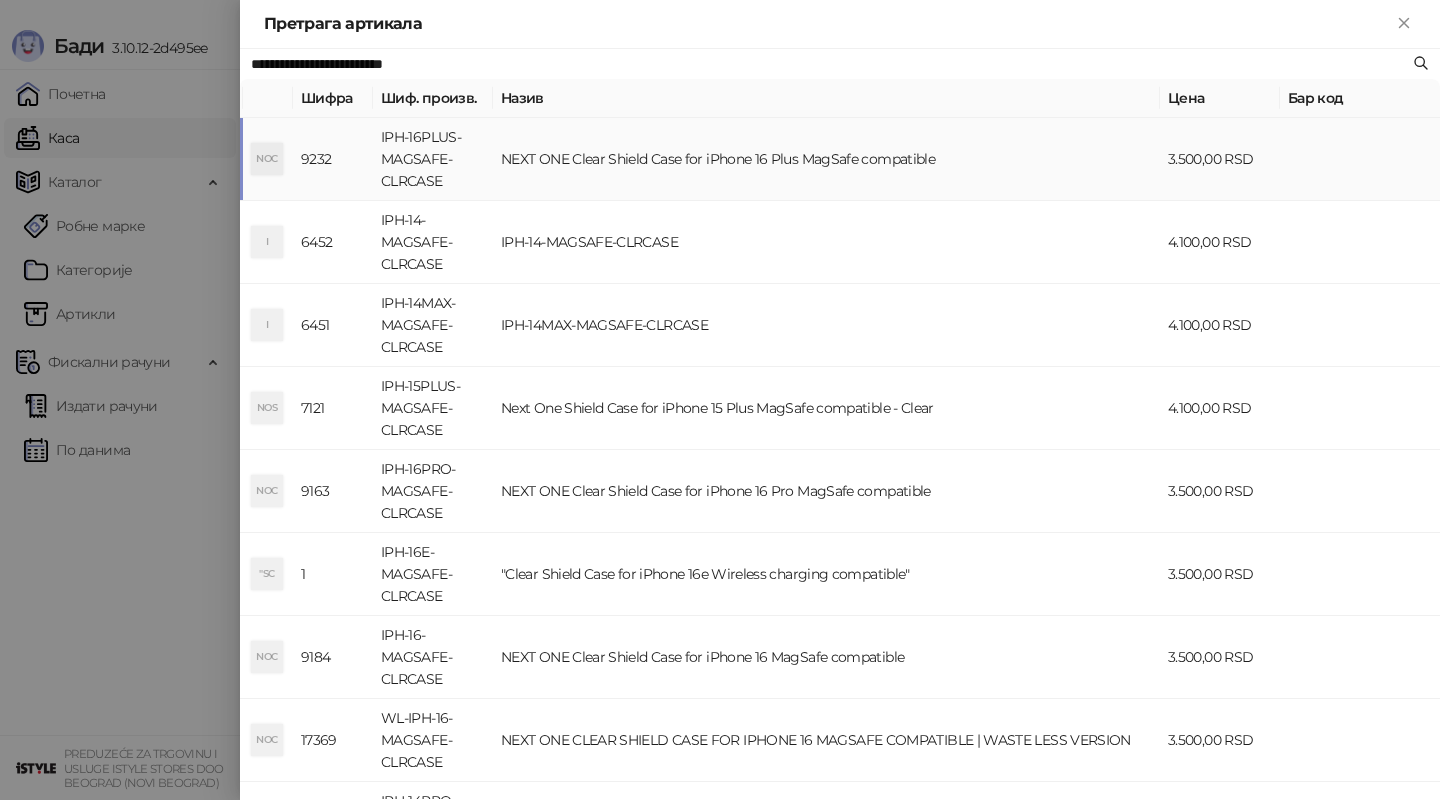 type on "**********" 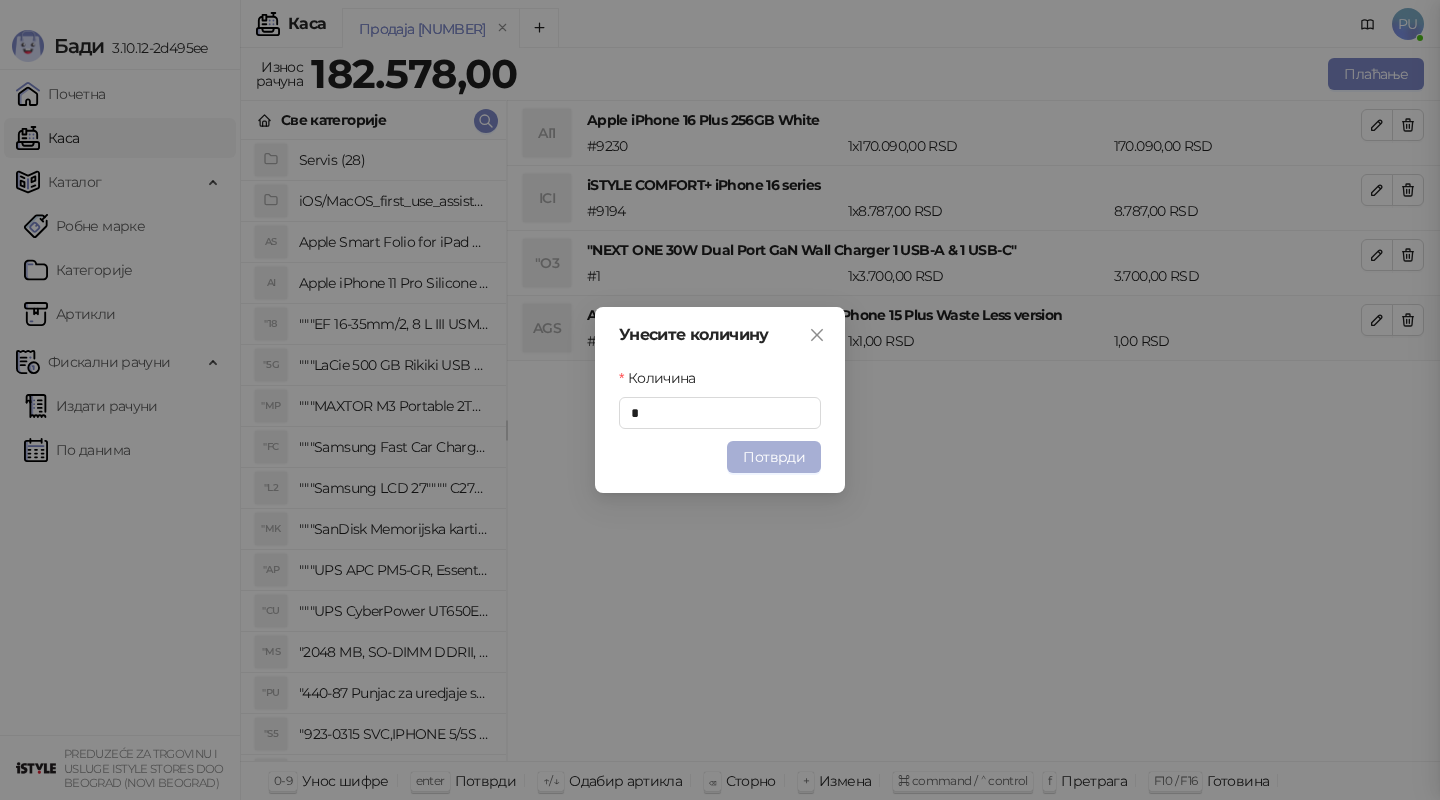 click on "Потврди" at bounding box center (774, 457) 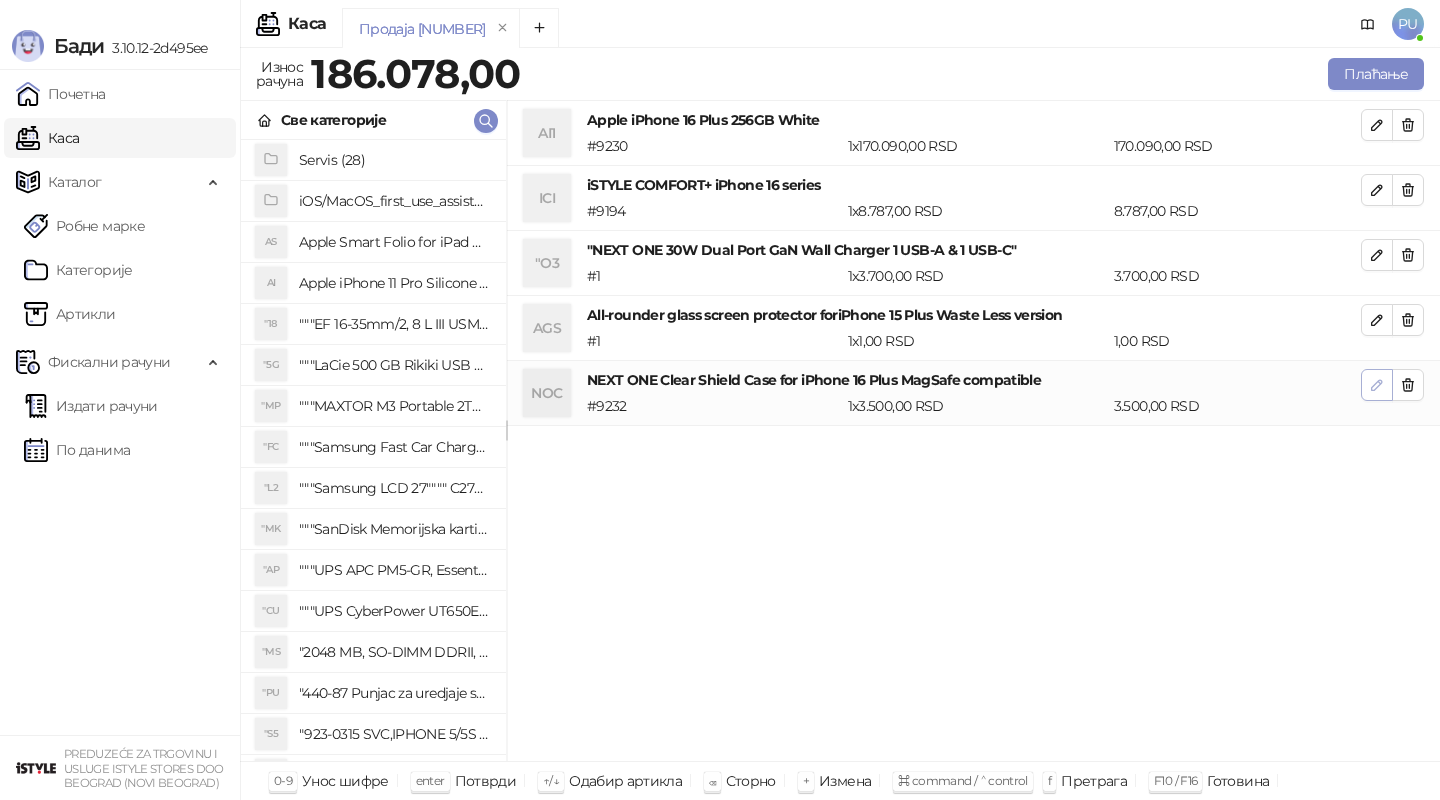 click 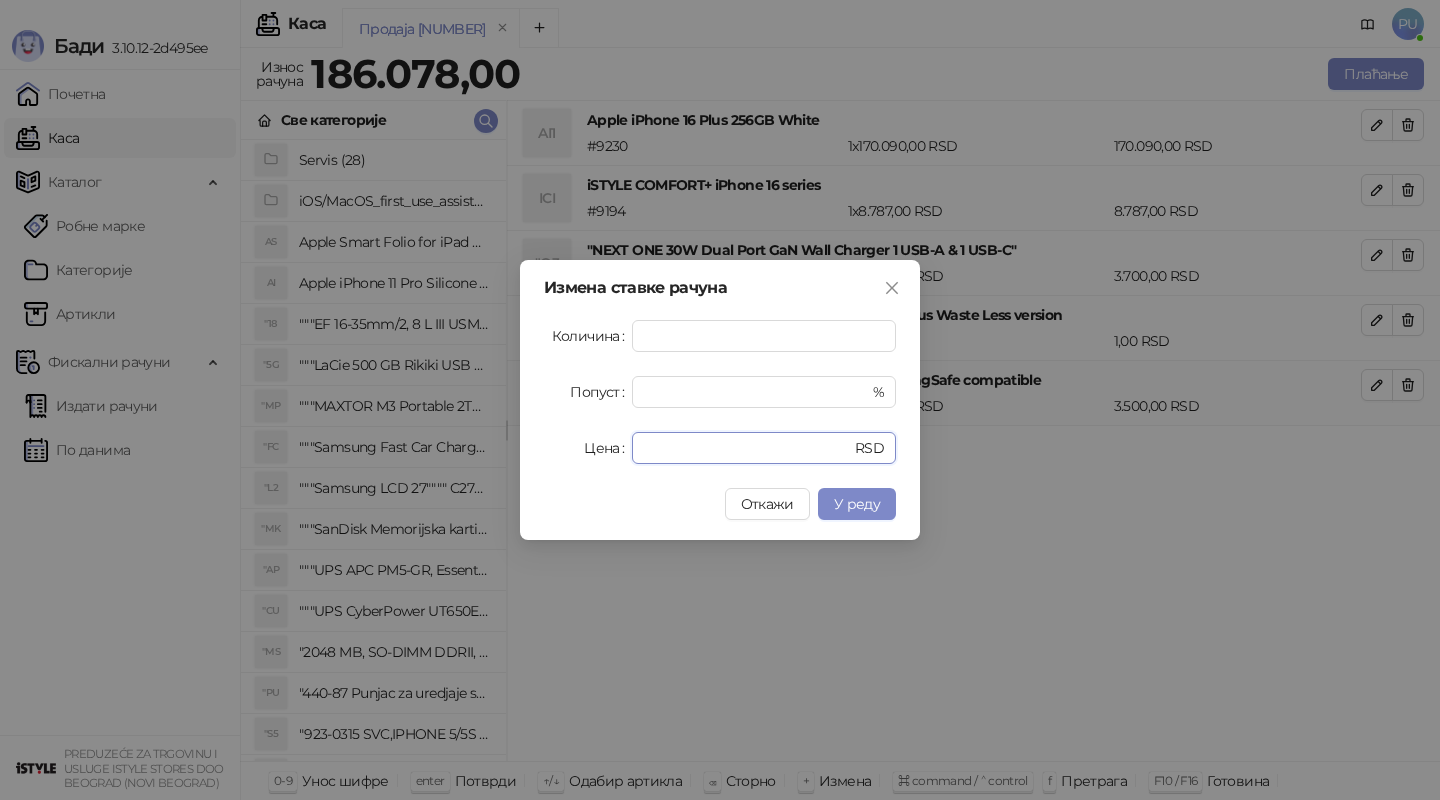 drag, startPoint x: 745, startPoint y: 447, endPoint x: 569, endPoint y: 444, distance: 176.02557 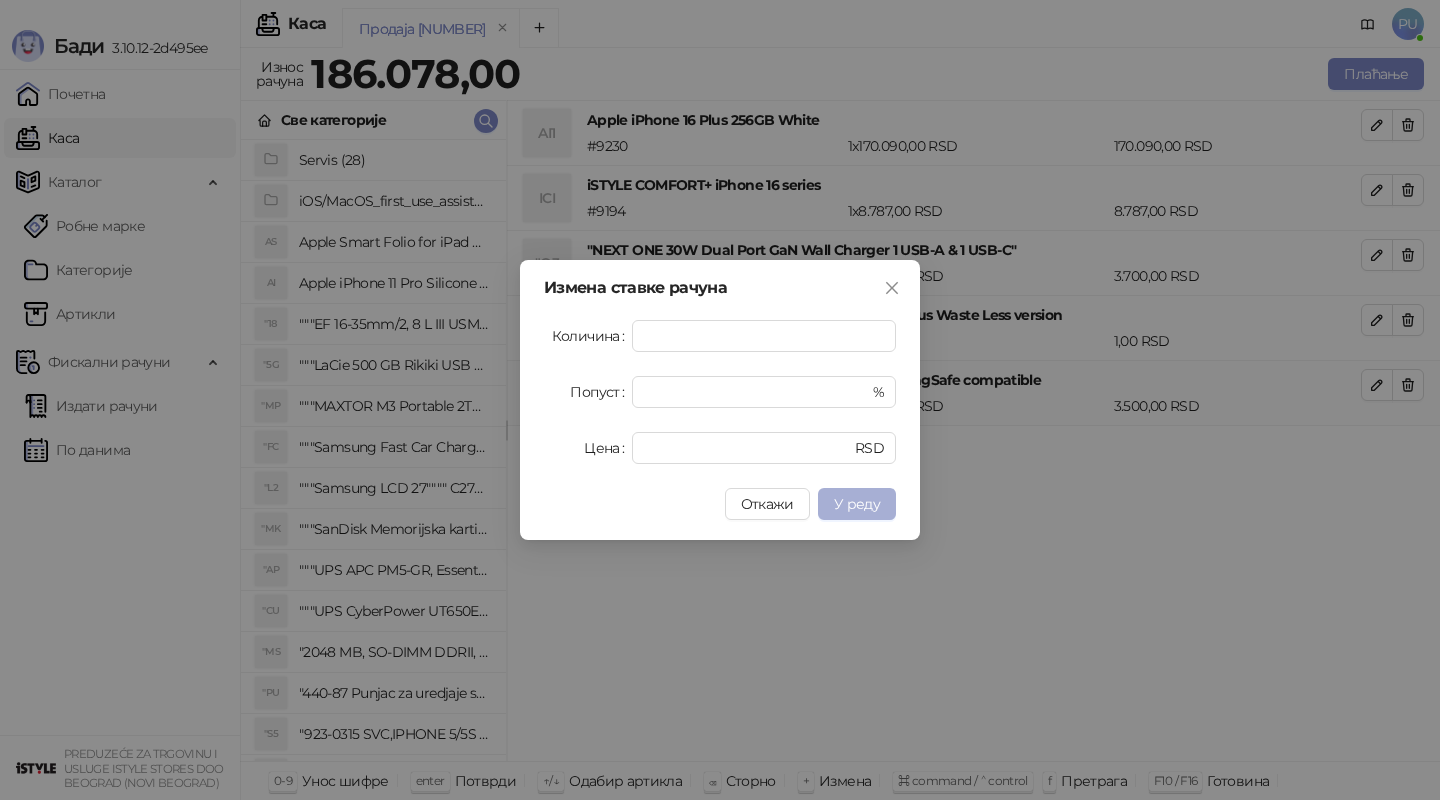 click on "У реду" at bounding box center [857, 504] 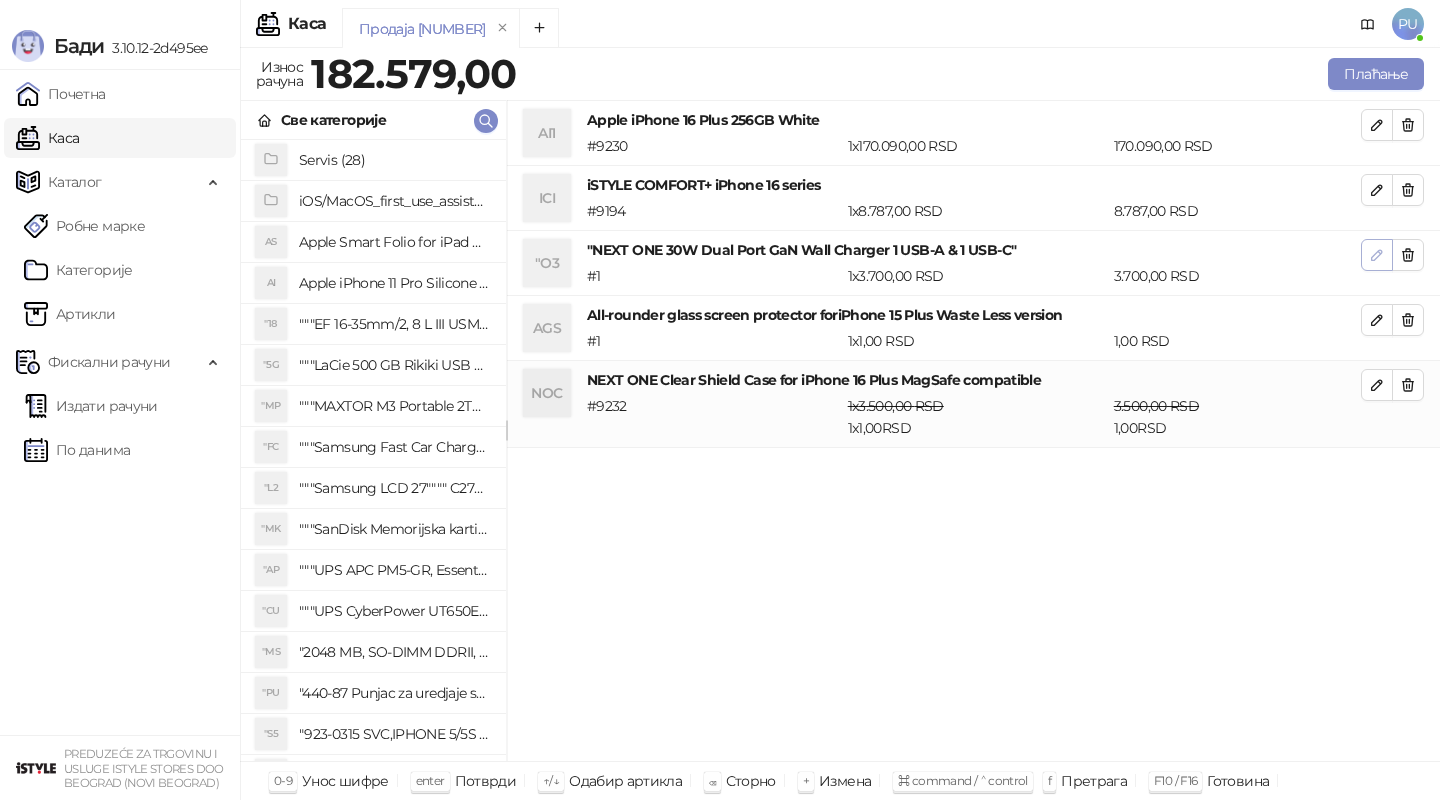 click 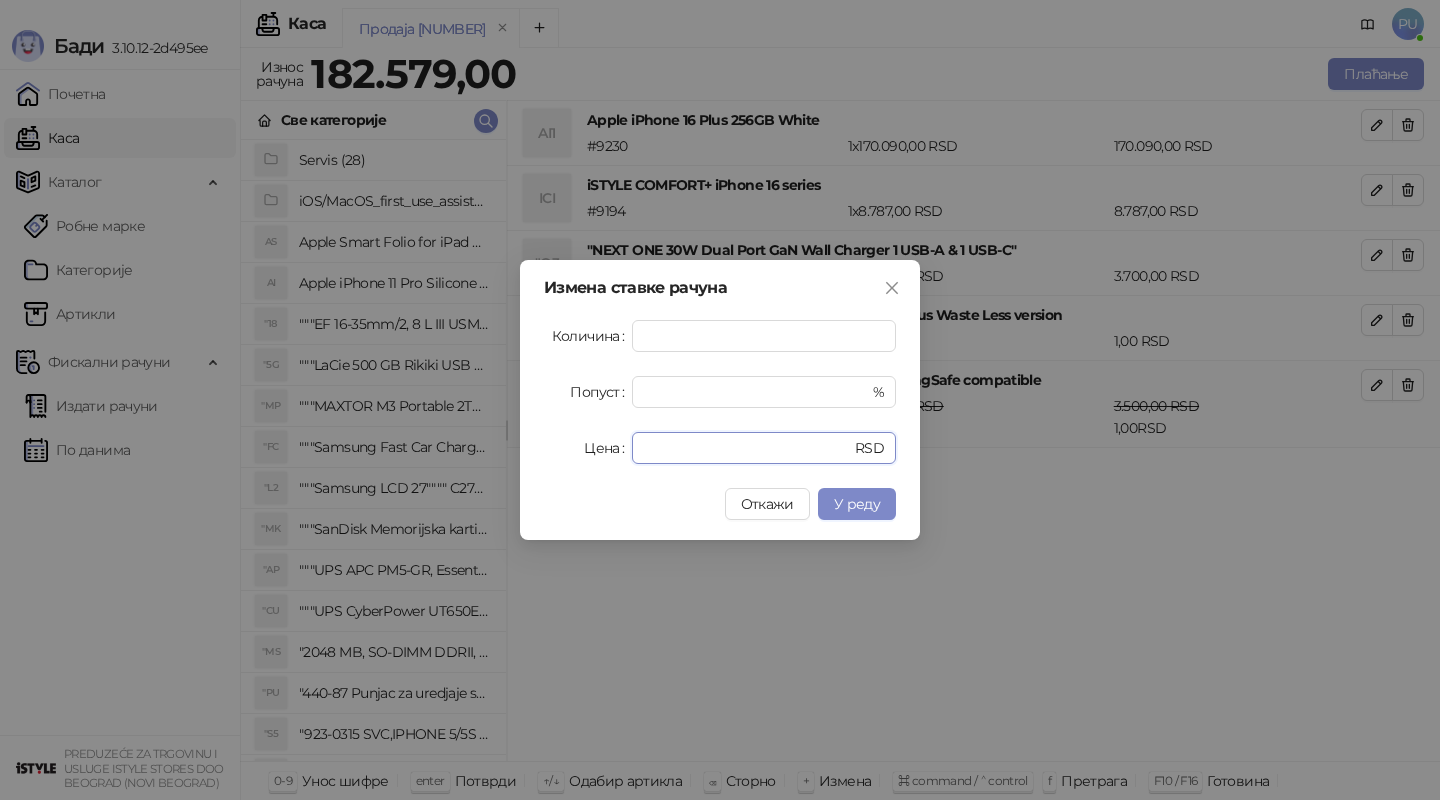 drag, startPoint x: 693, startPoint y: 453, endPoint x: 592, endPoint y: 448, distance: 101.12369 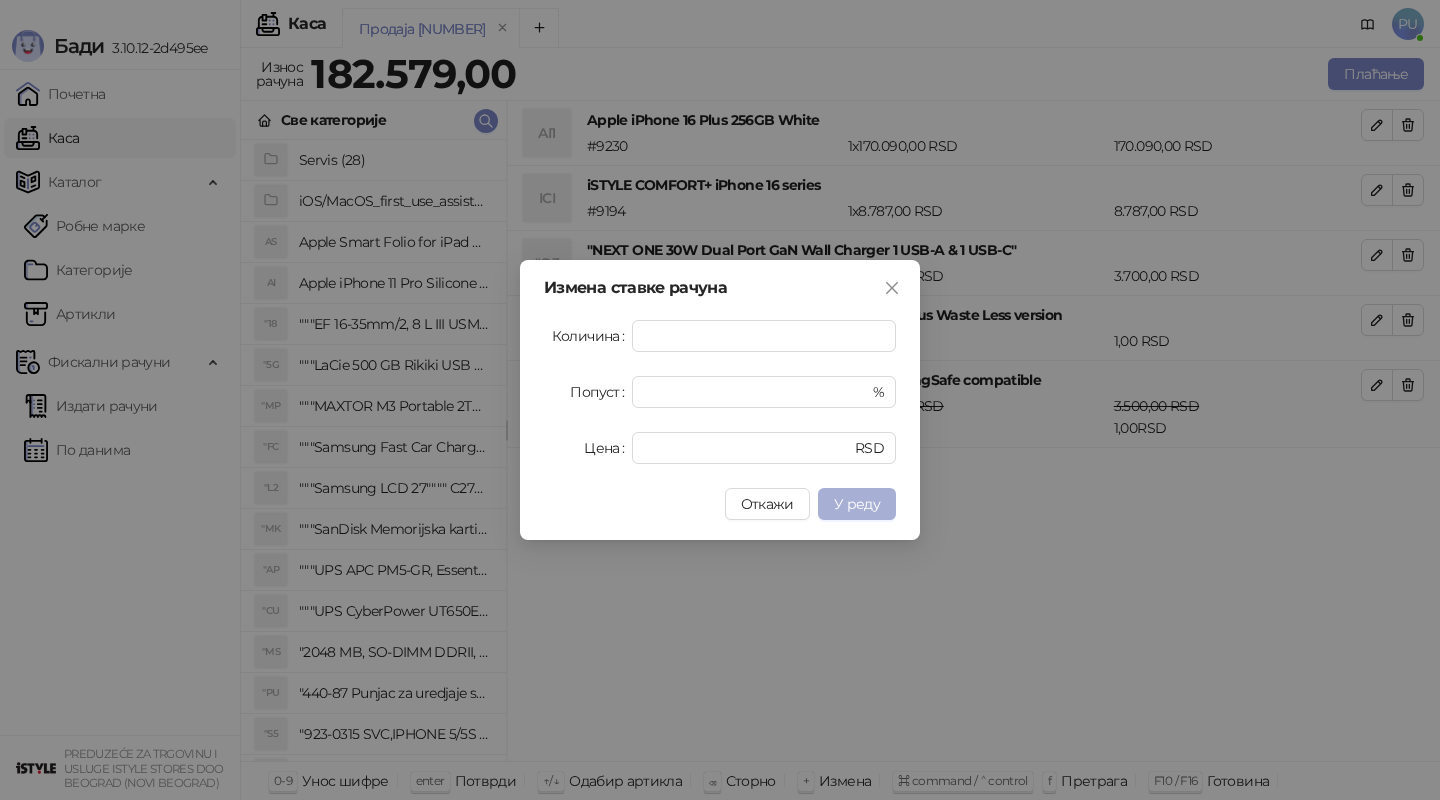 click on "У реду" at bounding box center (857, 504) 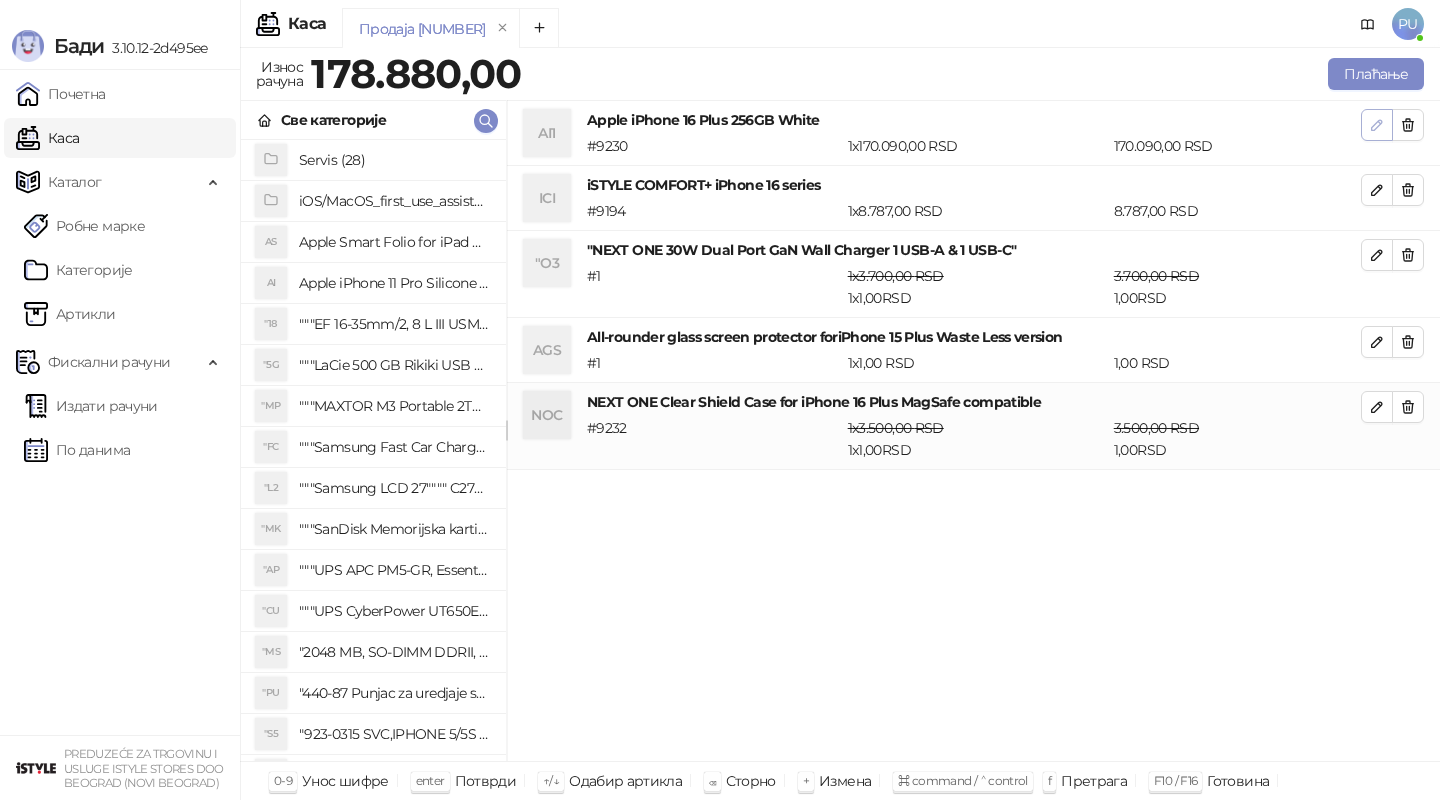 click 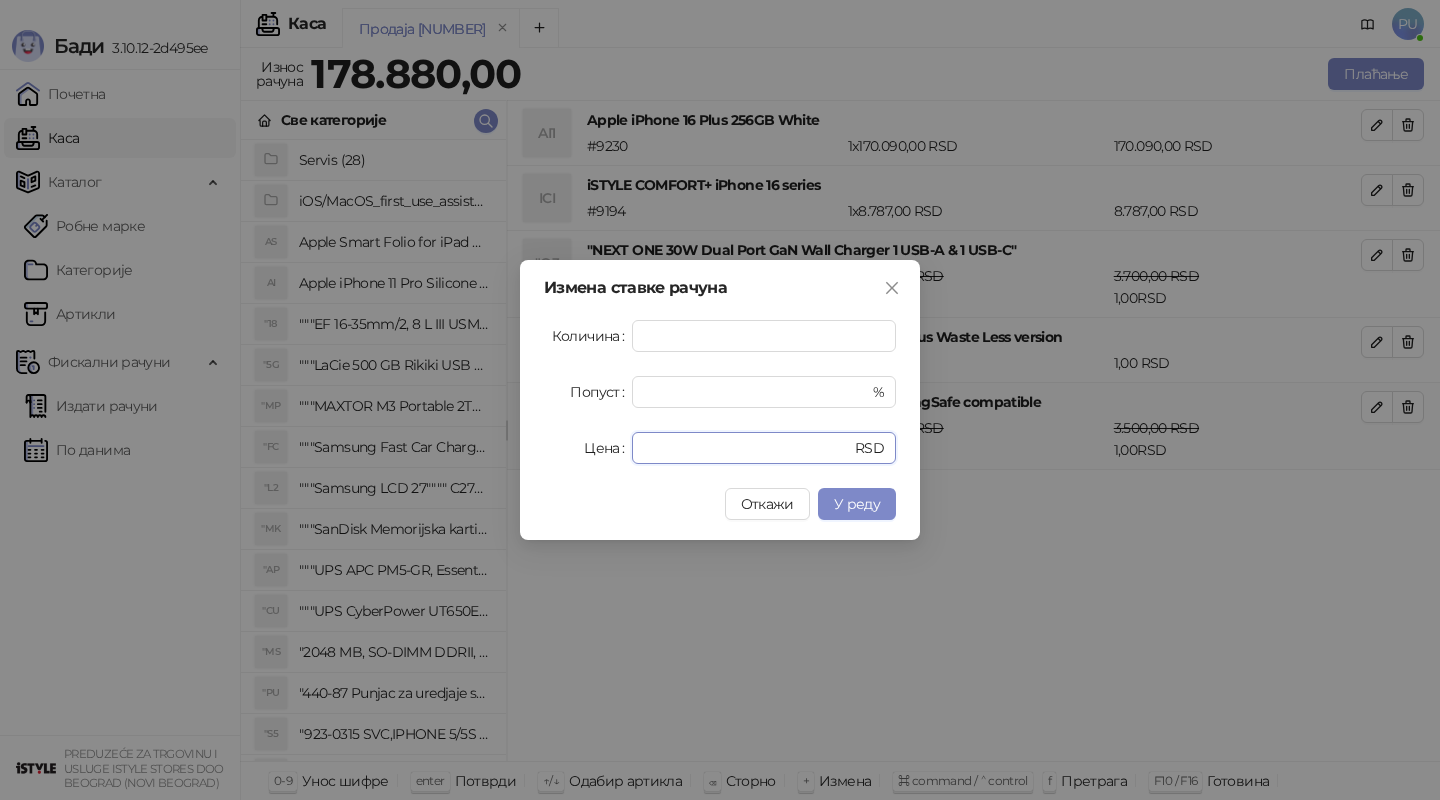 drag, startPoint x: 697, startPoint y: 445, endPoint x: 486, endPoint y: 442, distance: 211.02133 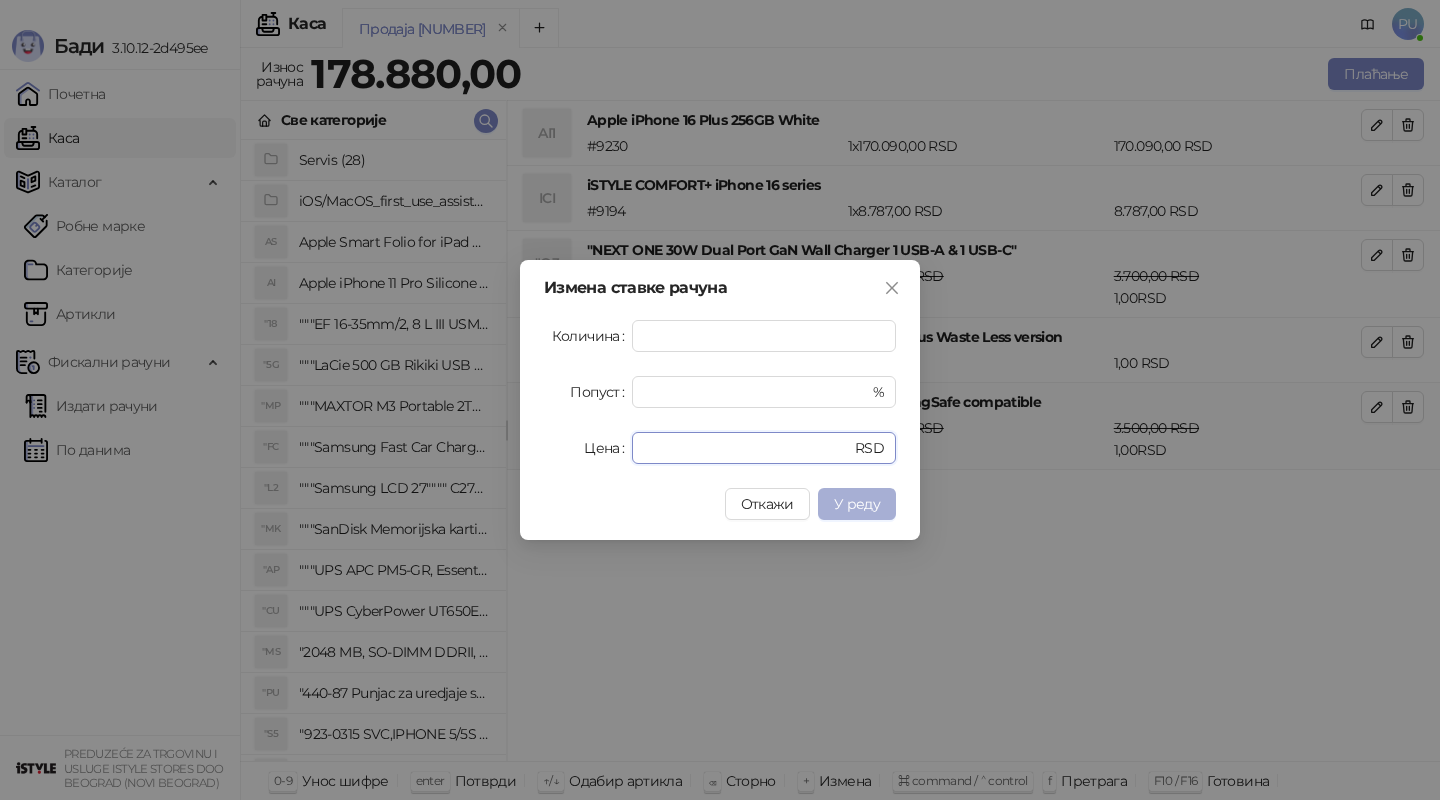 type on "******" 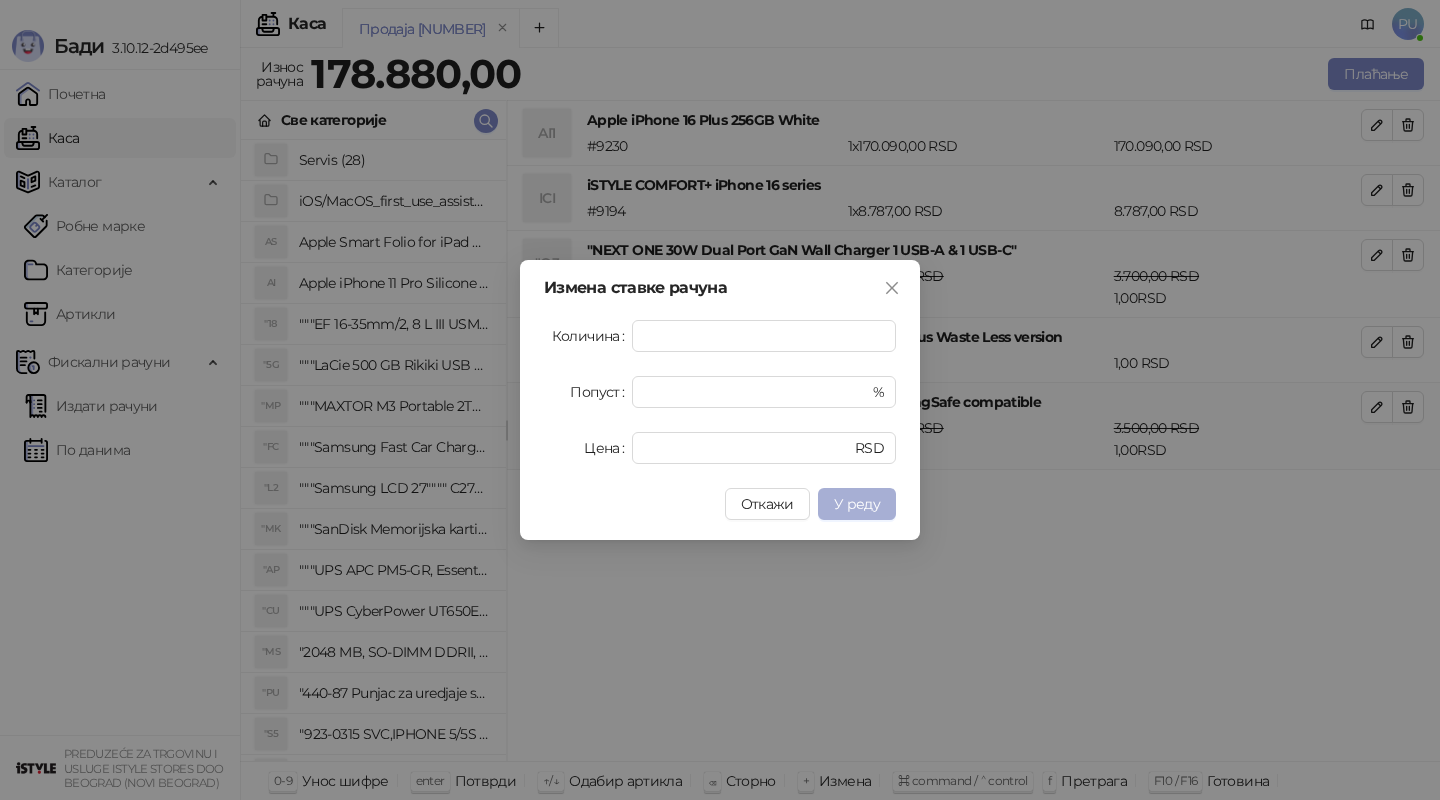 click on "У реду" at bounding box center [857, 504] 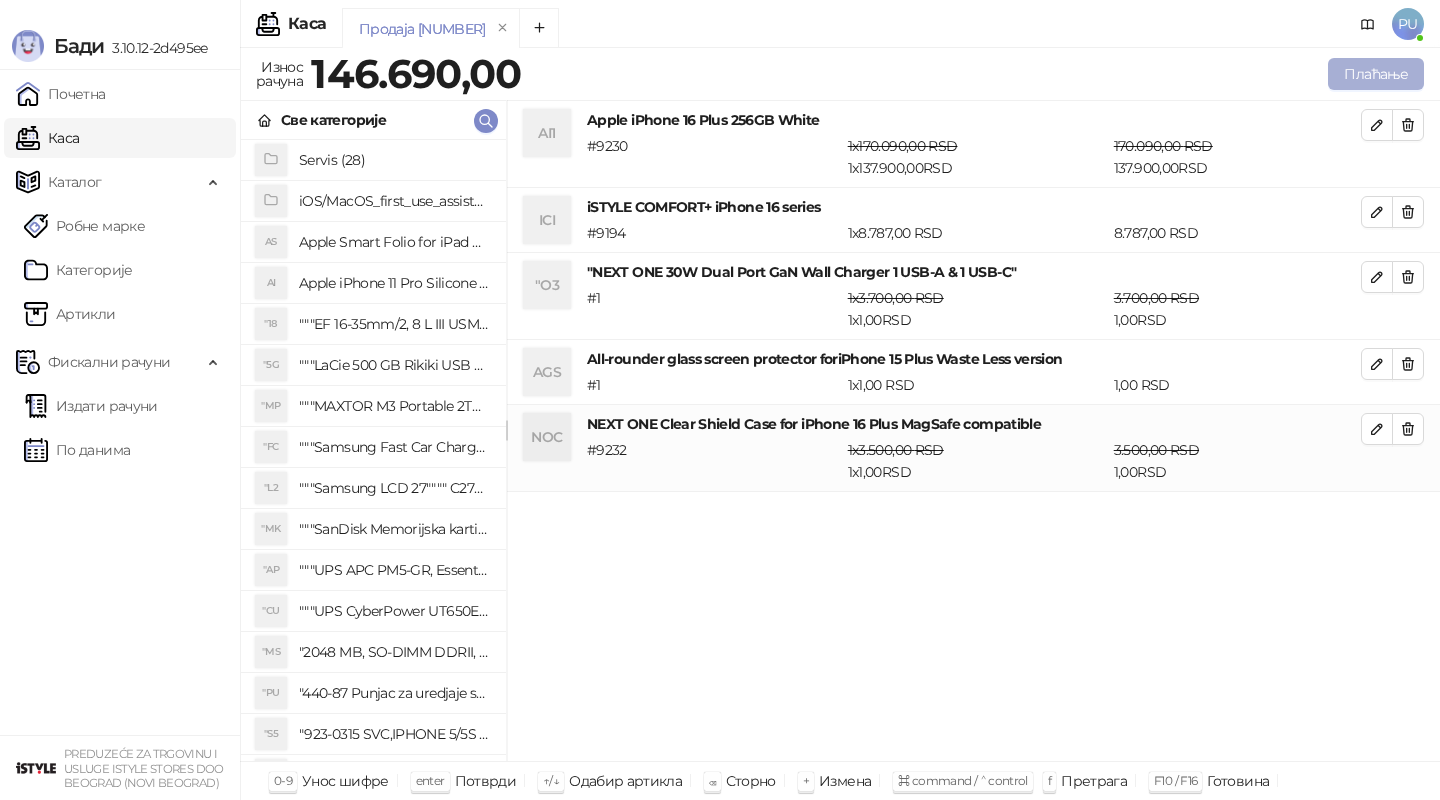 click on "Плаћање" at bounding box center (1376, 74) 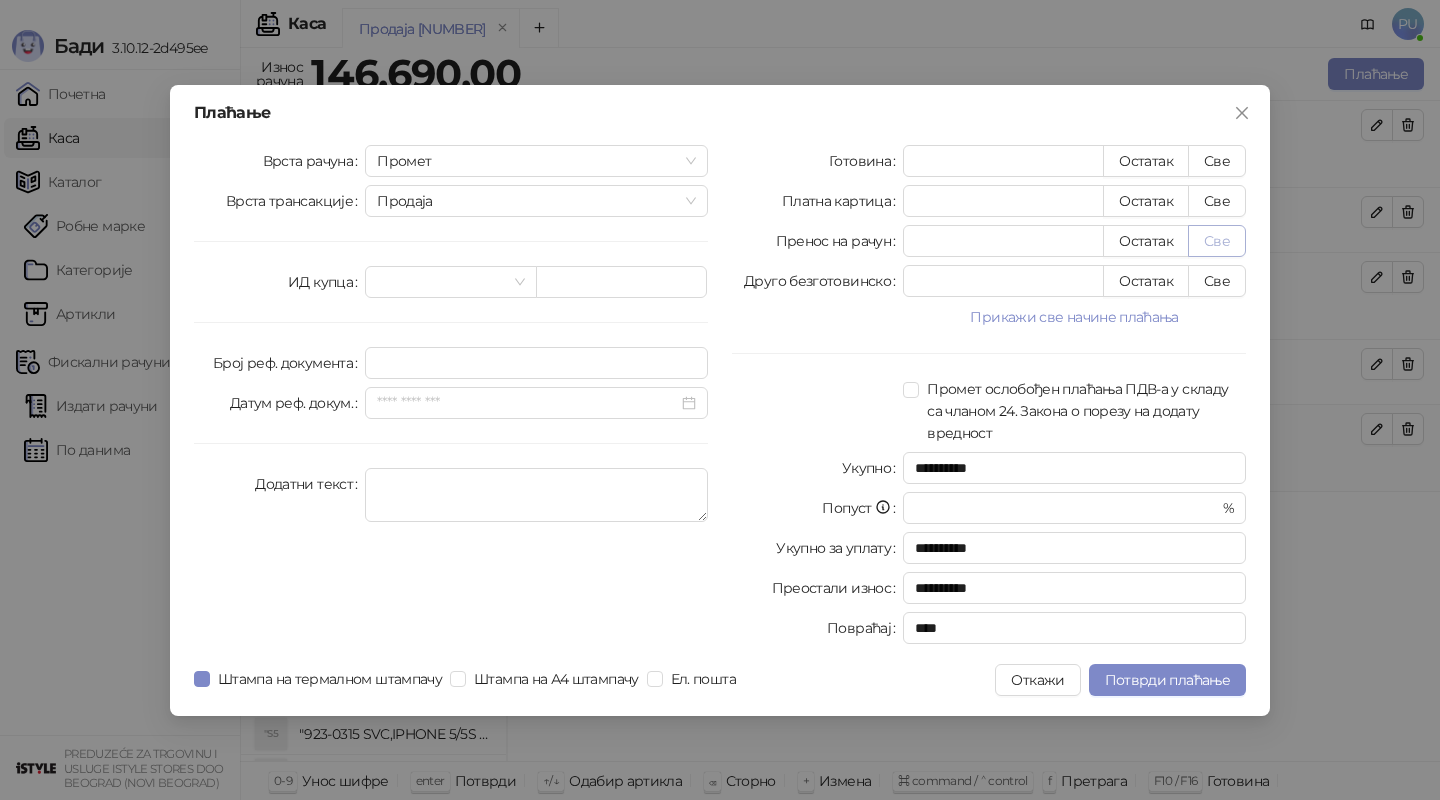 click on "Све" at bounding box center [1217, 241] 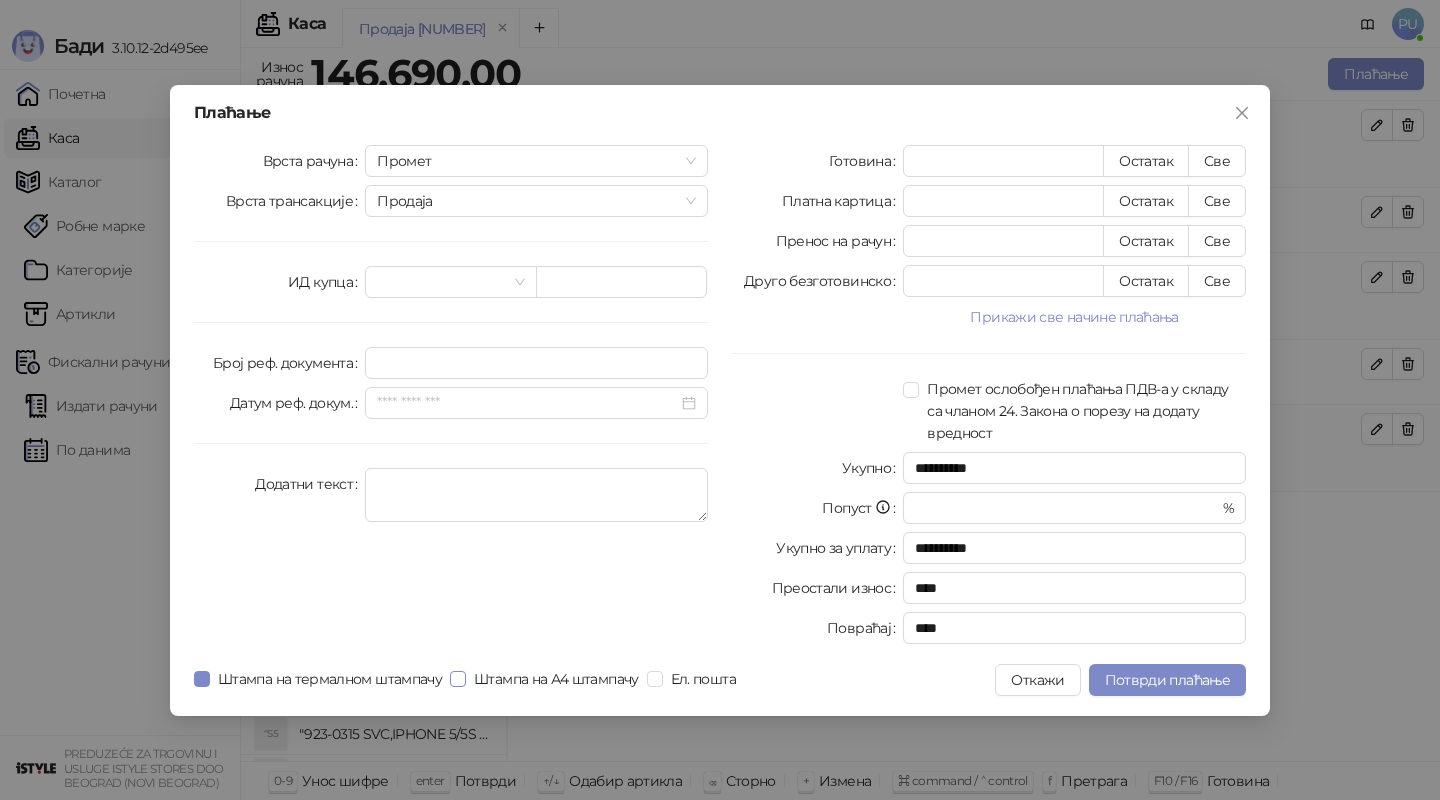click on "Штампа на А4 штампачу" at bounding box center [556, 679] 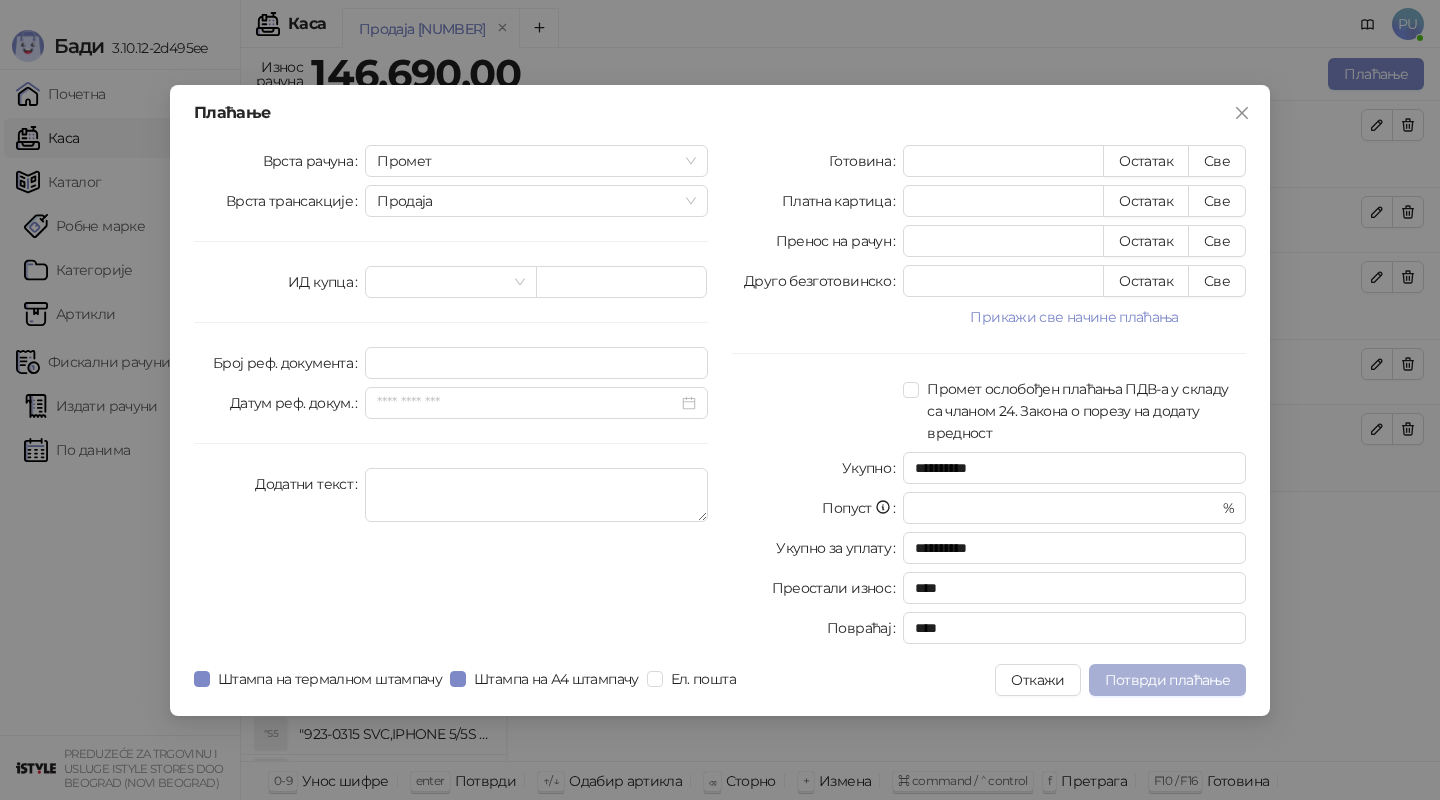 click on "Потврди плаћање" at bounding box center (1167, 680) 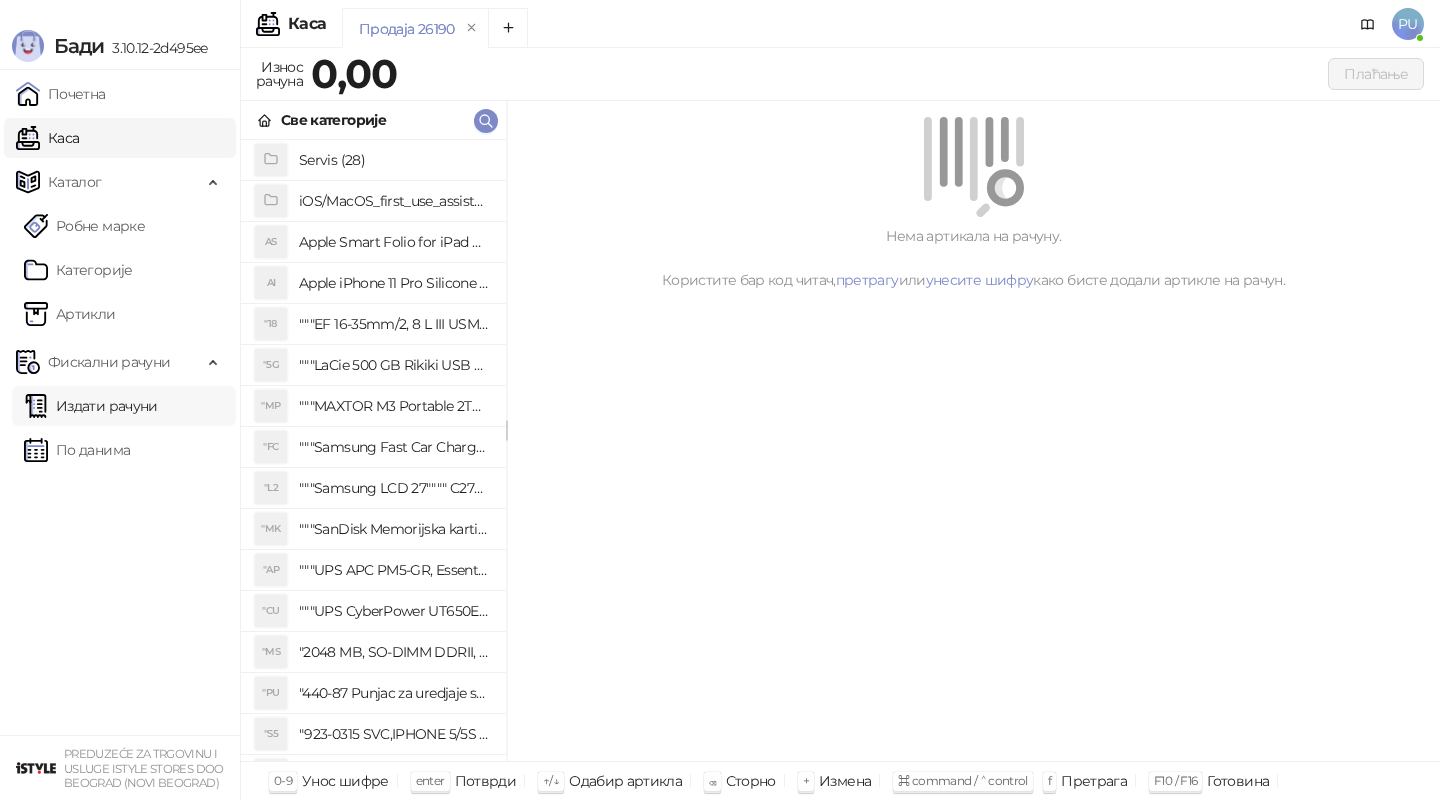 click on "Издати рачуни" at bounding box center [91, 406] 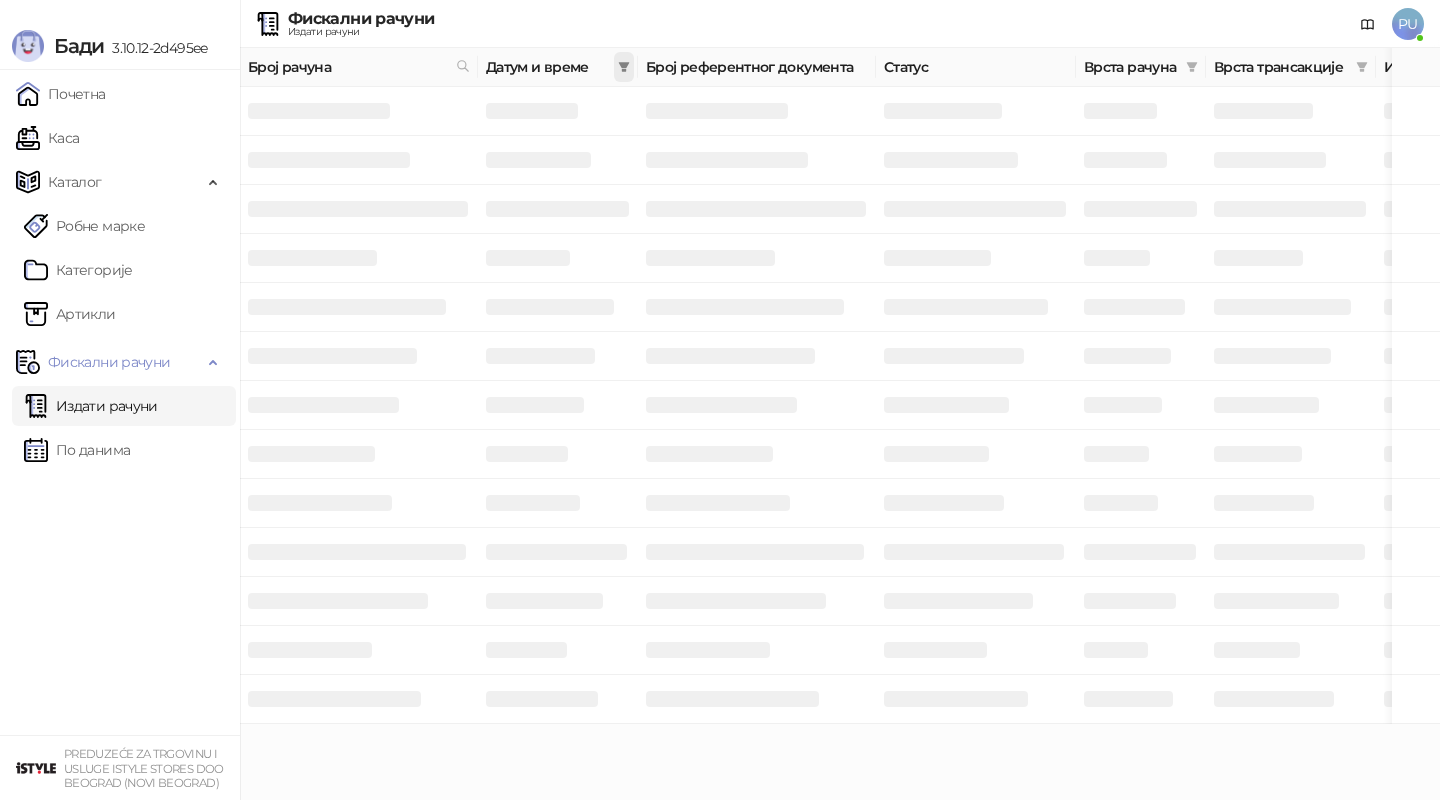 click 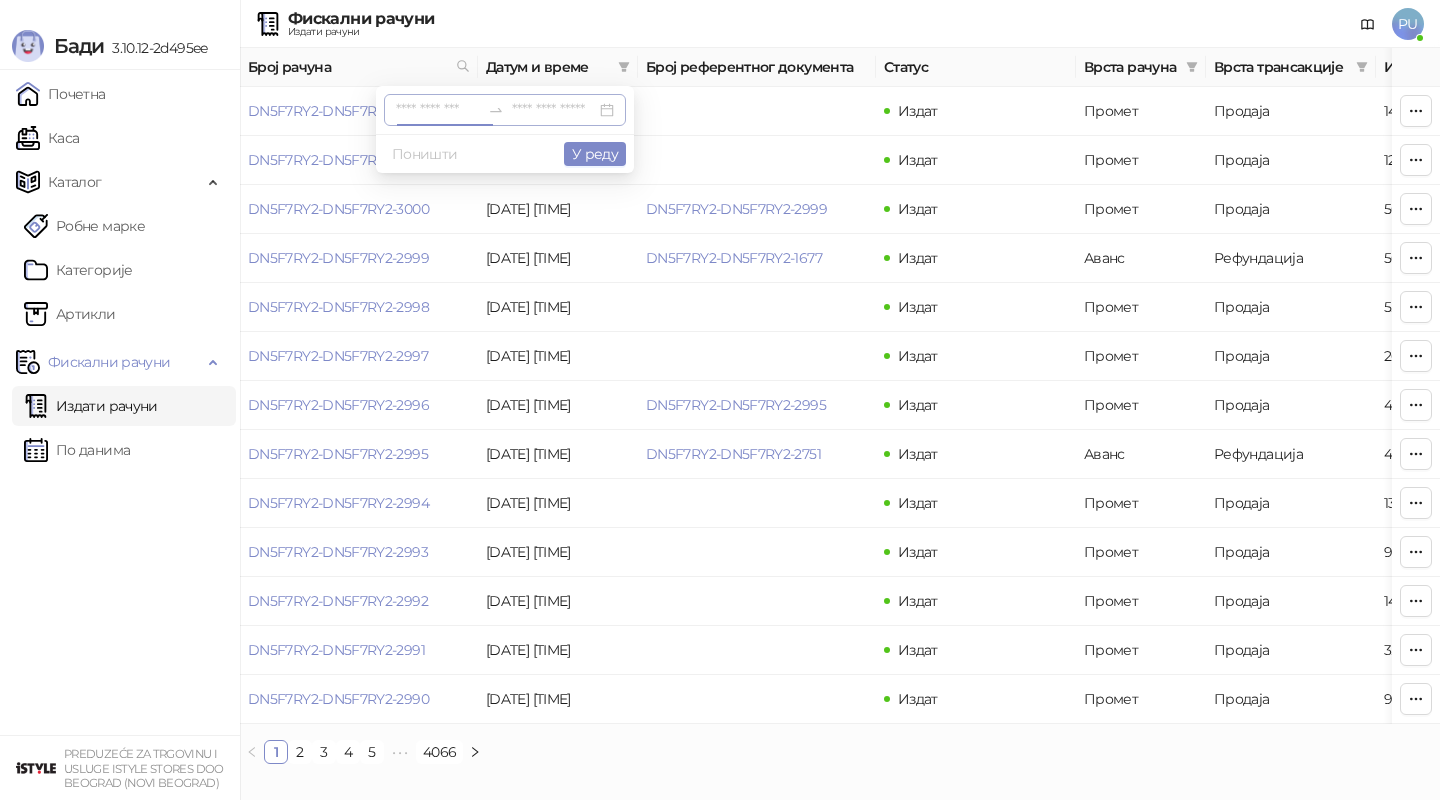 click at bounding box center (438, 110) 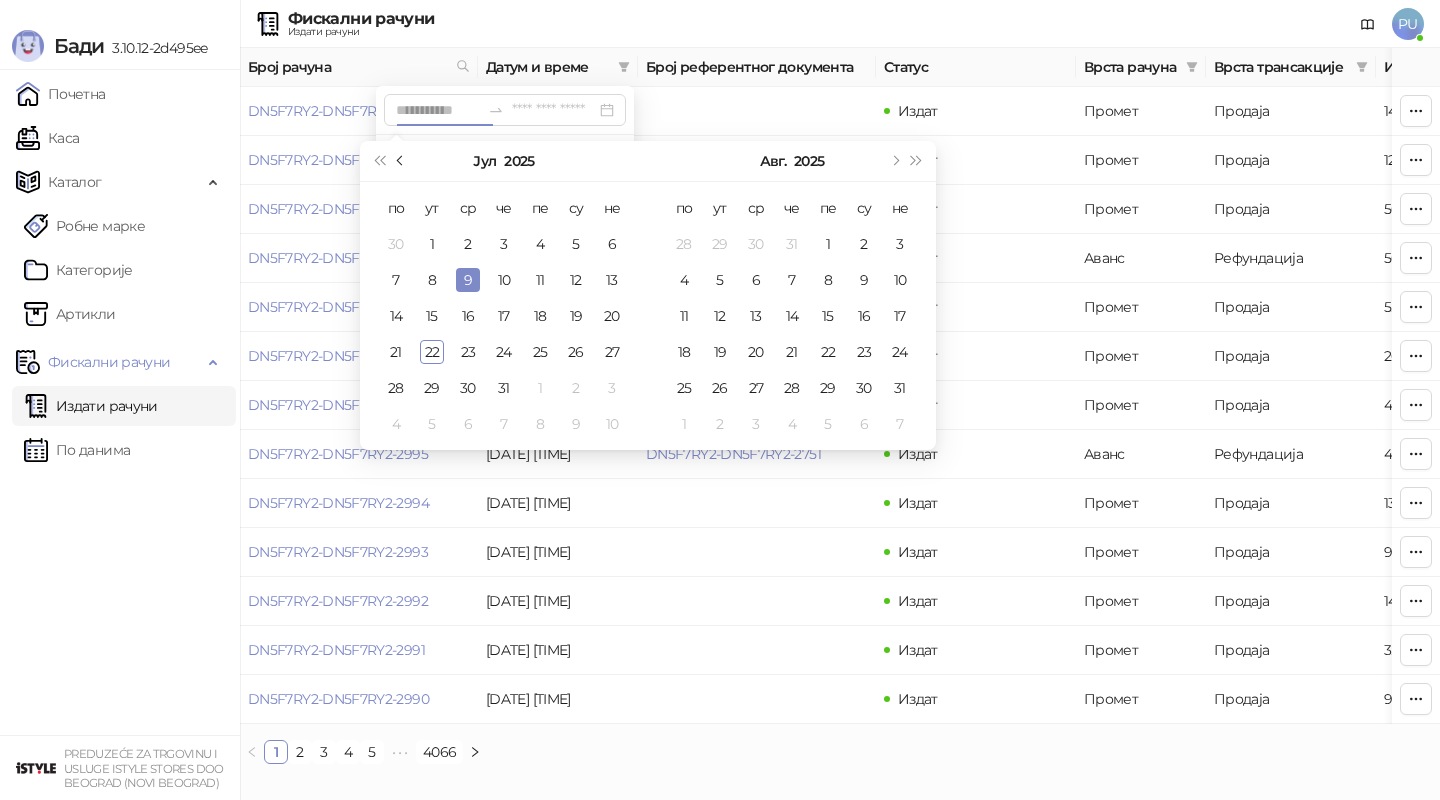 type on "**********" 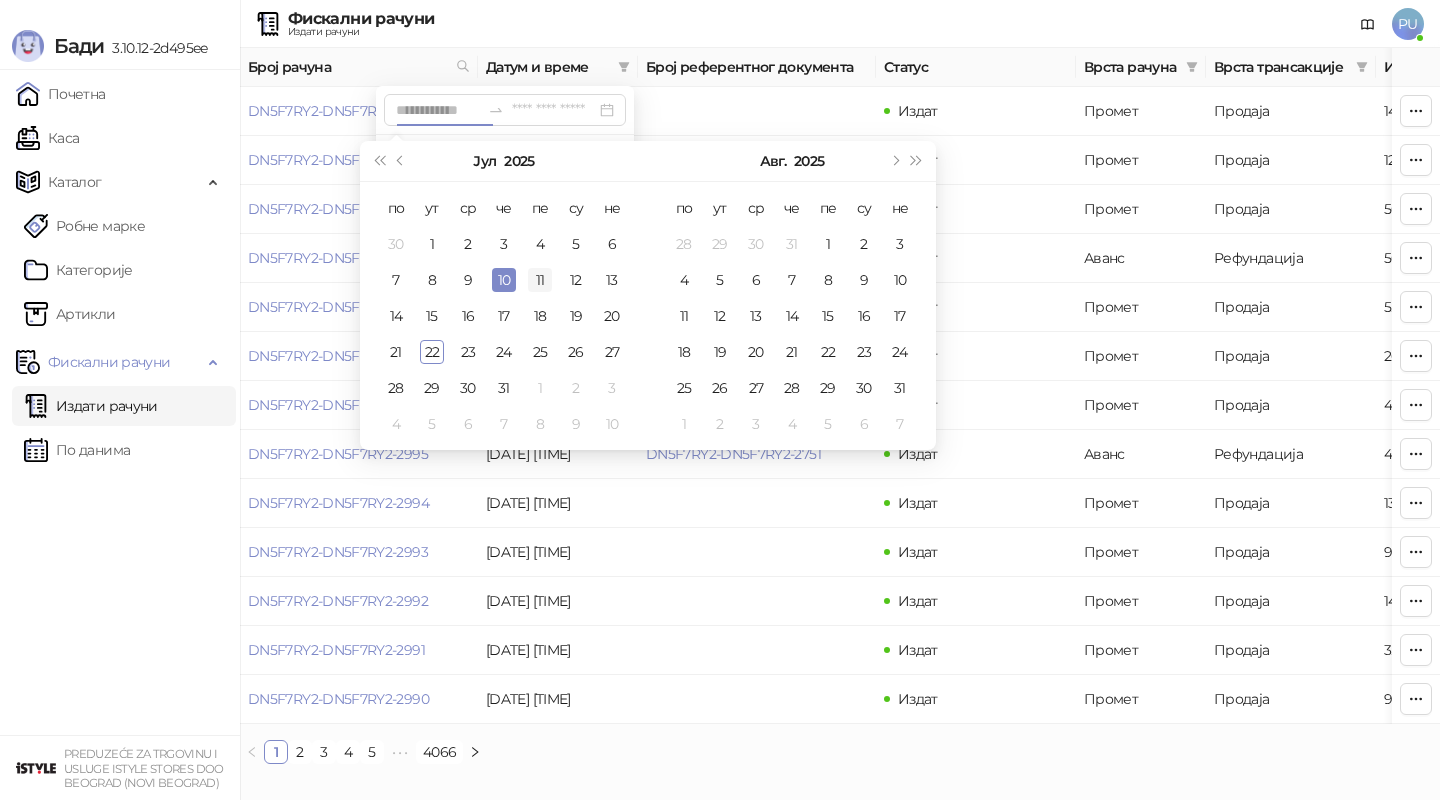 type on "**********" 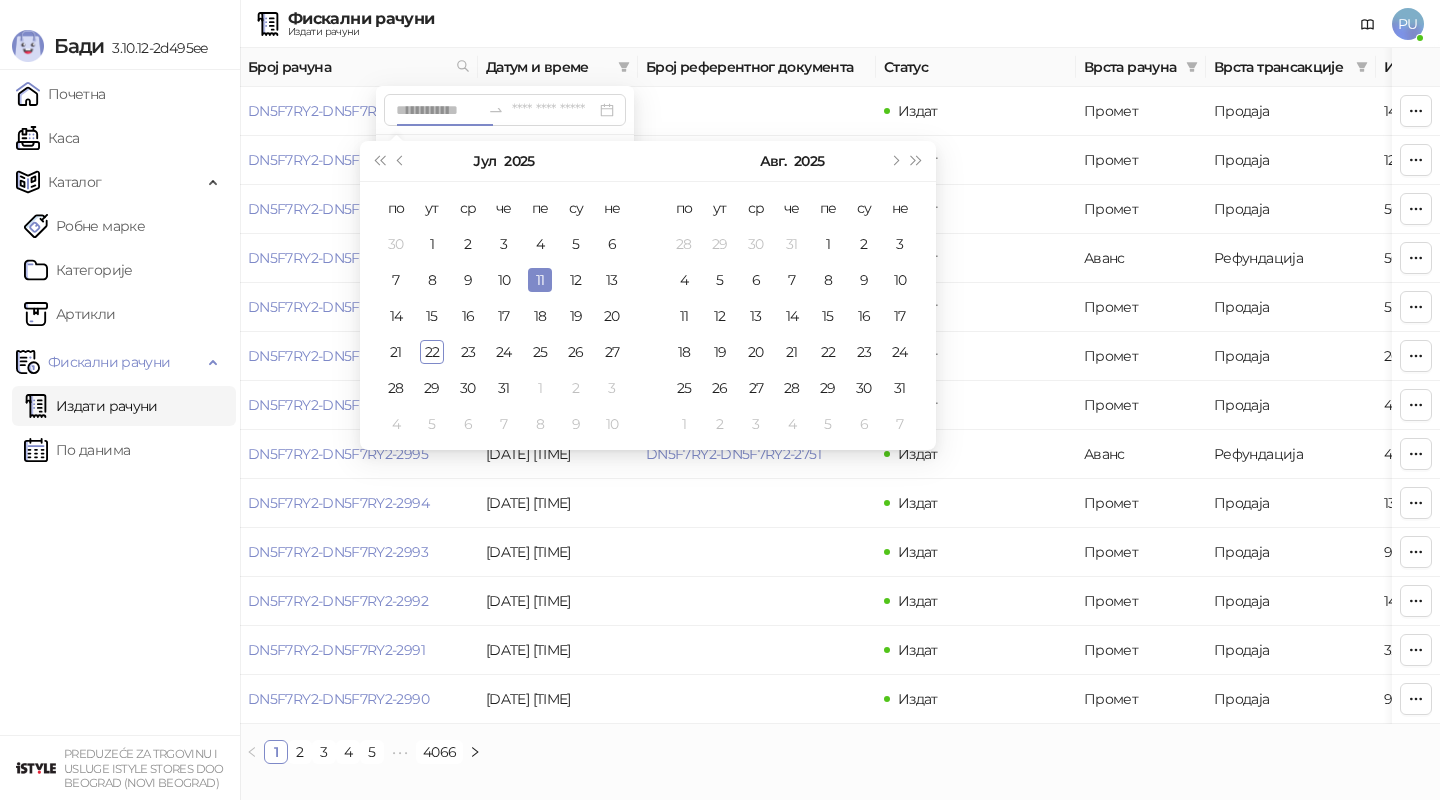 click on "11" at bounding box center [540, 280] 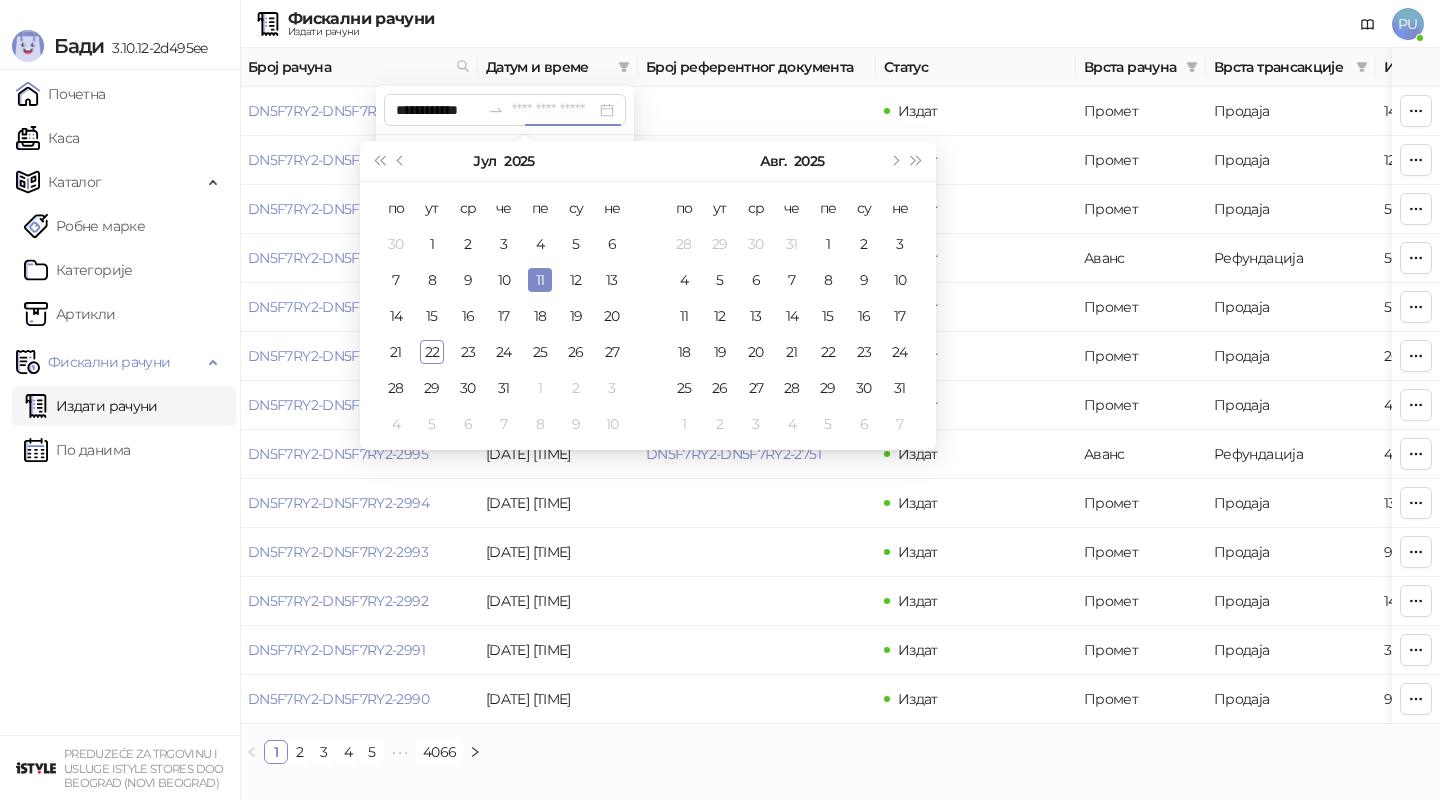 click on "11" at bounding box center [540, 280] 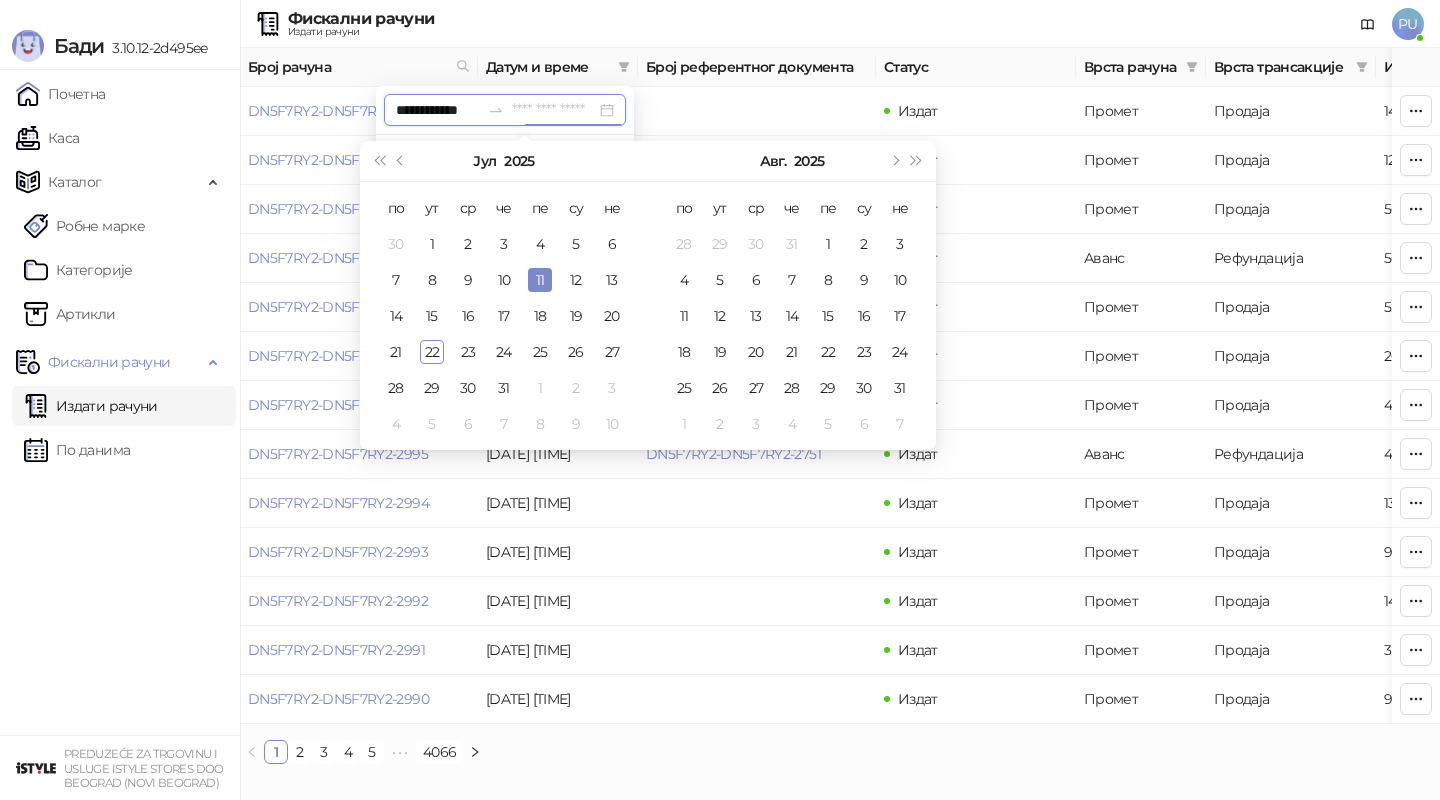 type on "**********" 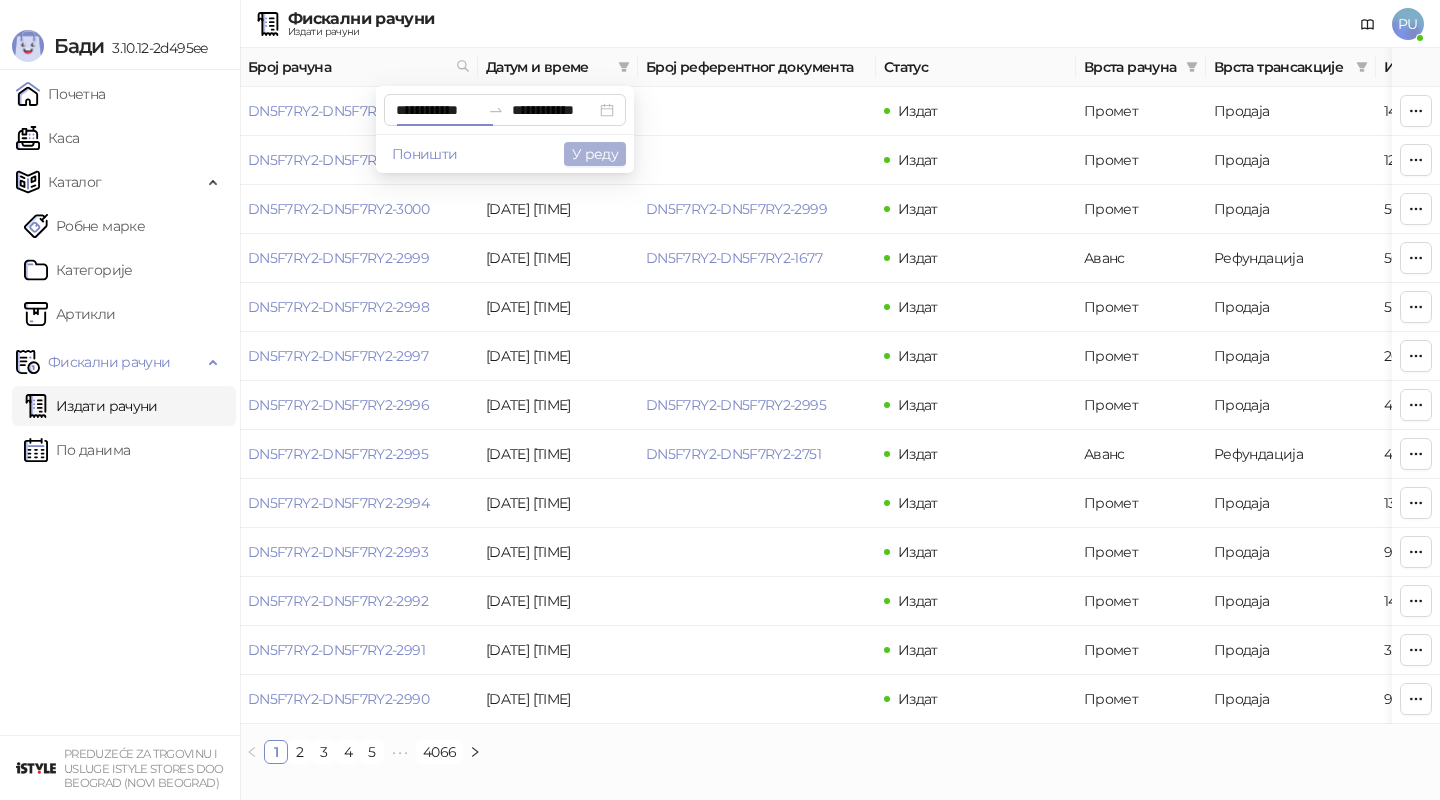 click on "У реду" at bounding box center [595, 154] 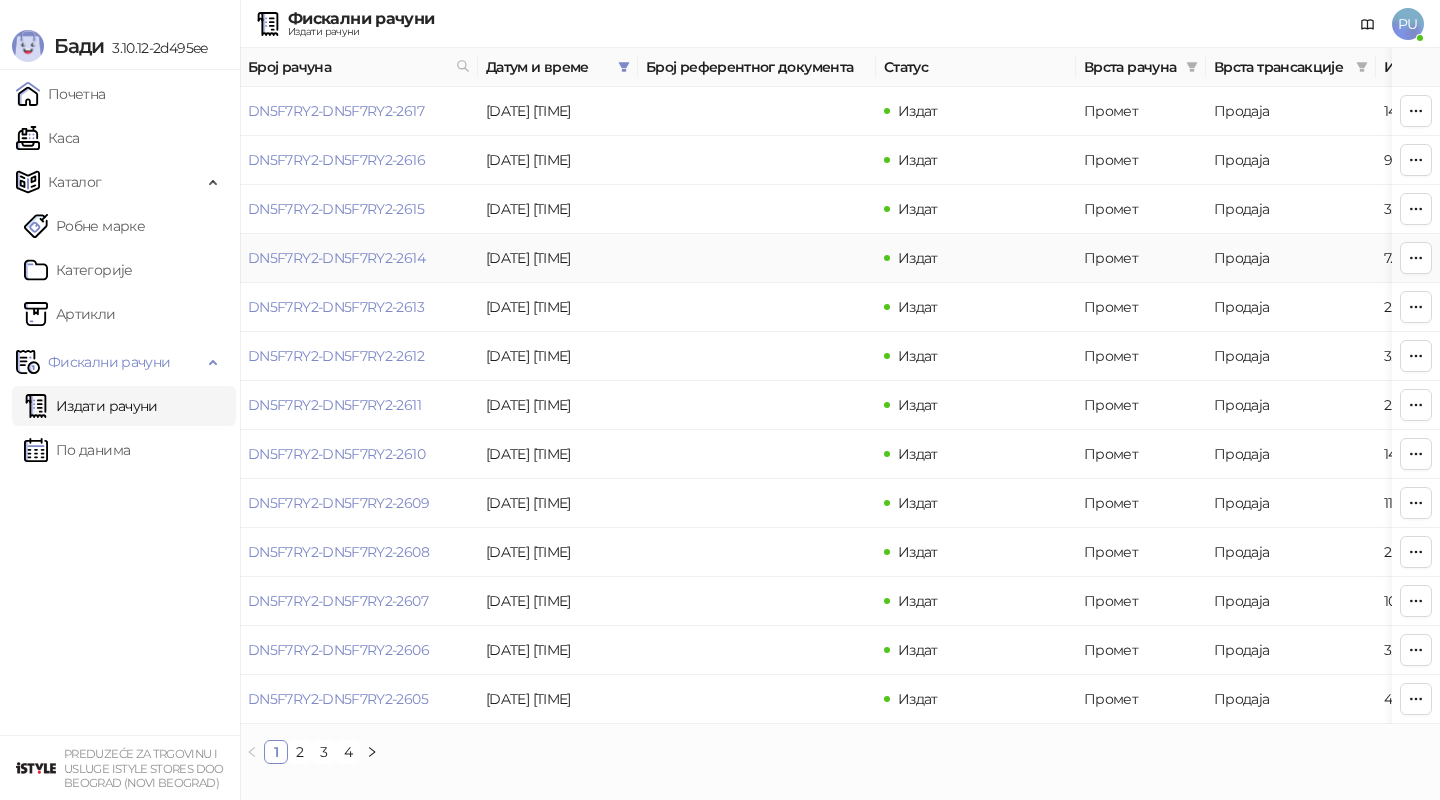 scroll, scrollTop: 0, scrollLeft: 234, axis: horizontal 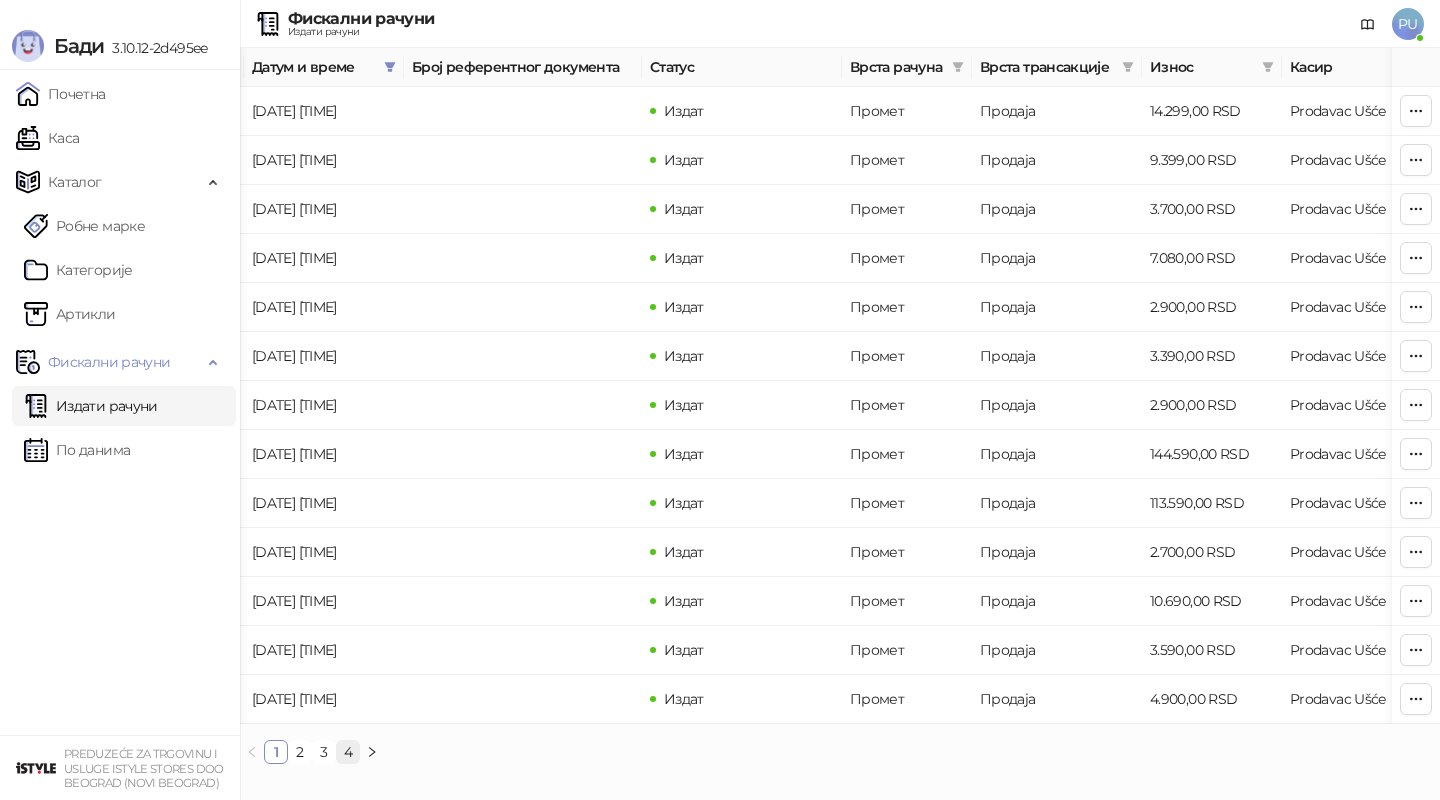 click on "4" at bounding box center [348, 752] 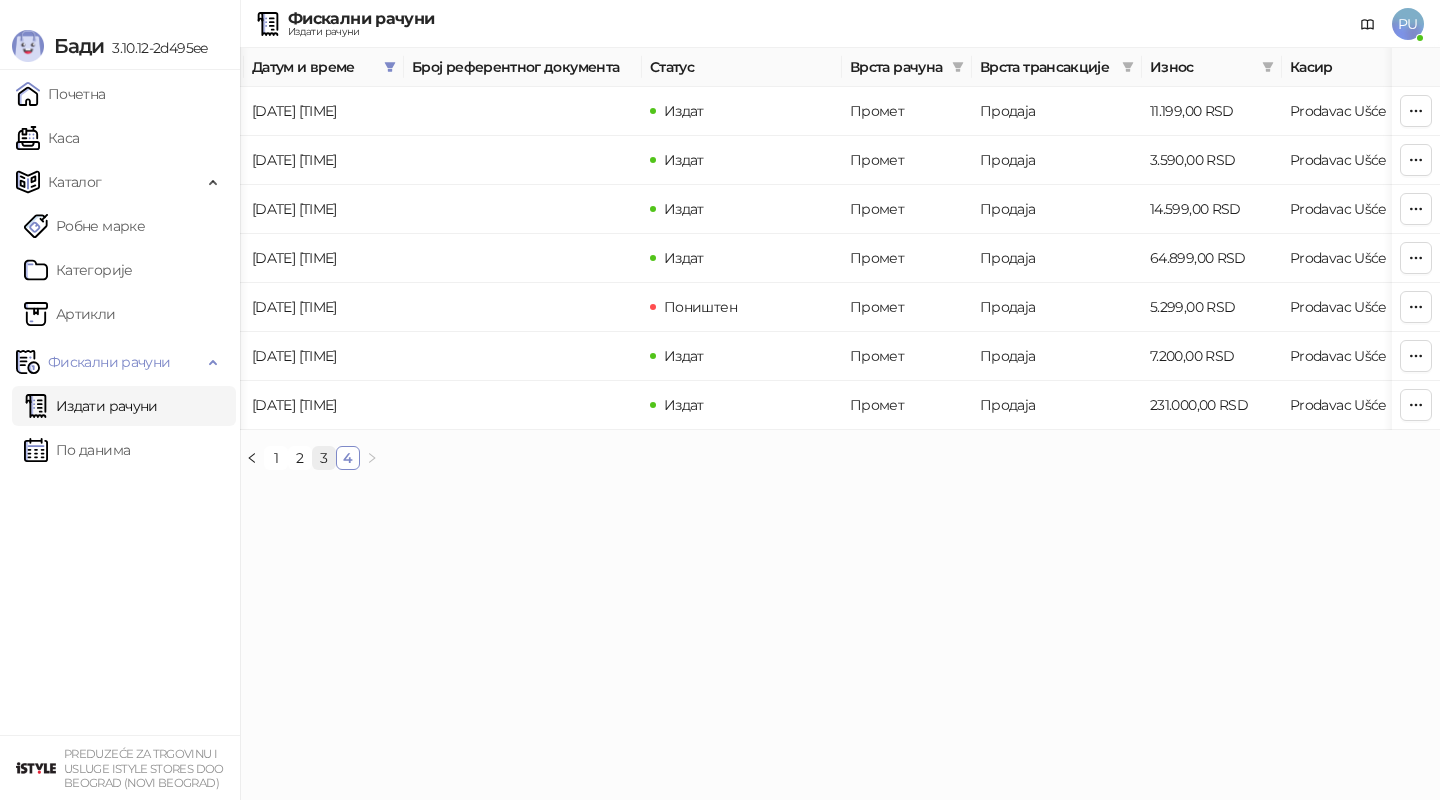 click on "3" at bounding box center [324, 458] 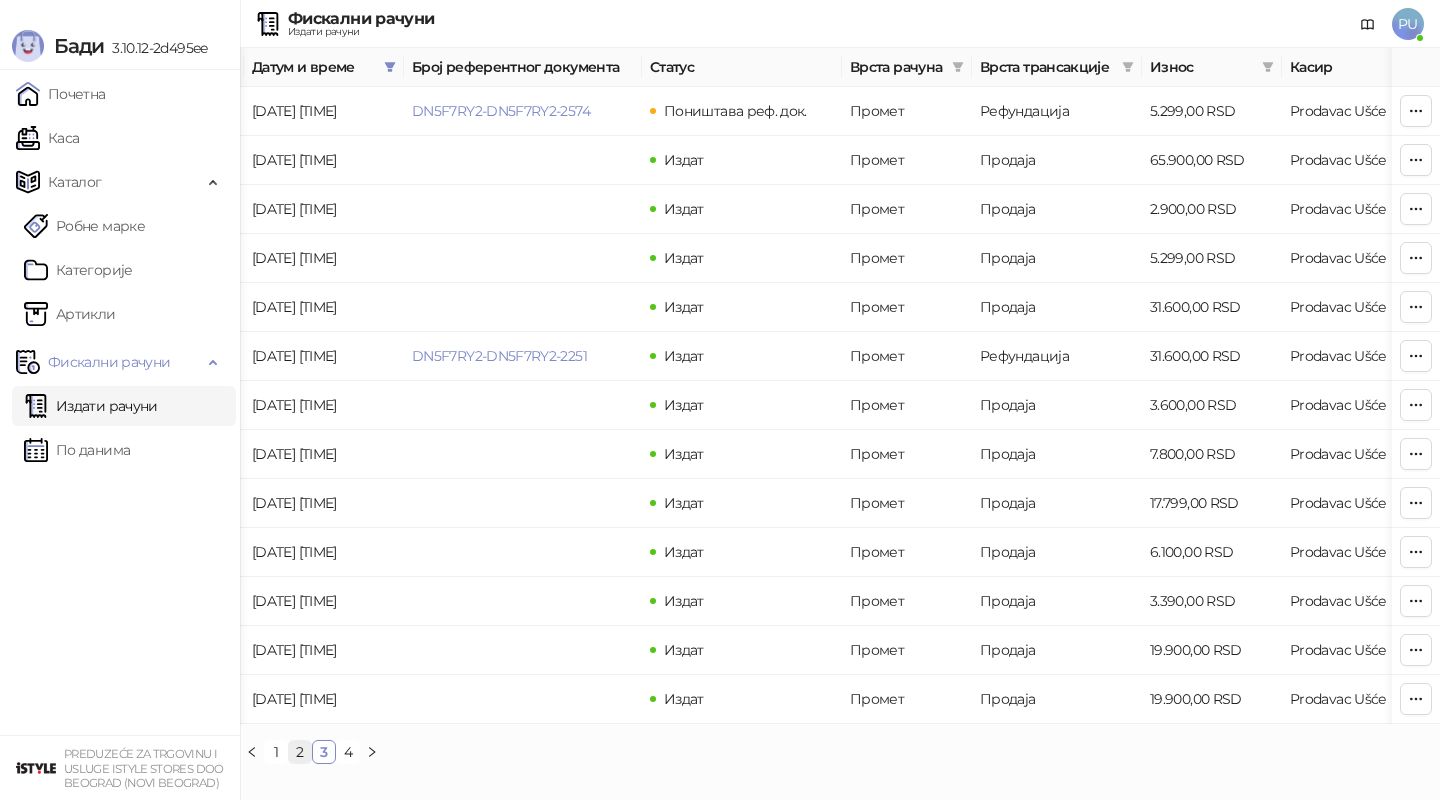 click on "2" at bounding box center (300, 752) 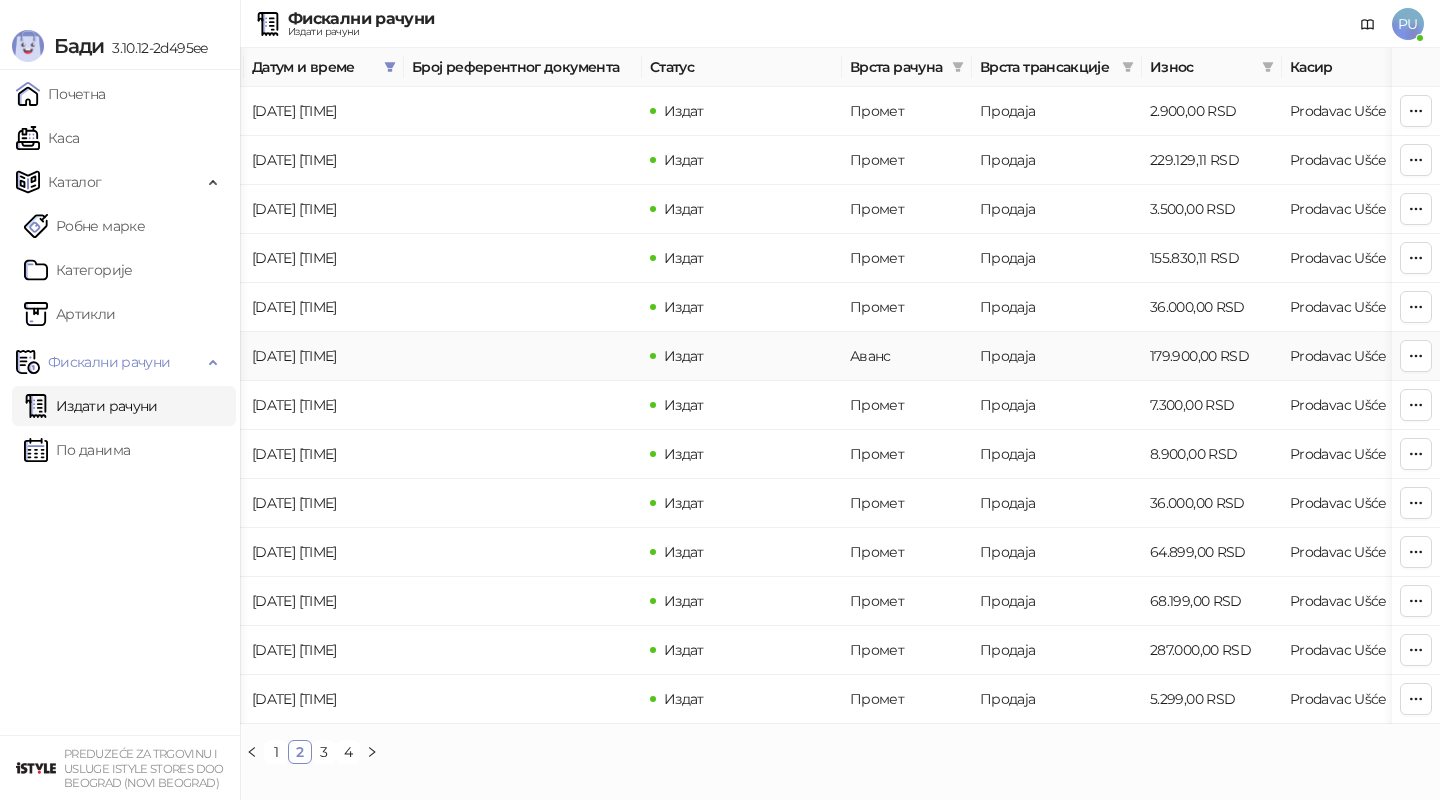 scroll, scrollTop: 0, scrollLeft: 0, axis: both 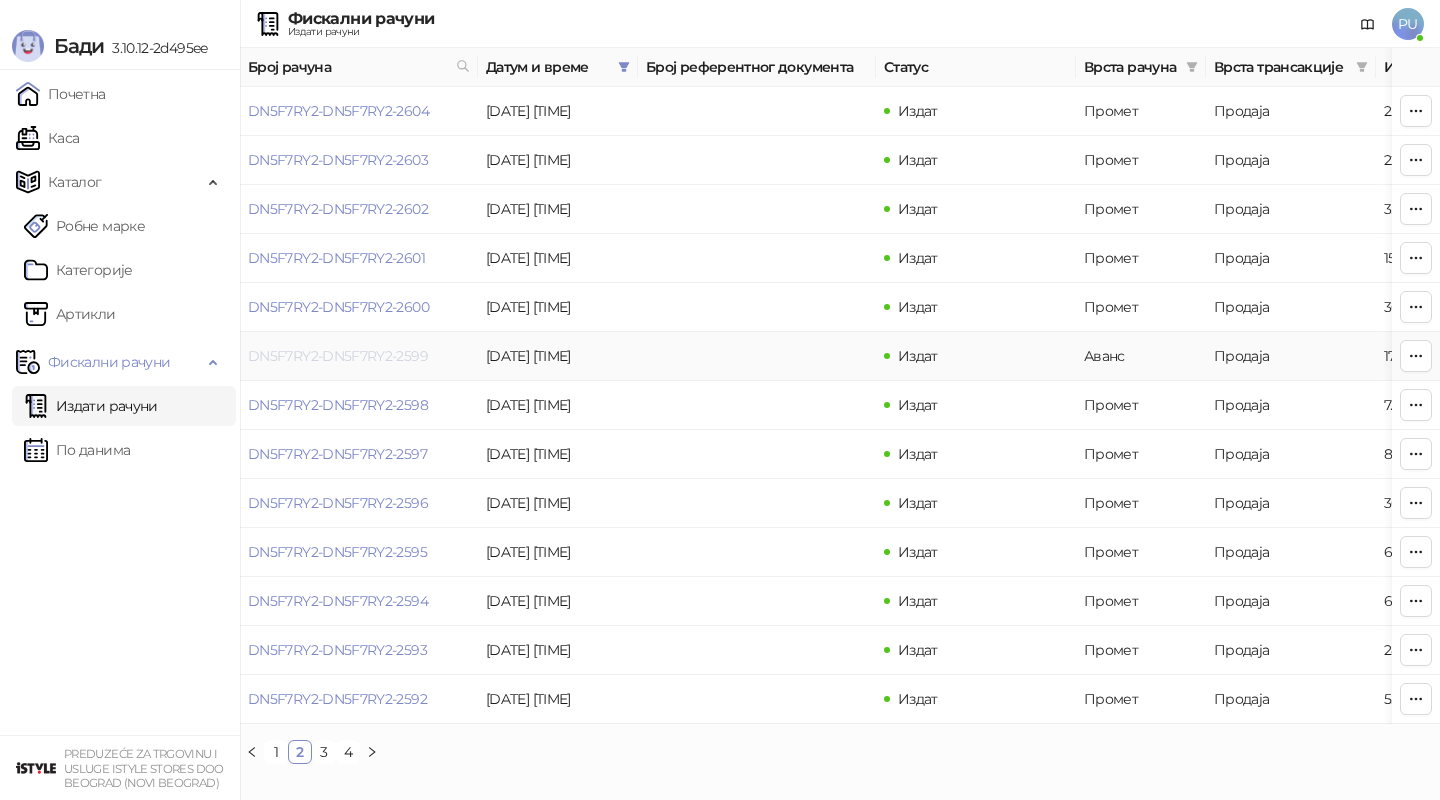 click on "DN5F7RY2-DN5F7RY2-2599" at bounding box center (338, 356) 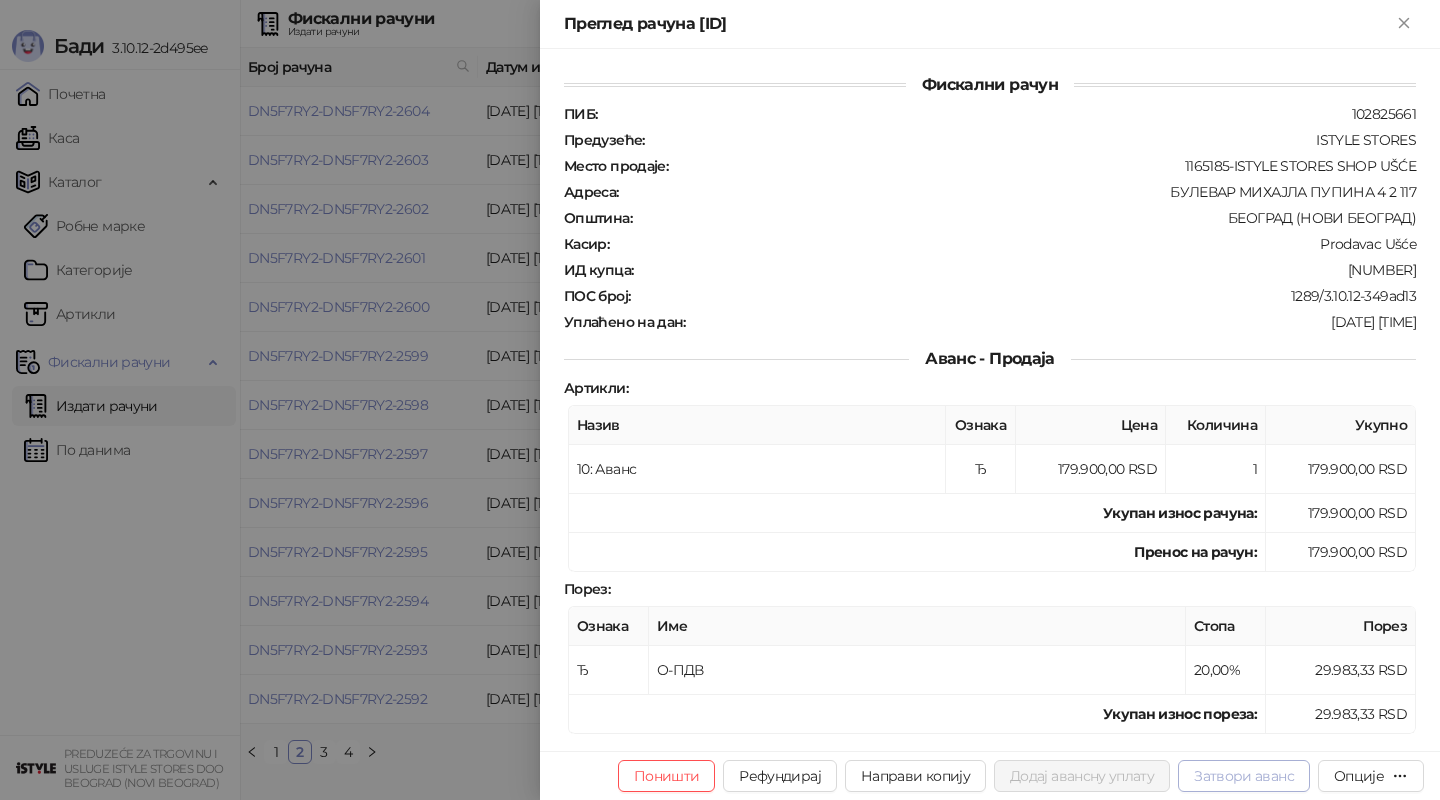 click on "Затвори аванс" at bounding box center (1244, 776) 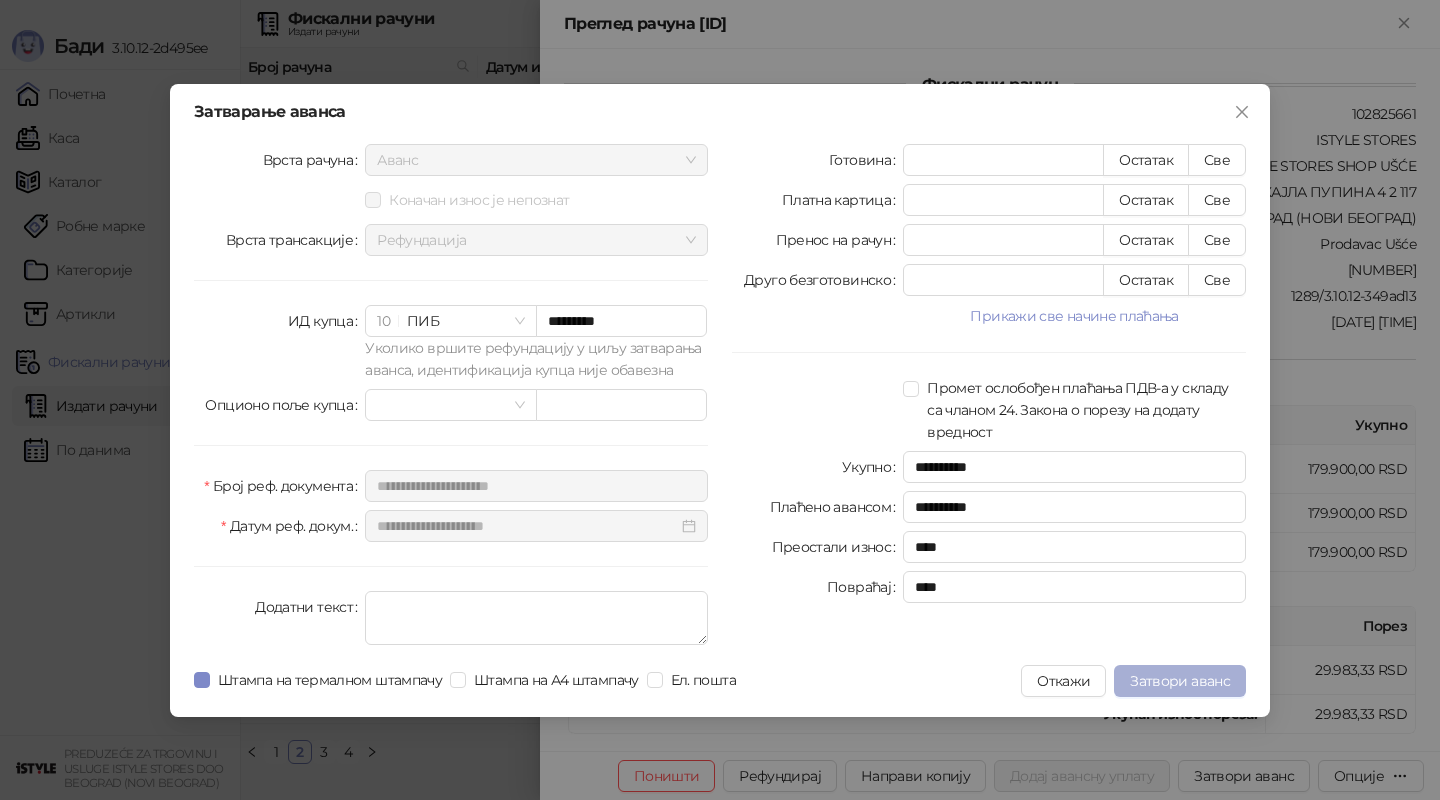 click on "Затвори аванс" at bounding box center [1180, 681] 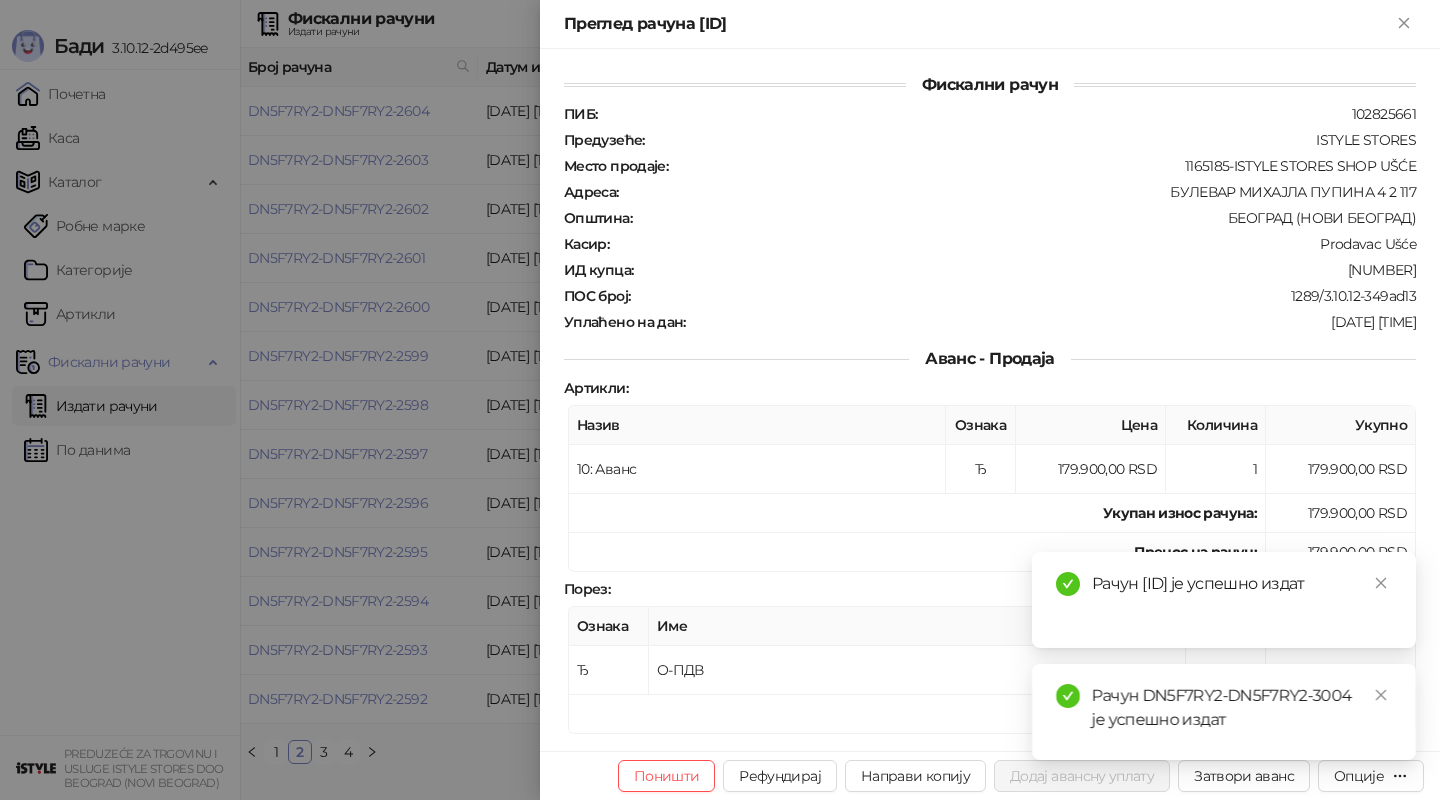 click on "Рачун [ID] је успешно издат" at bounding box center [1242, 584] 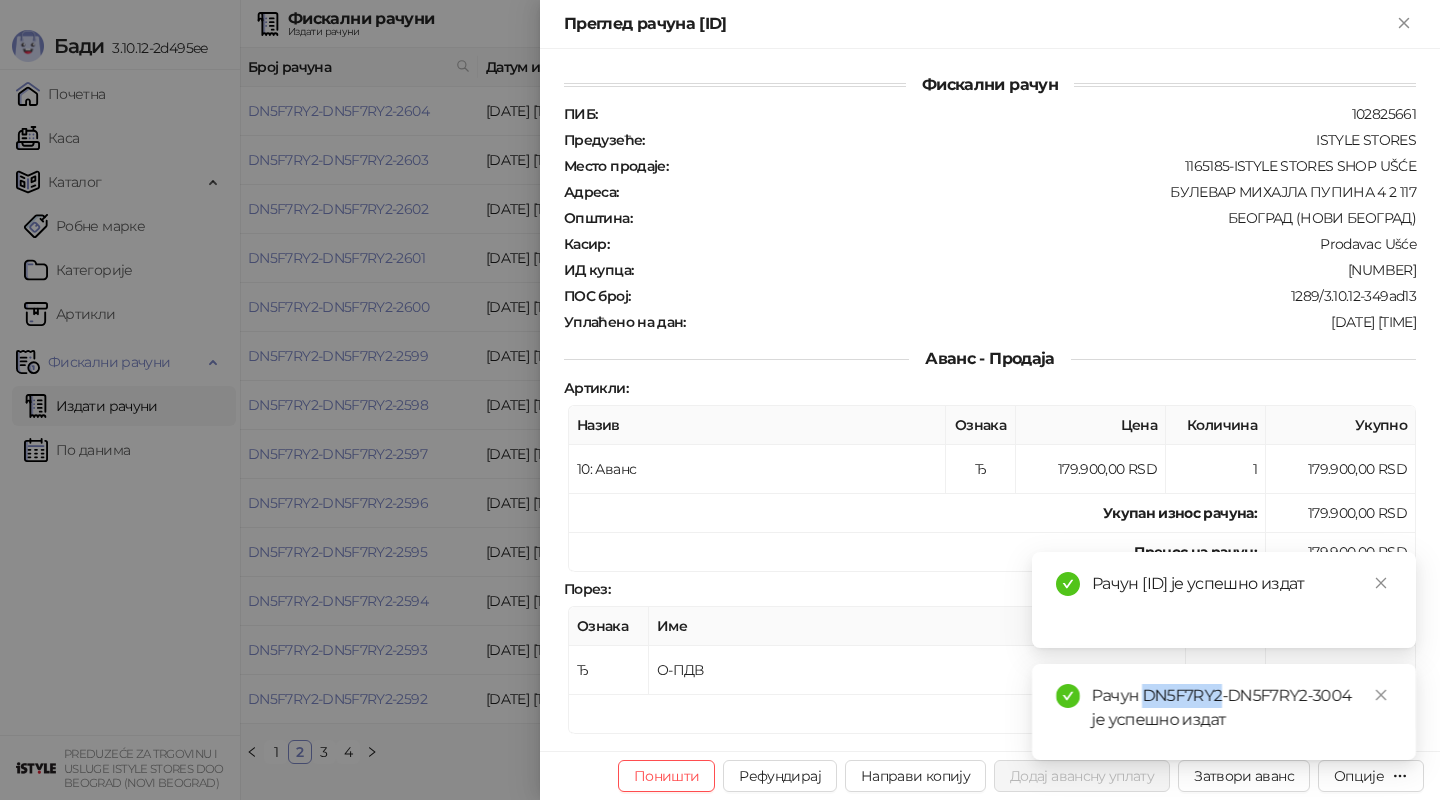 click on "Рачун DN5F7RY2-DN5F7RY2-3004 је успешно издат" at bounding box center [1242, 708] 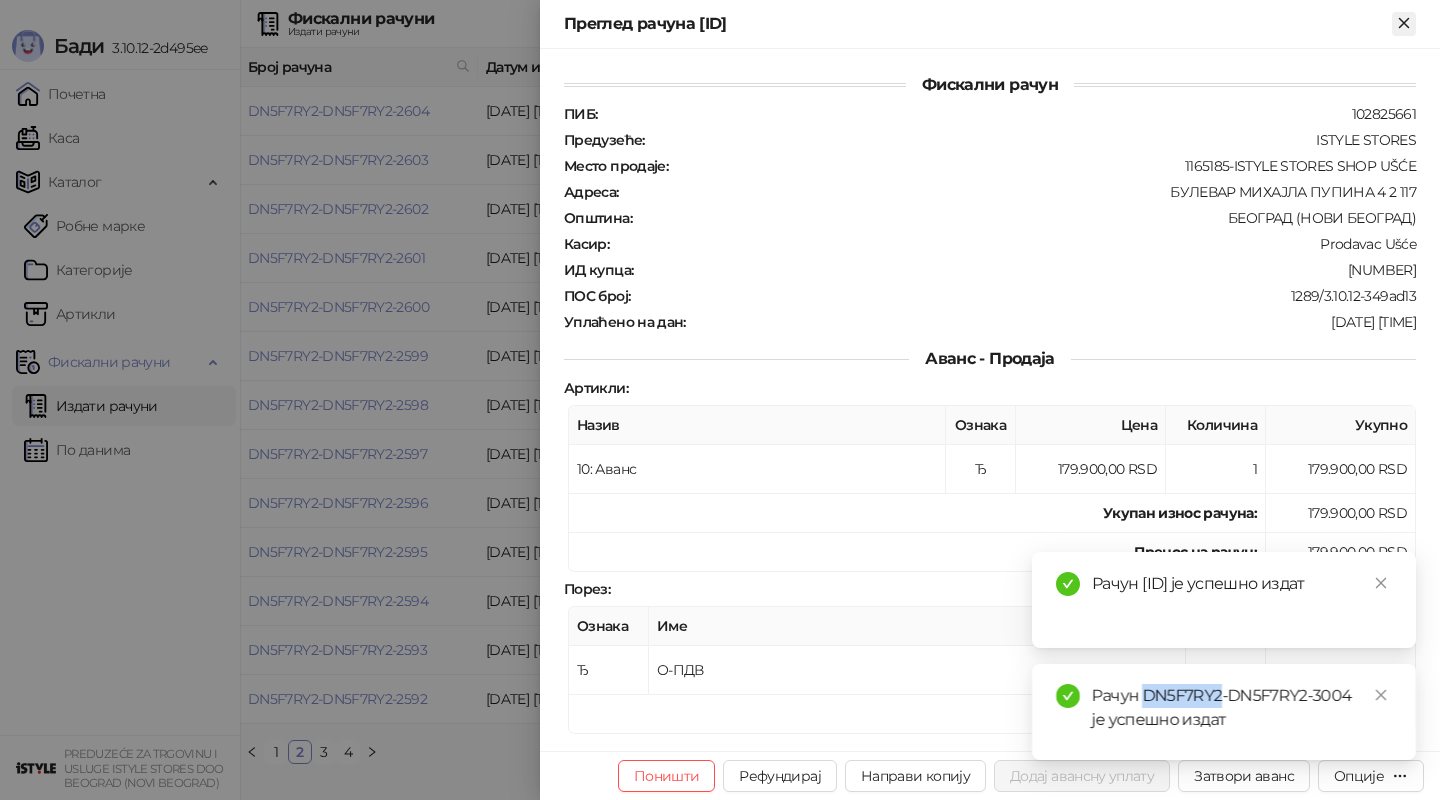 click 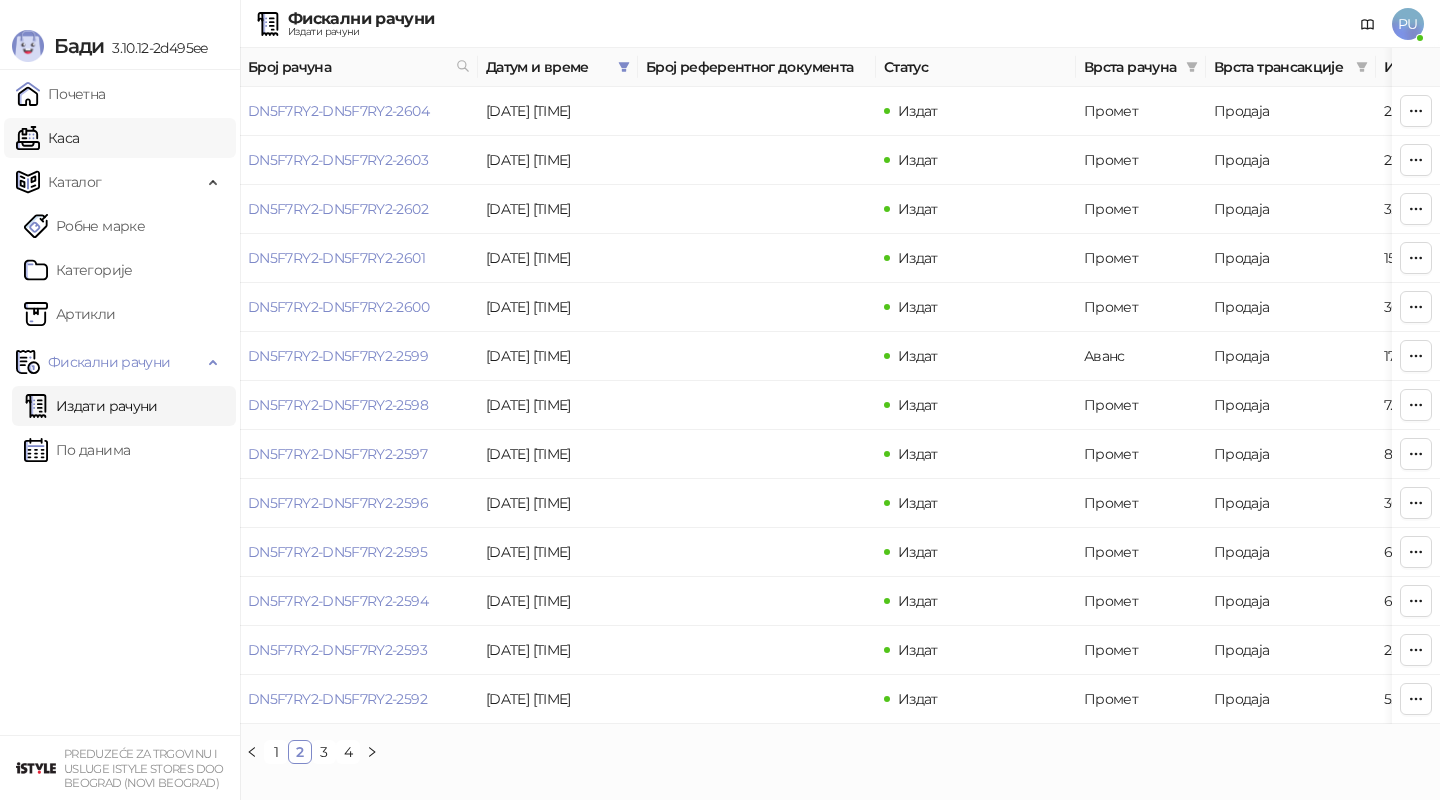 click on "Каса" at bounding box center [47, 138] 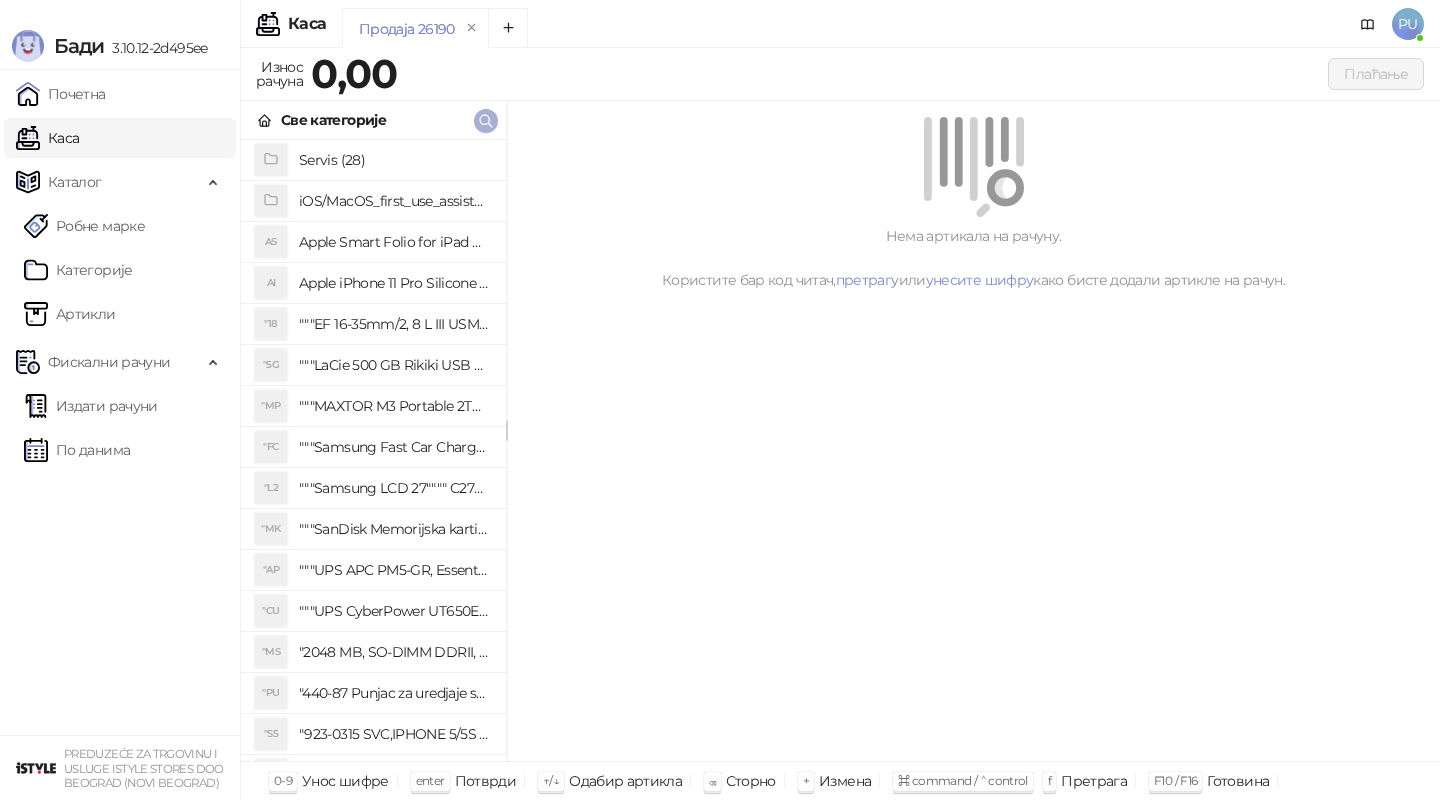 click 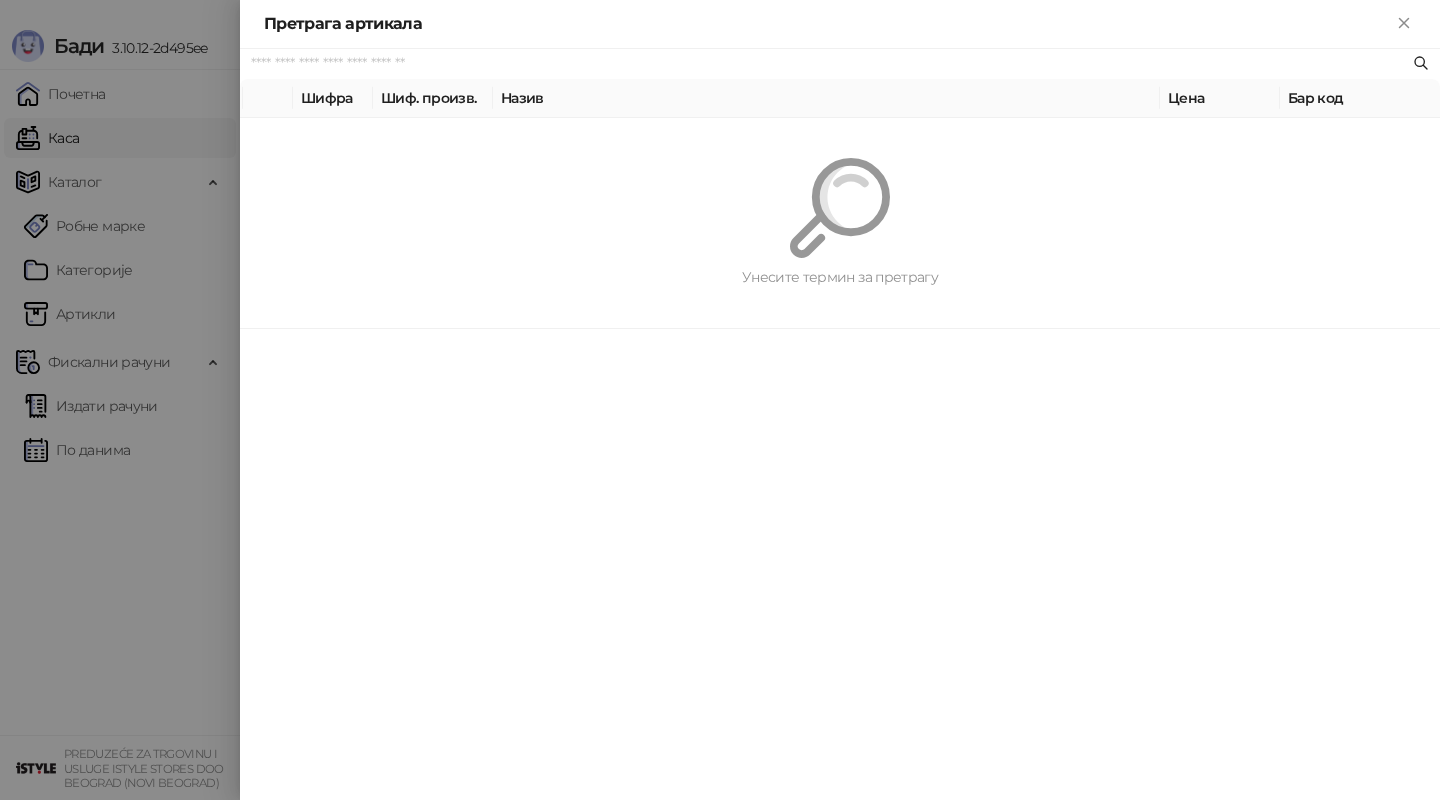 paste on "*********" 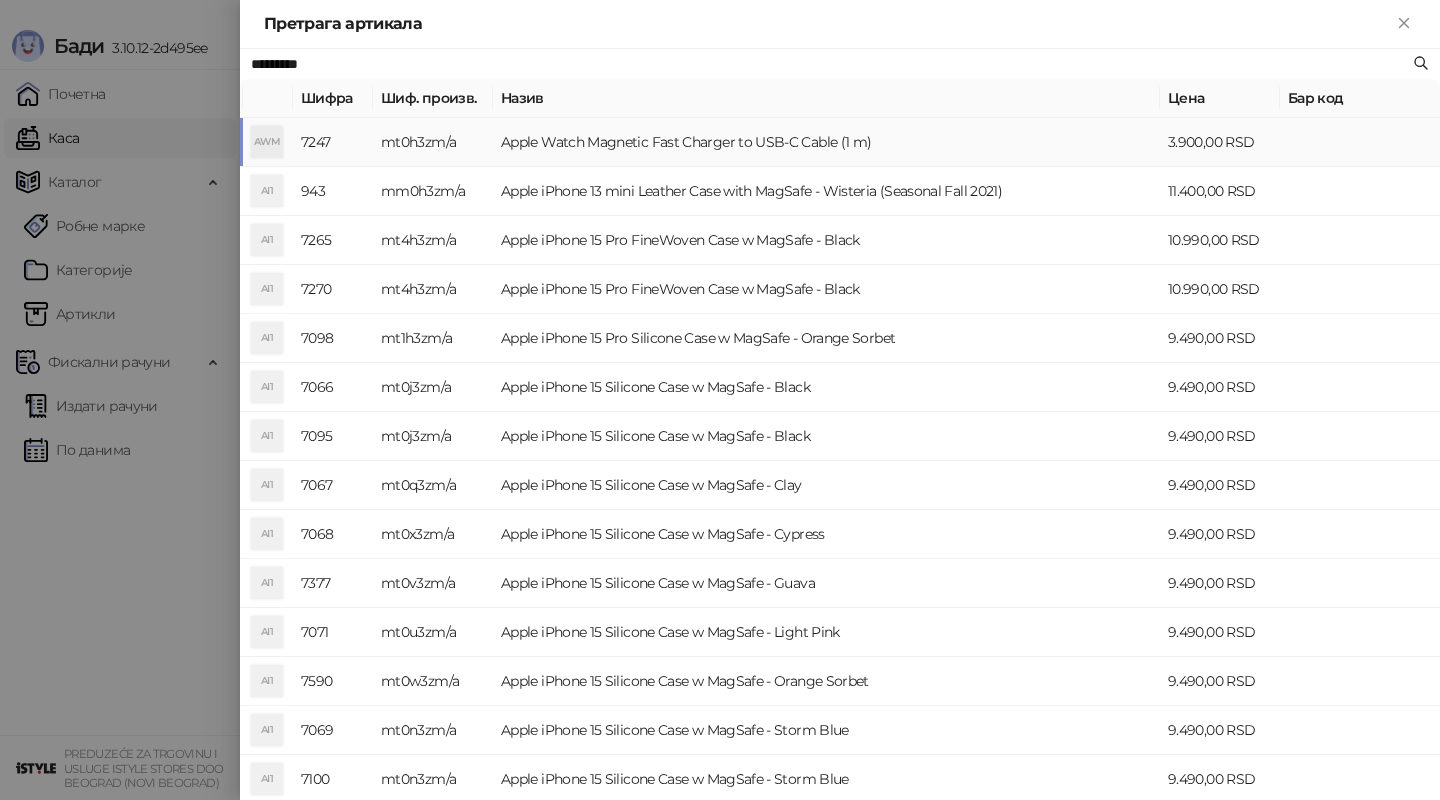 type on "*********" 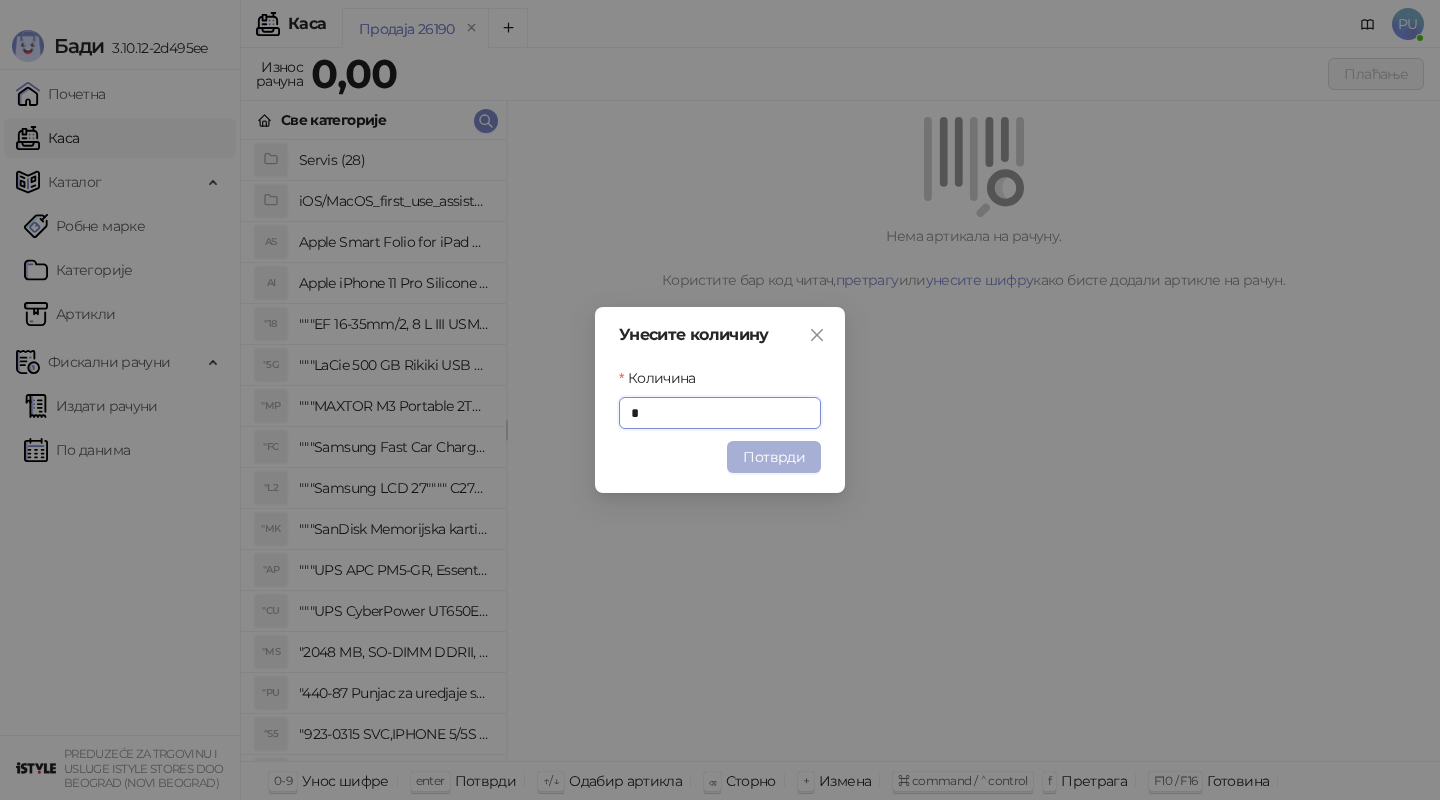 click on "Потврди" at bounding box center [774, 457] 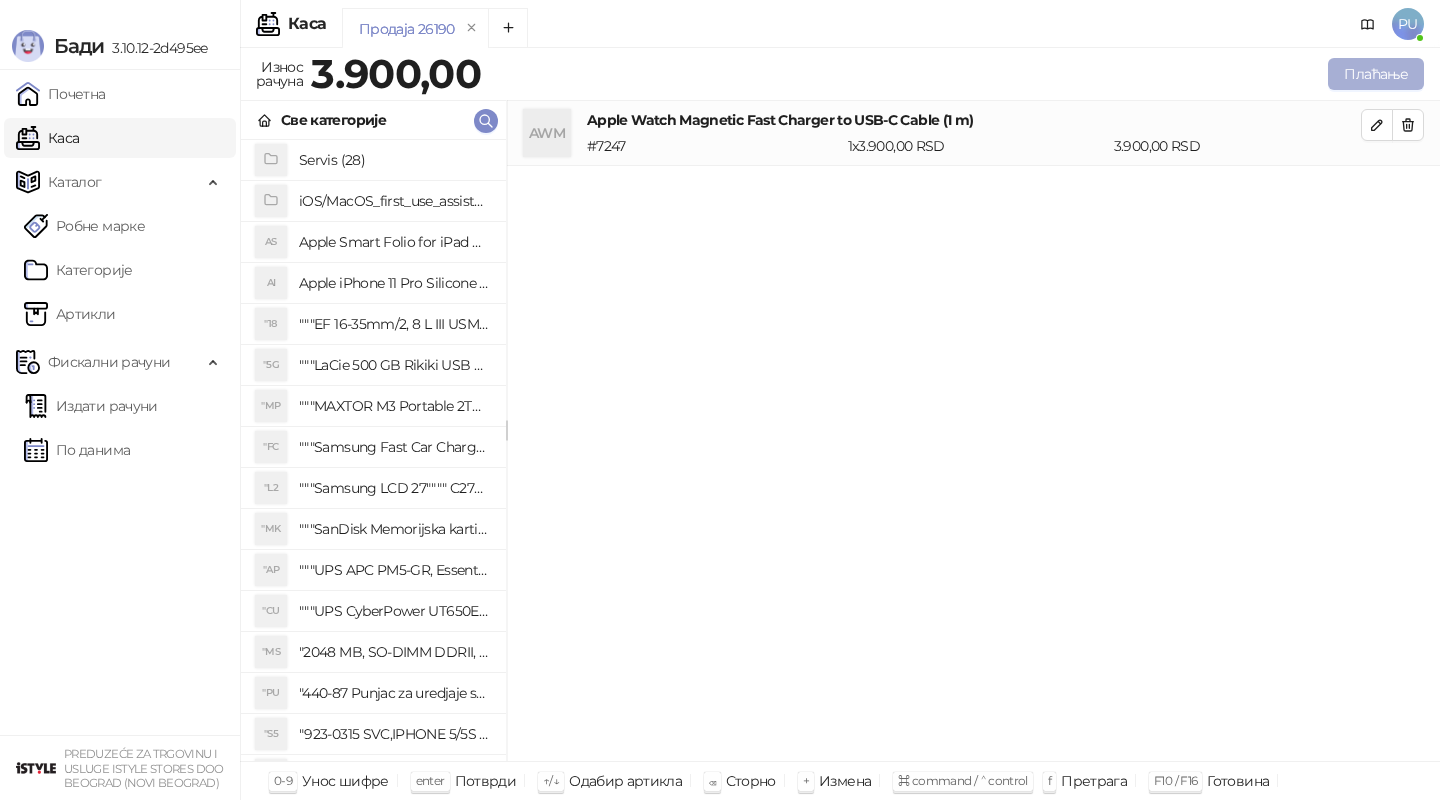 click on "Плаћање" at bounding box center (1376, 74) 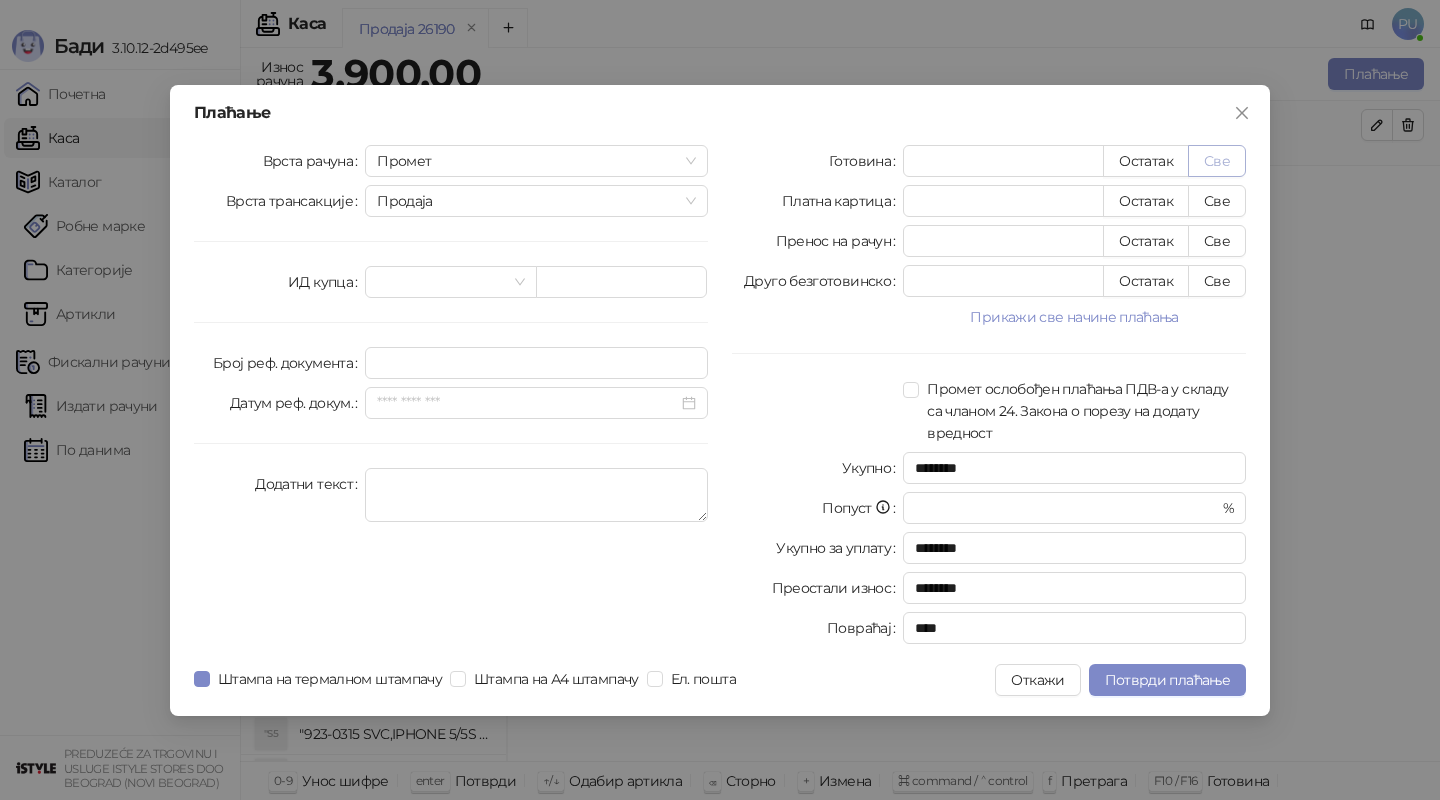 click on "Све" at bounding box center (1217, 161) 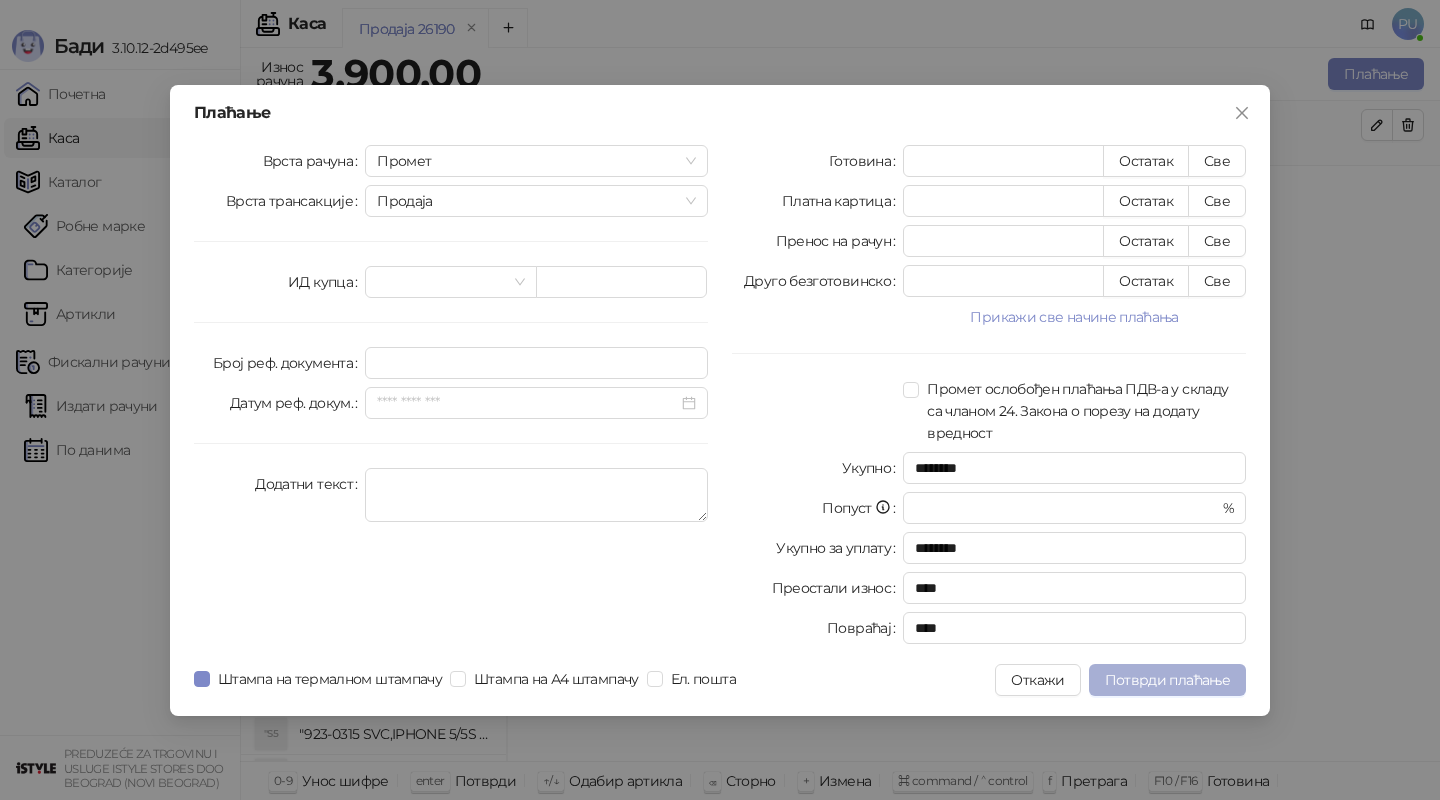 click on "Потврди плаћање" at bounding box center [1167, 680] 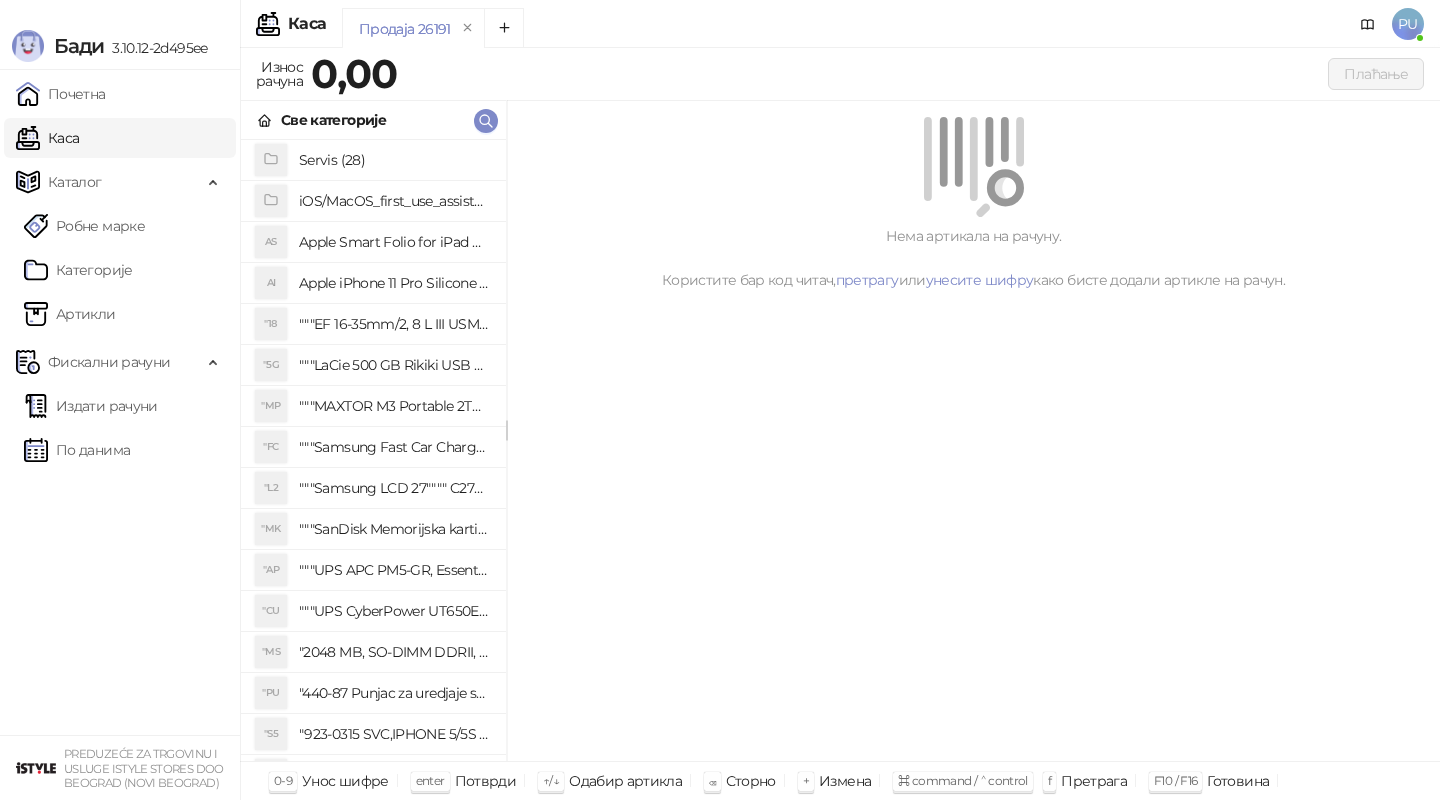 click on "Apple iPhone 11 Pro Silicone Case -  Black" at bounding box center (394, 283) 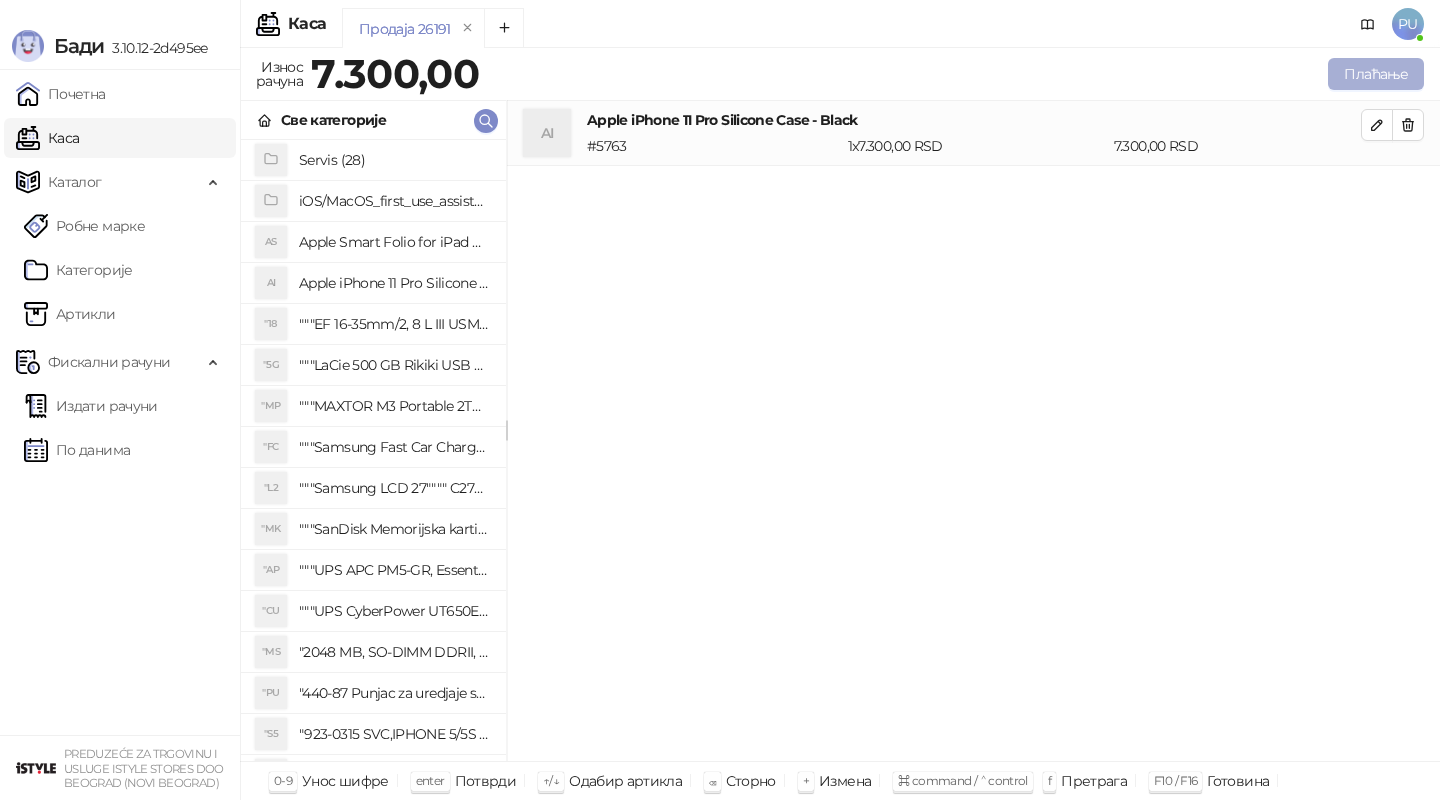 click on "Плаћање" at bounding box center (1376, 74) 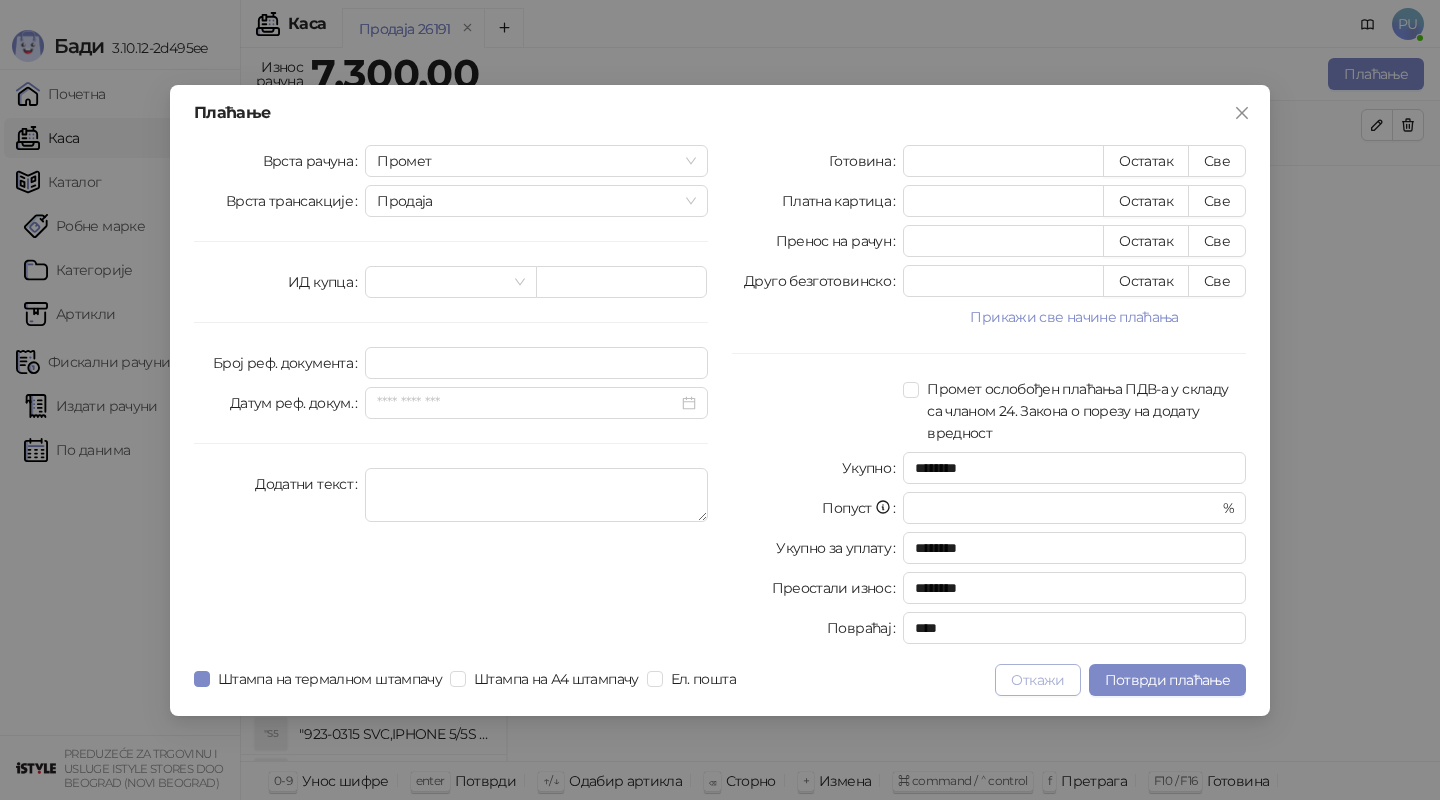 click on "Откажи" at bounding box center (1037, 680) 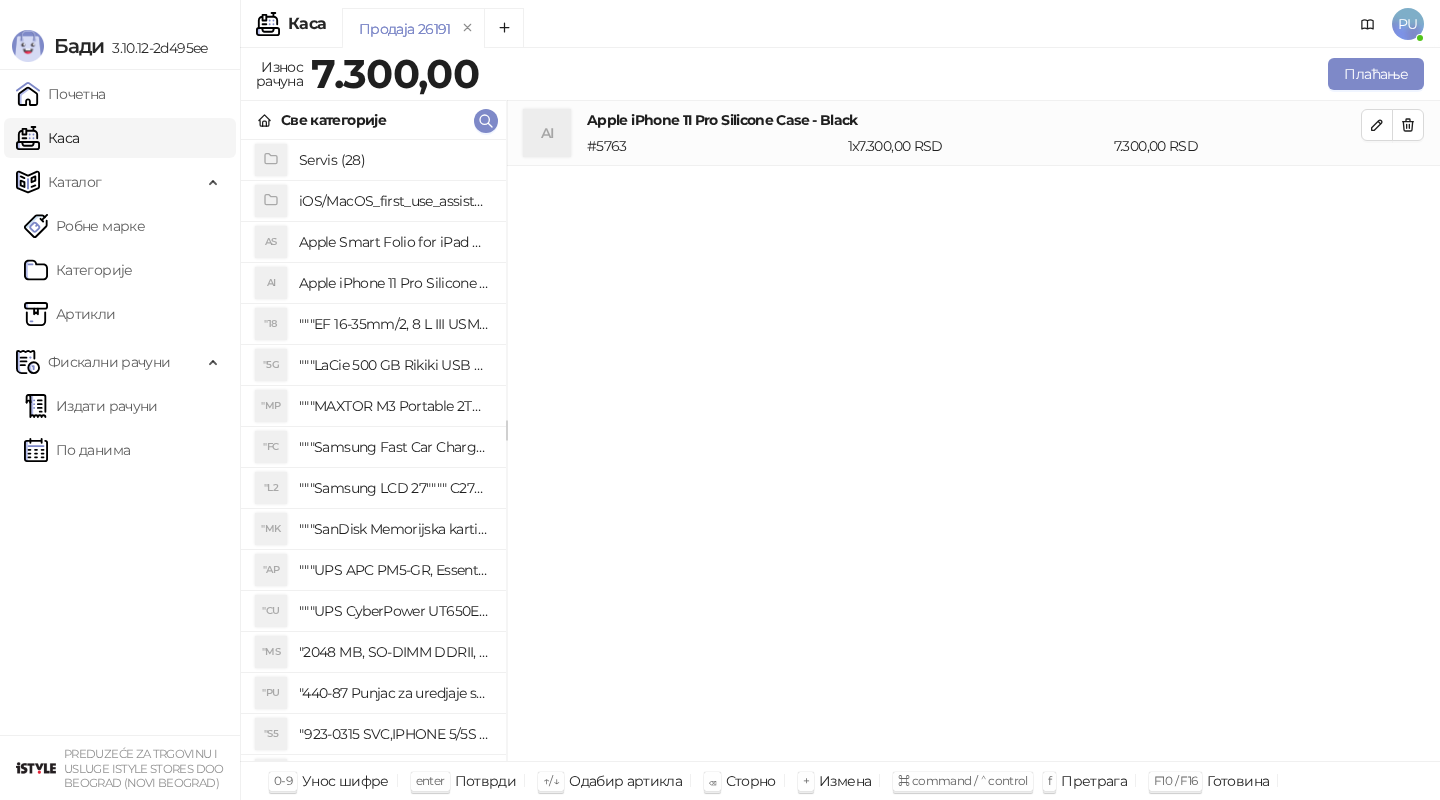 click on "Издати рачуни По данима" at bounding box center [120, 428] 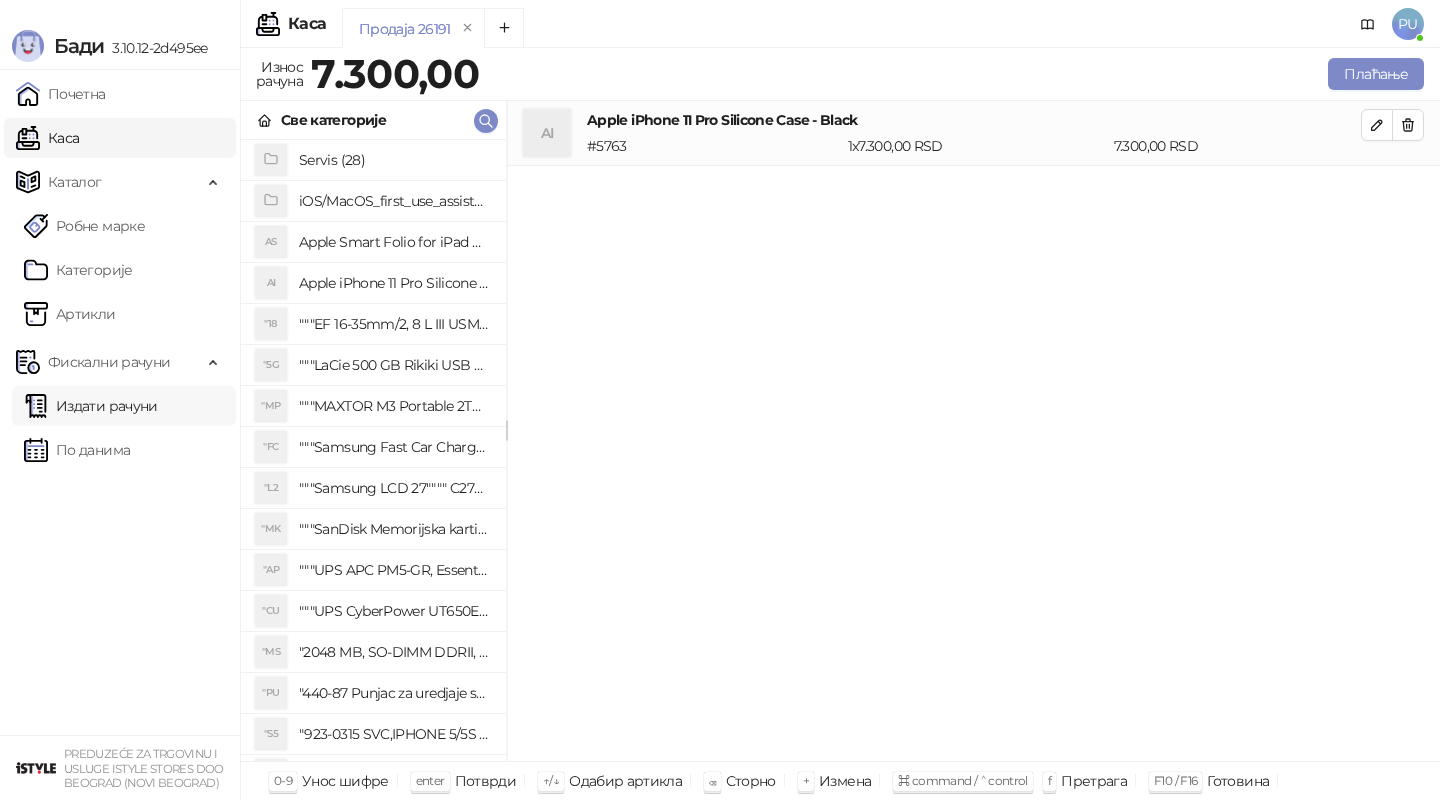 click on "Издати рачуни" at bounding box center (91, 406) 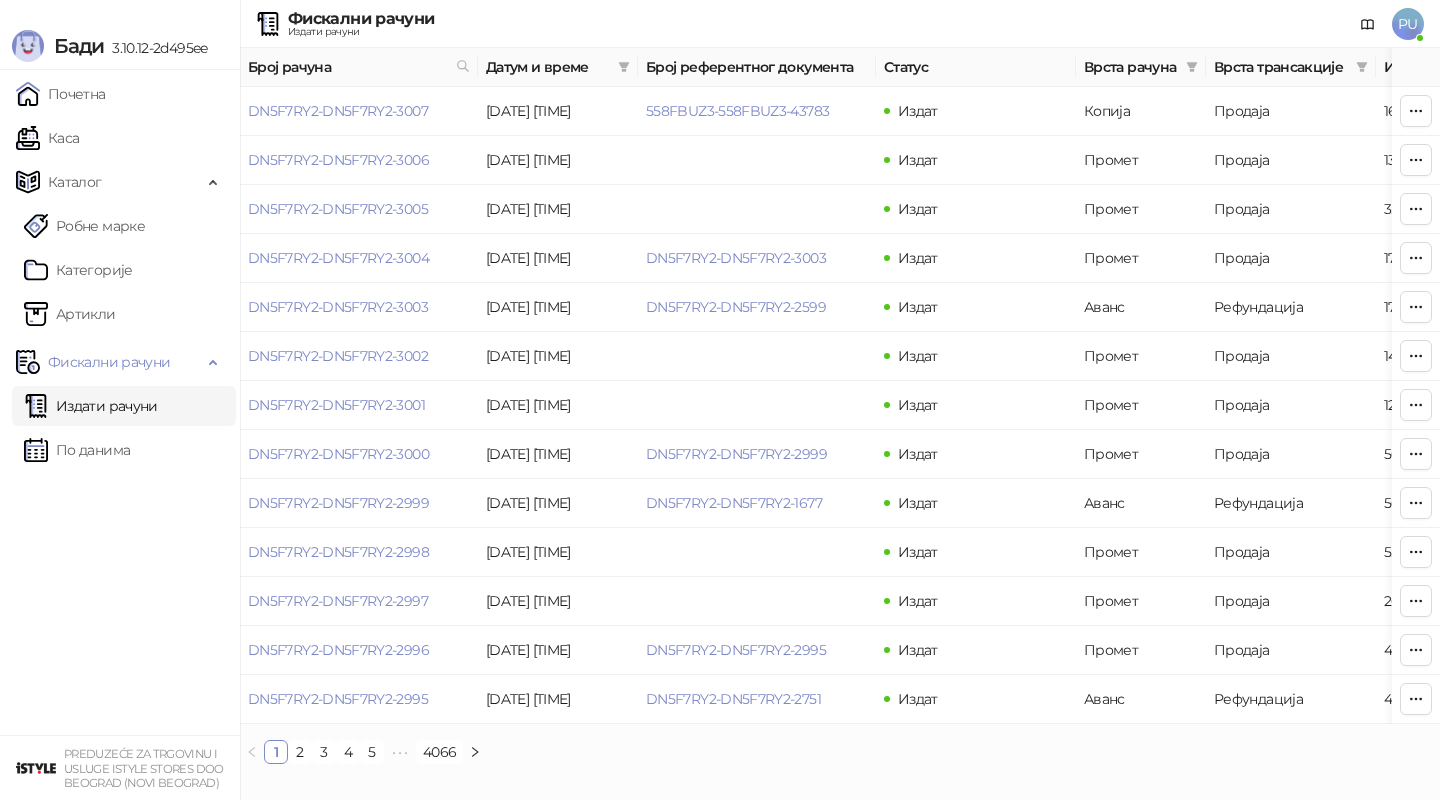 click on "Датум и време" at bounding box center (548, 67) 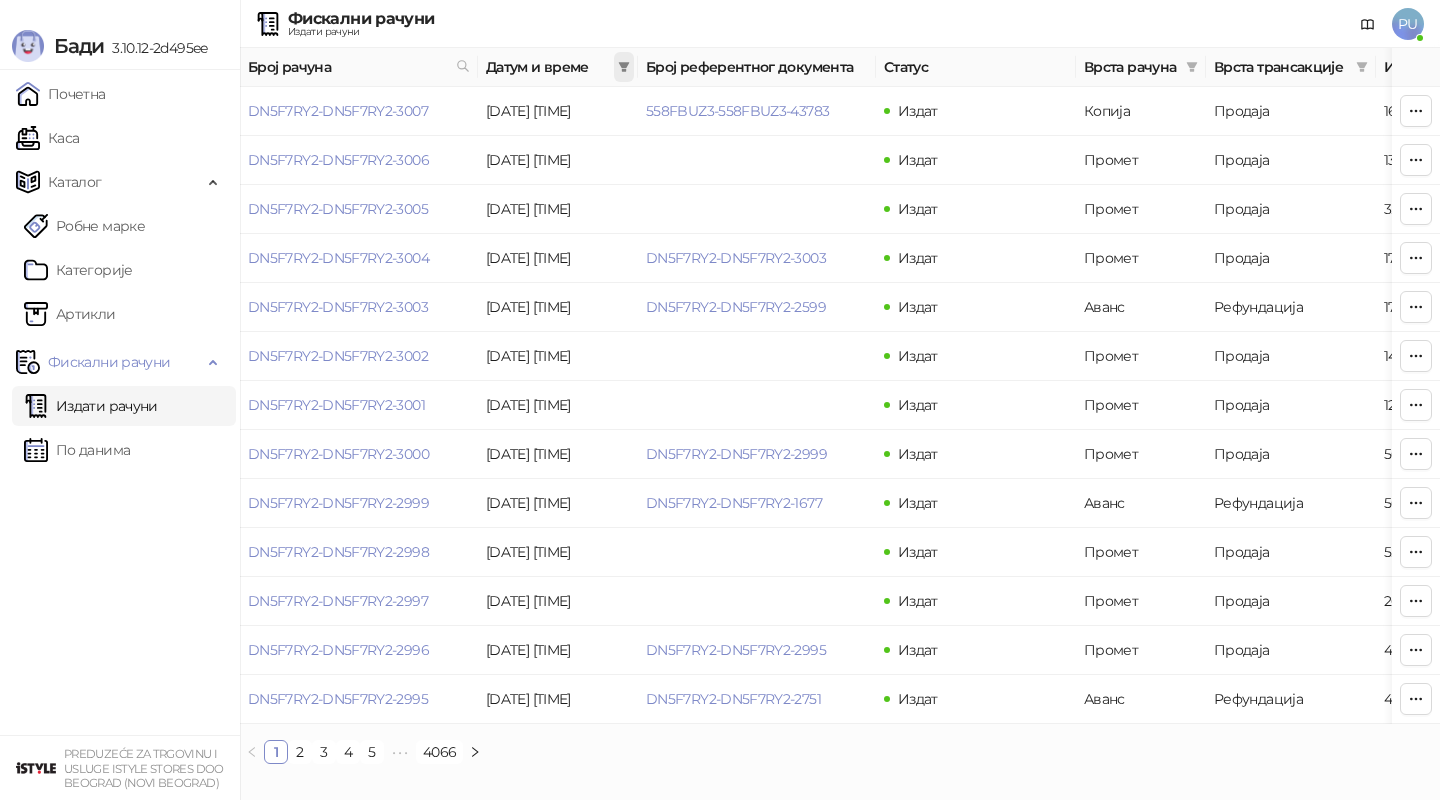 click 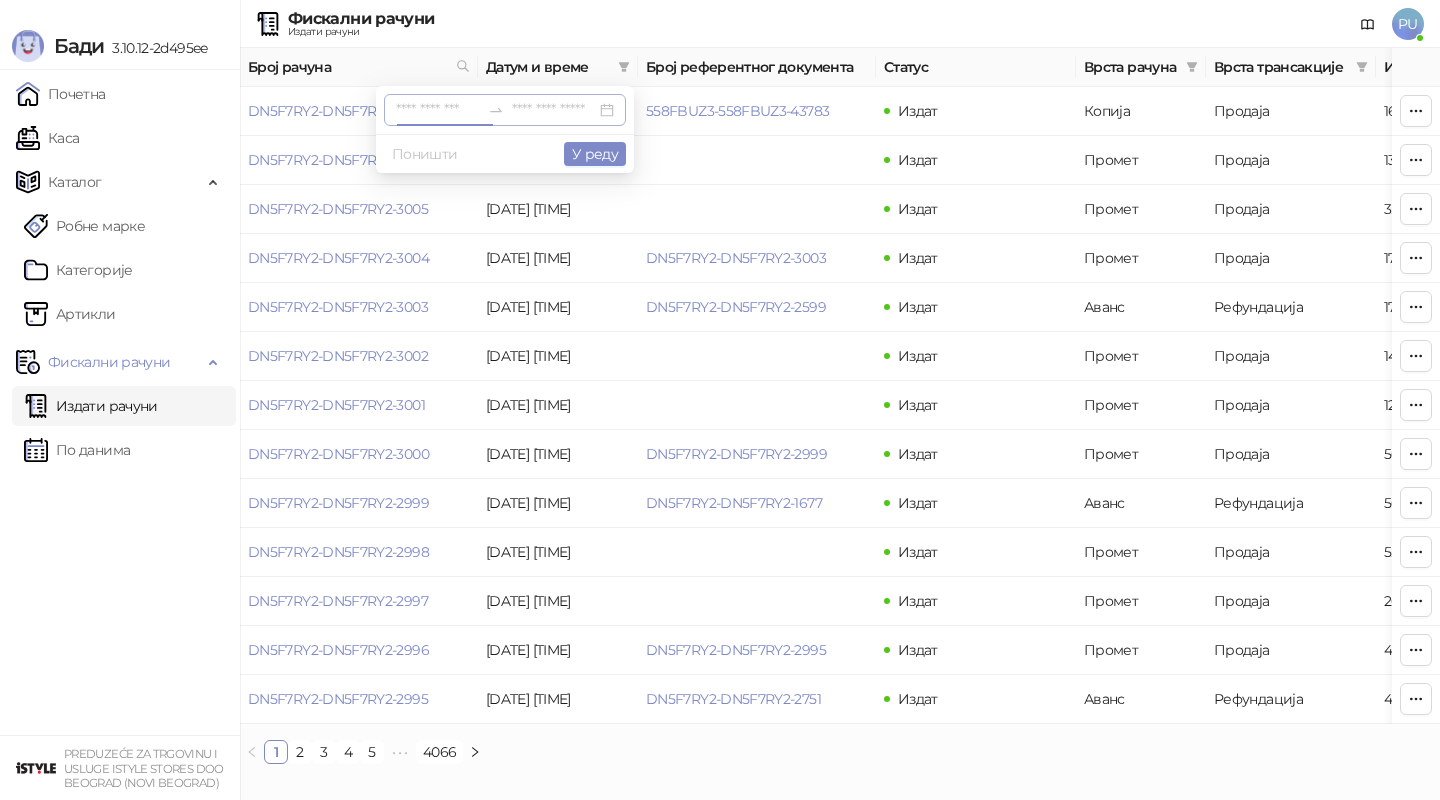 click at bounding box center [438, 110] 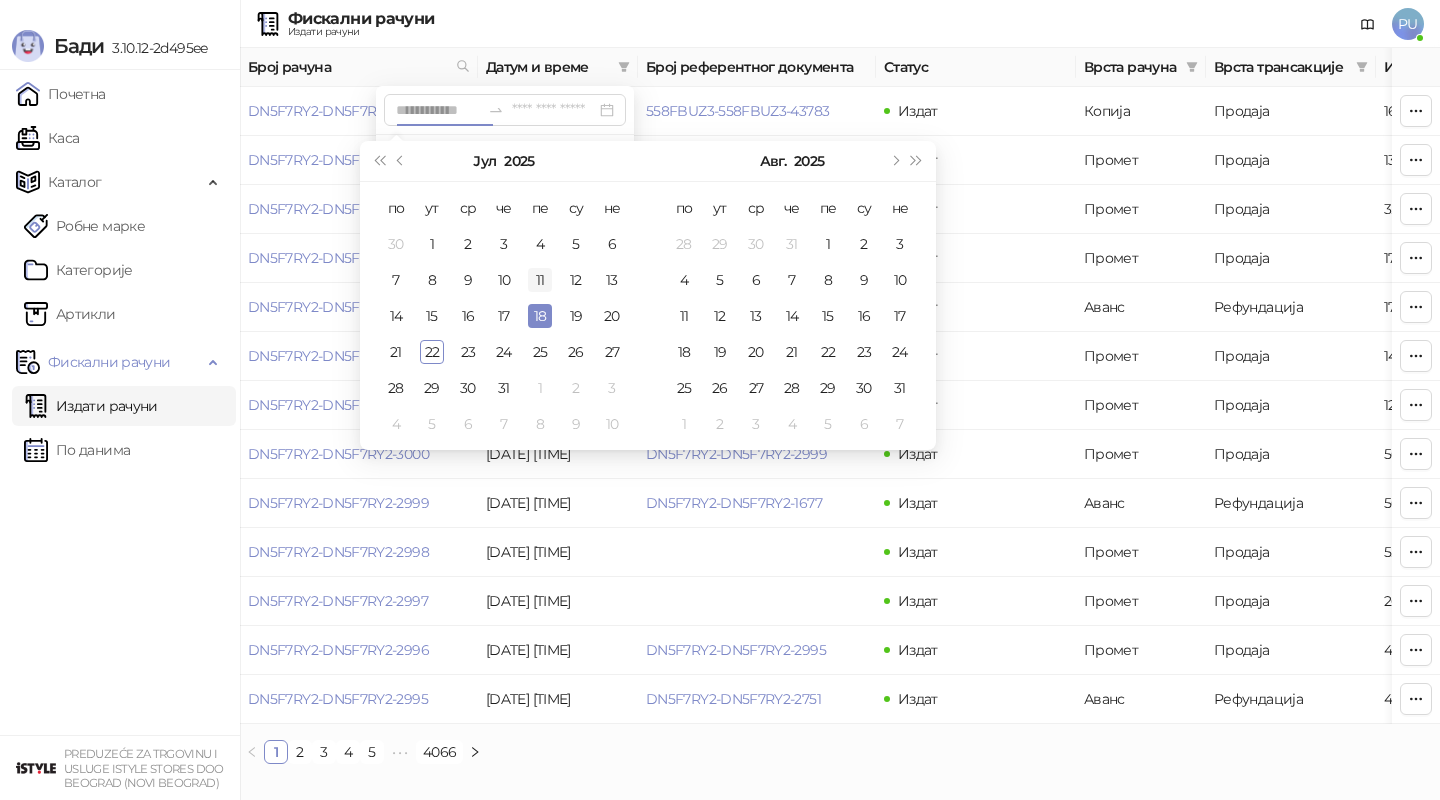 type on "**********" 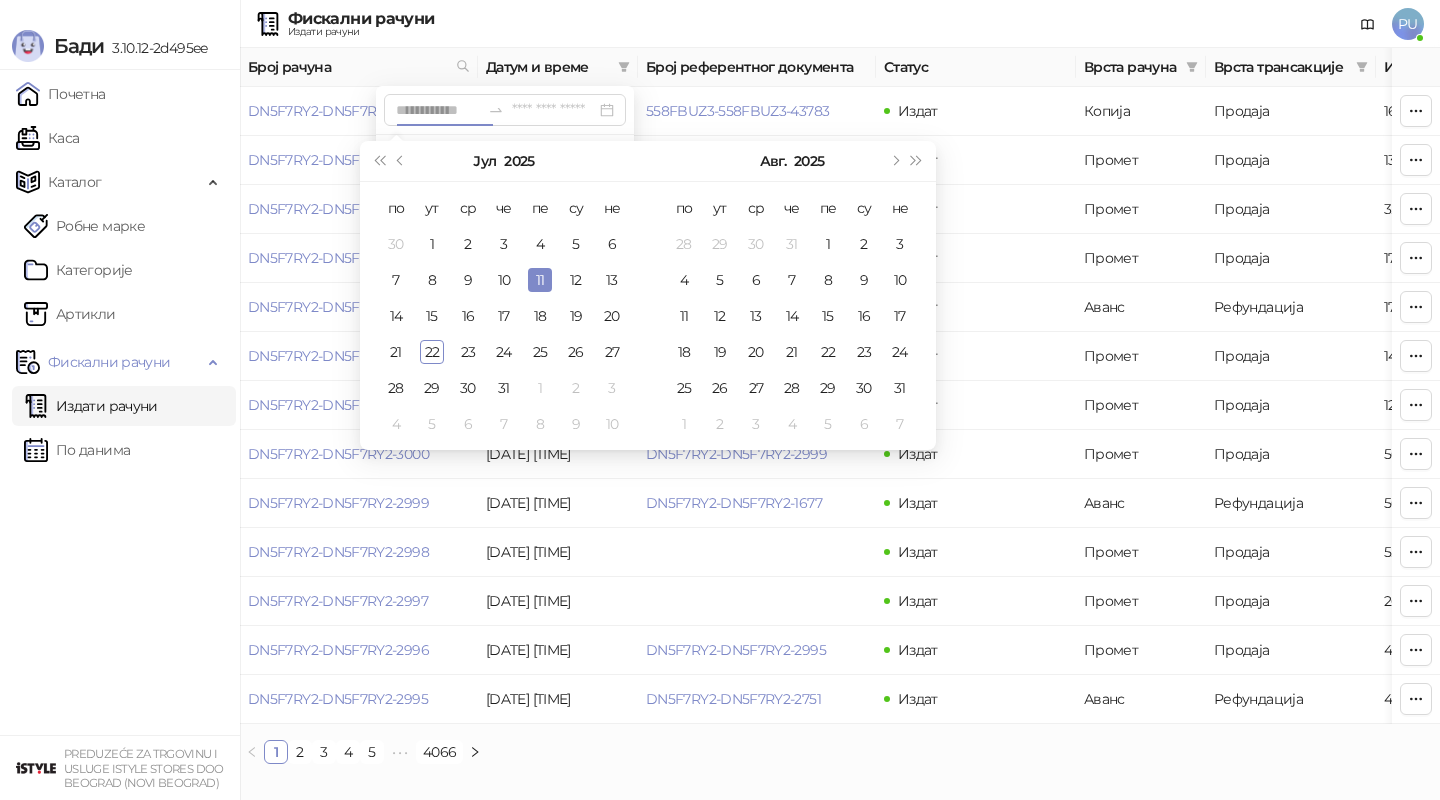 click on "11" at bounding box center (540, 280) 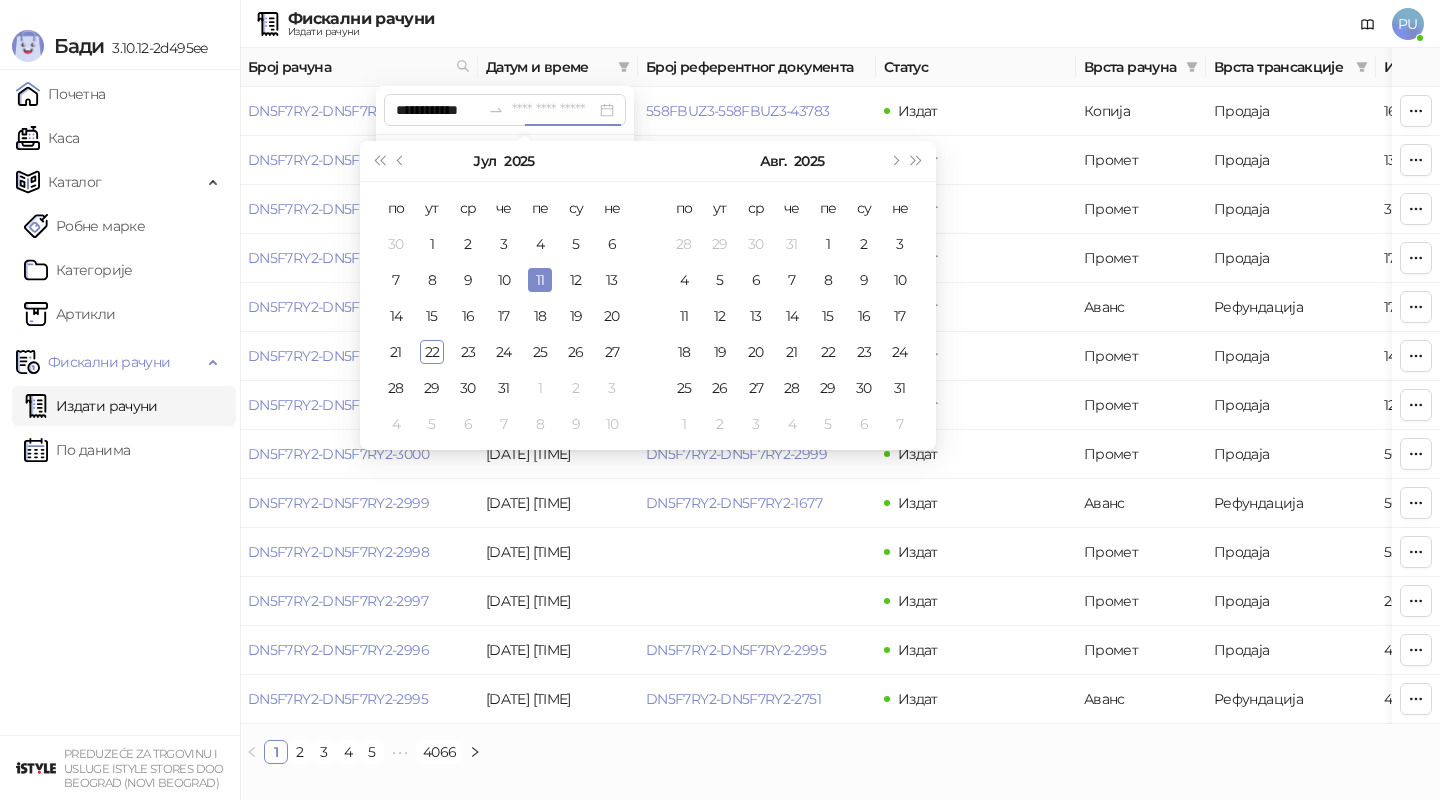 click on "11" at bounding box center (540, 280) 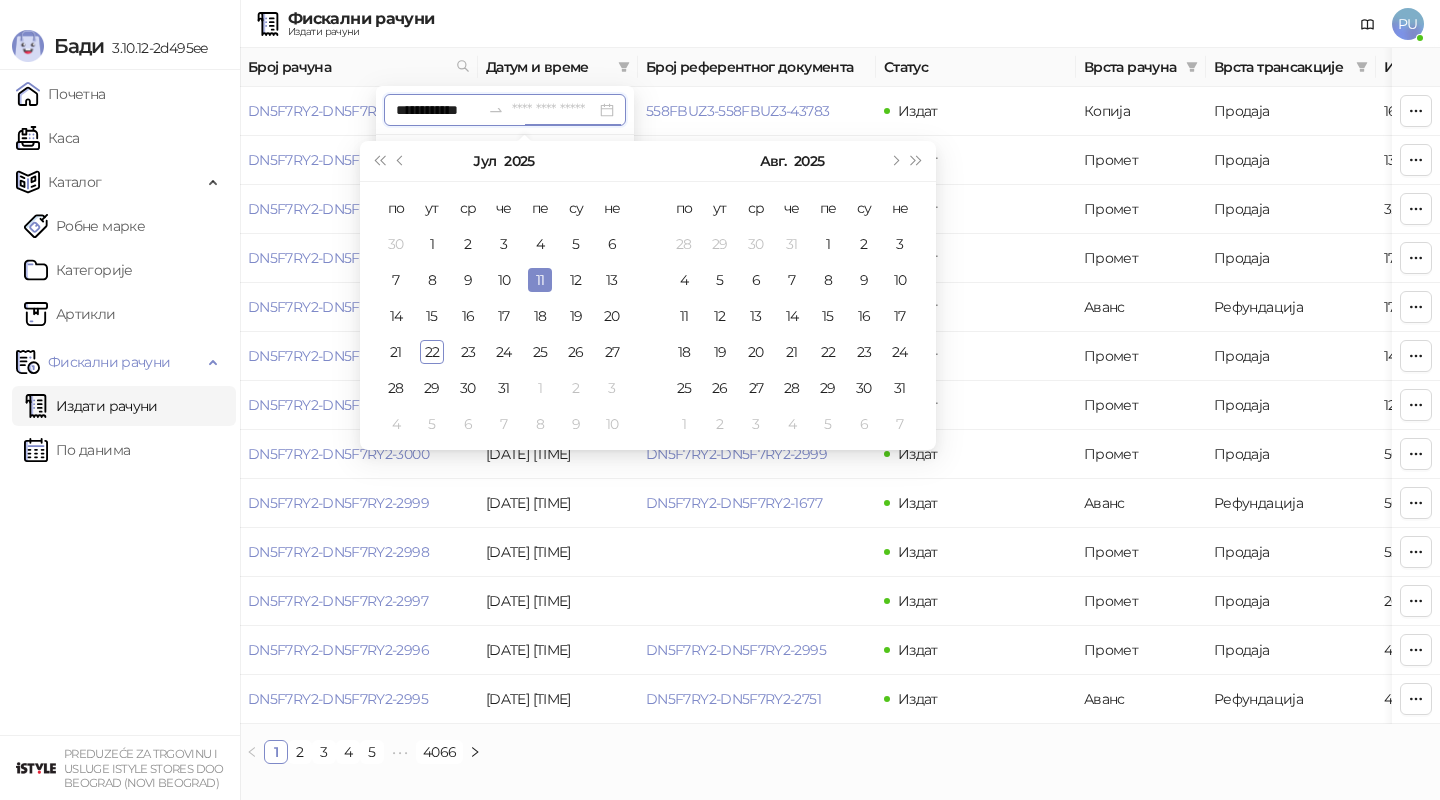 type on "**********" 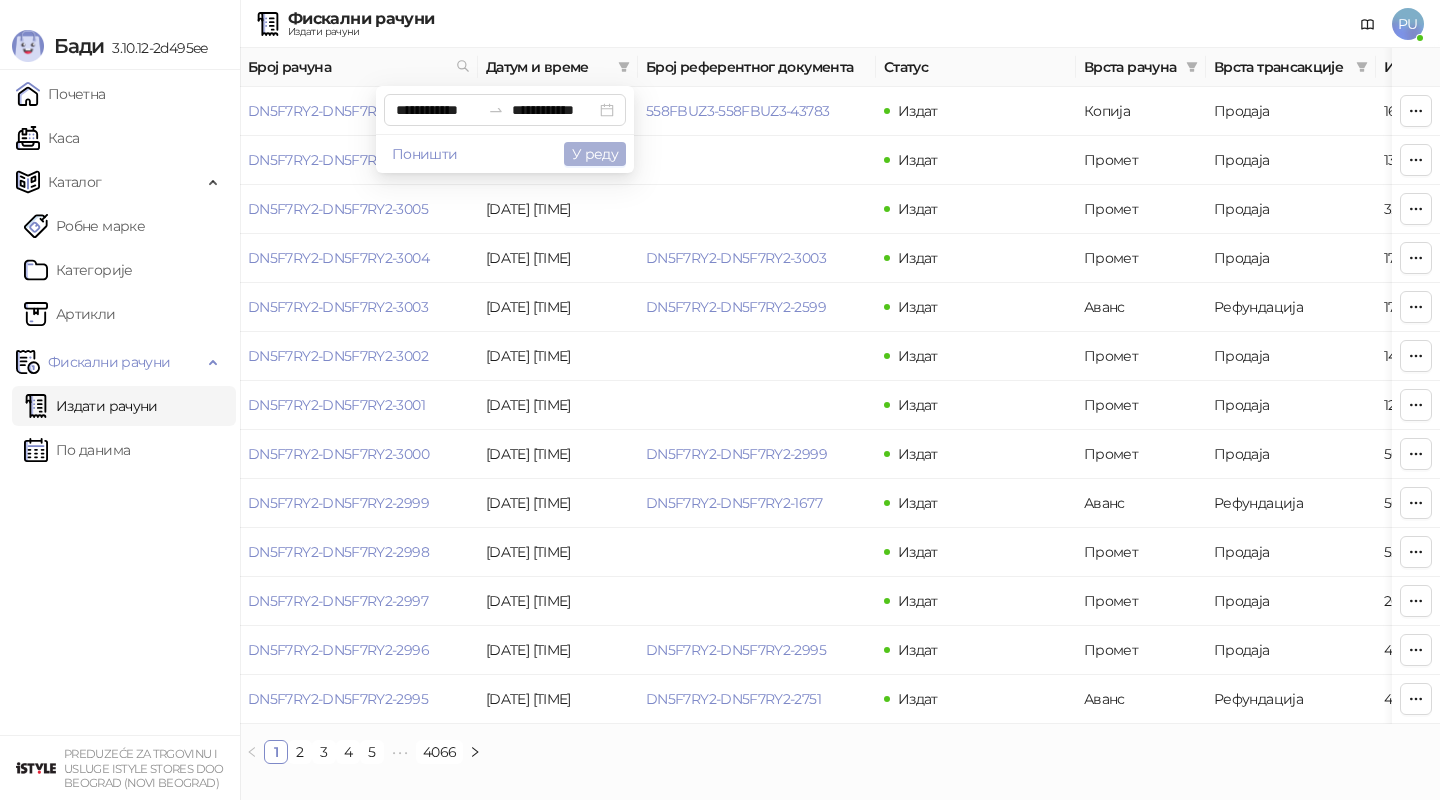 click on "У реду" at bounding box center [595, 154] 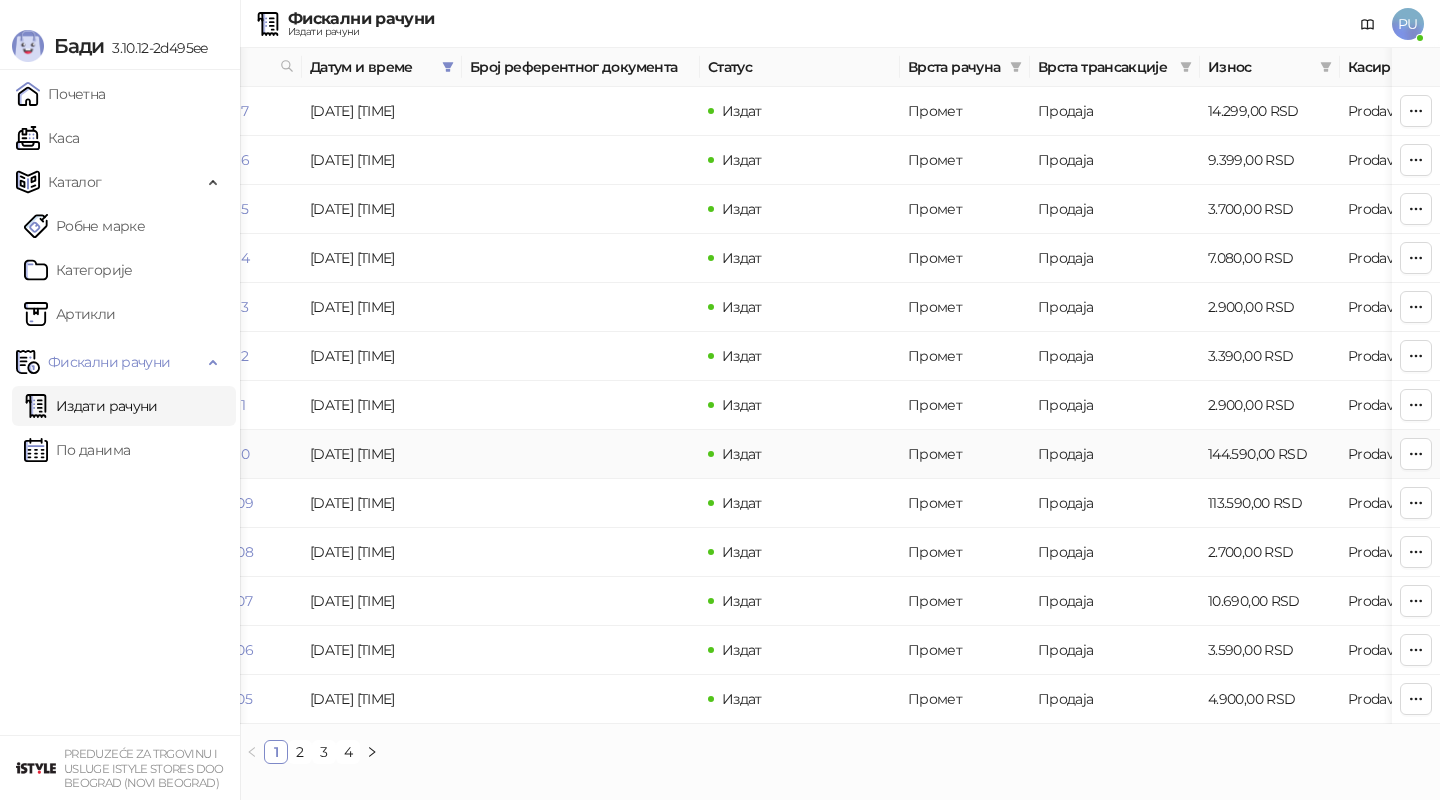 scroll, scrollTop: 0, scrollLeft: 0, axis: both 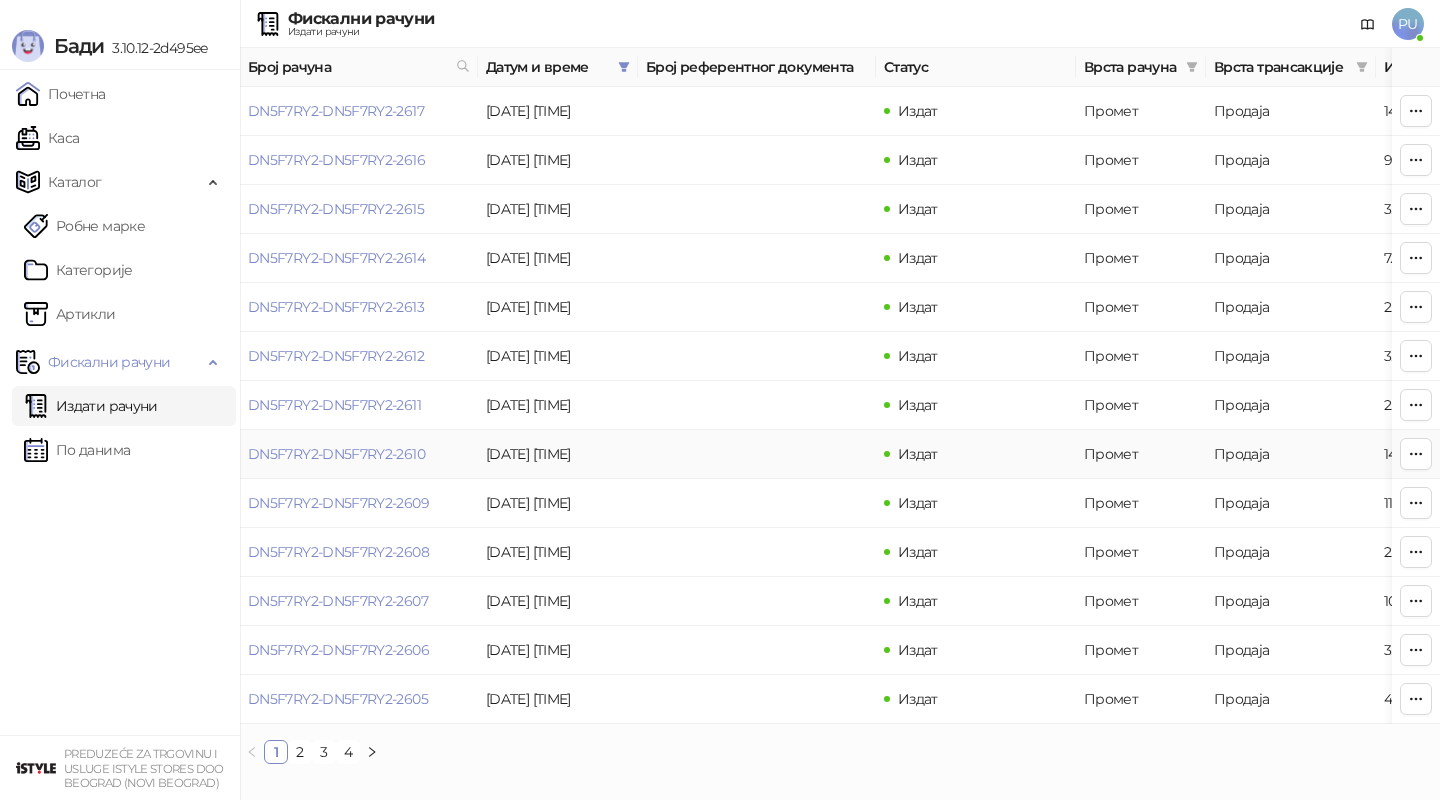 click on "DN5F7RY2-DN5F7RY2-2610" at bounding box center (359, 454) 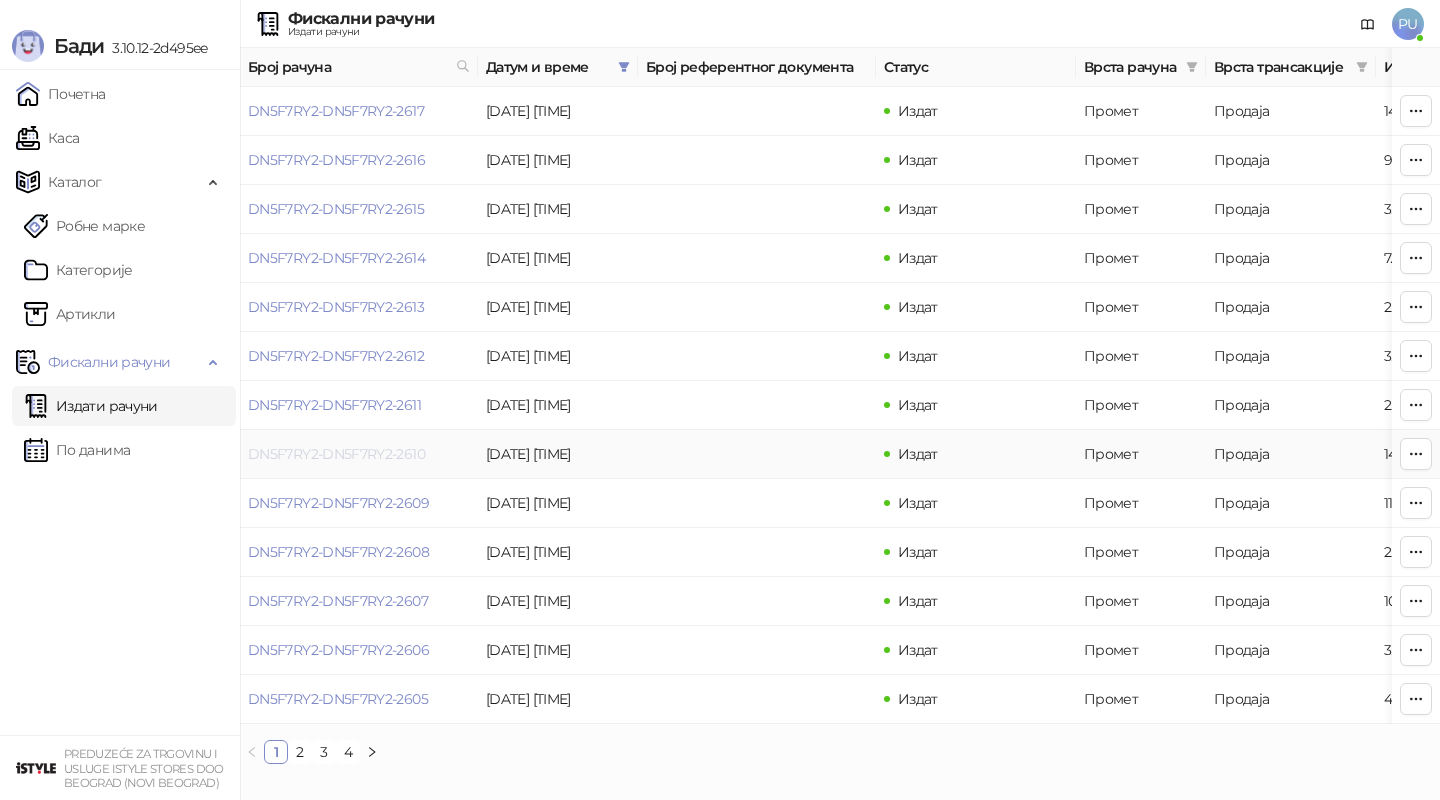 click on "DN5F7RY2-DN5F7RY2-2610" at bounding box center [336, 454] 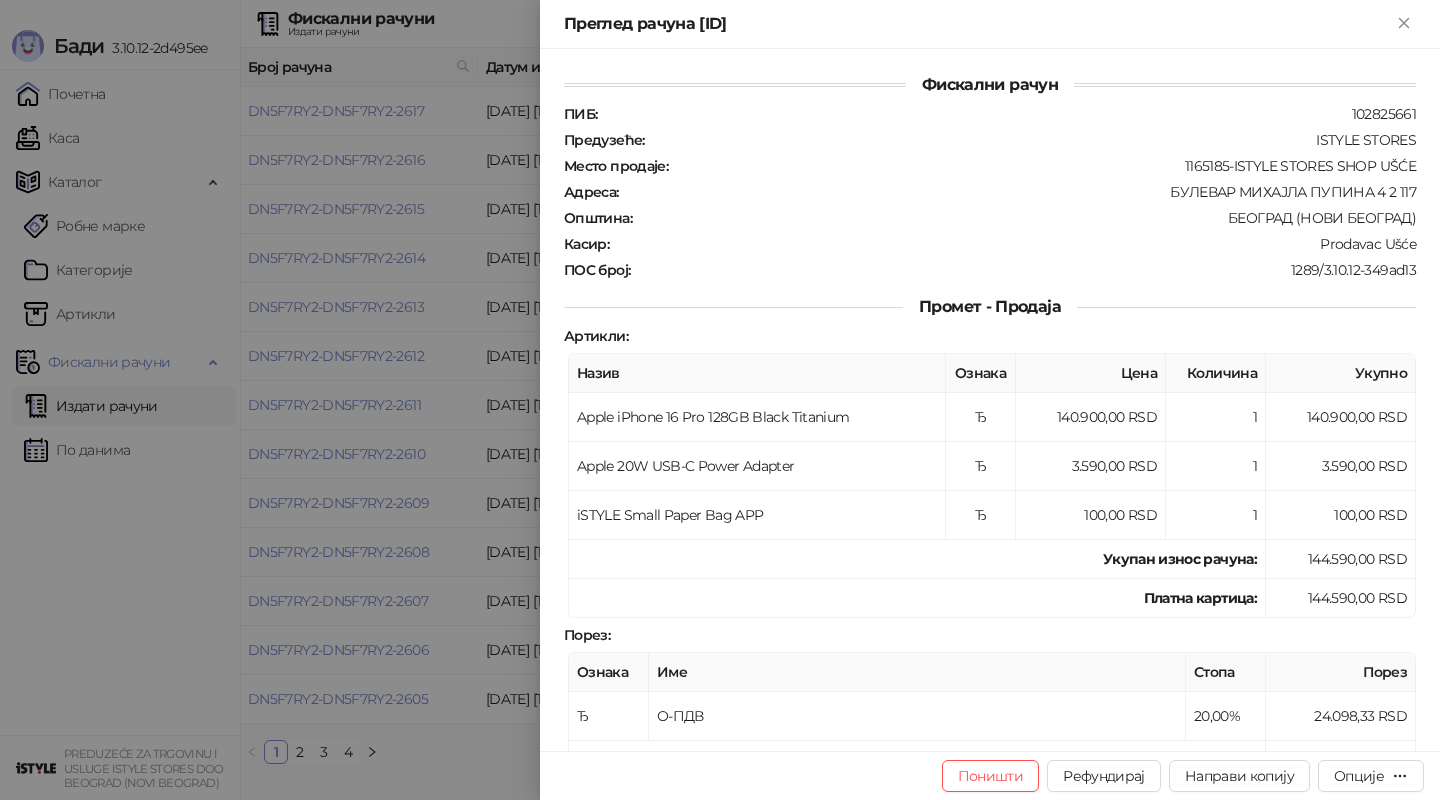 click at bounding box center [720, 400] 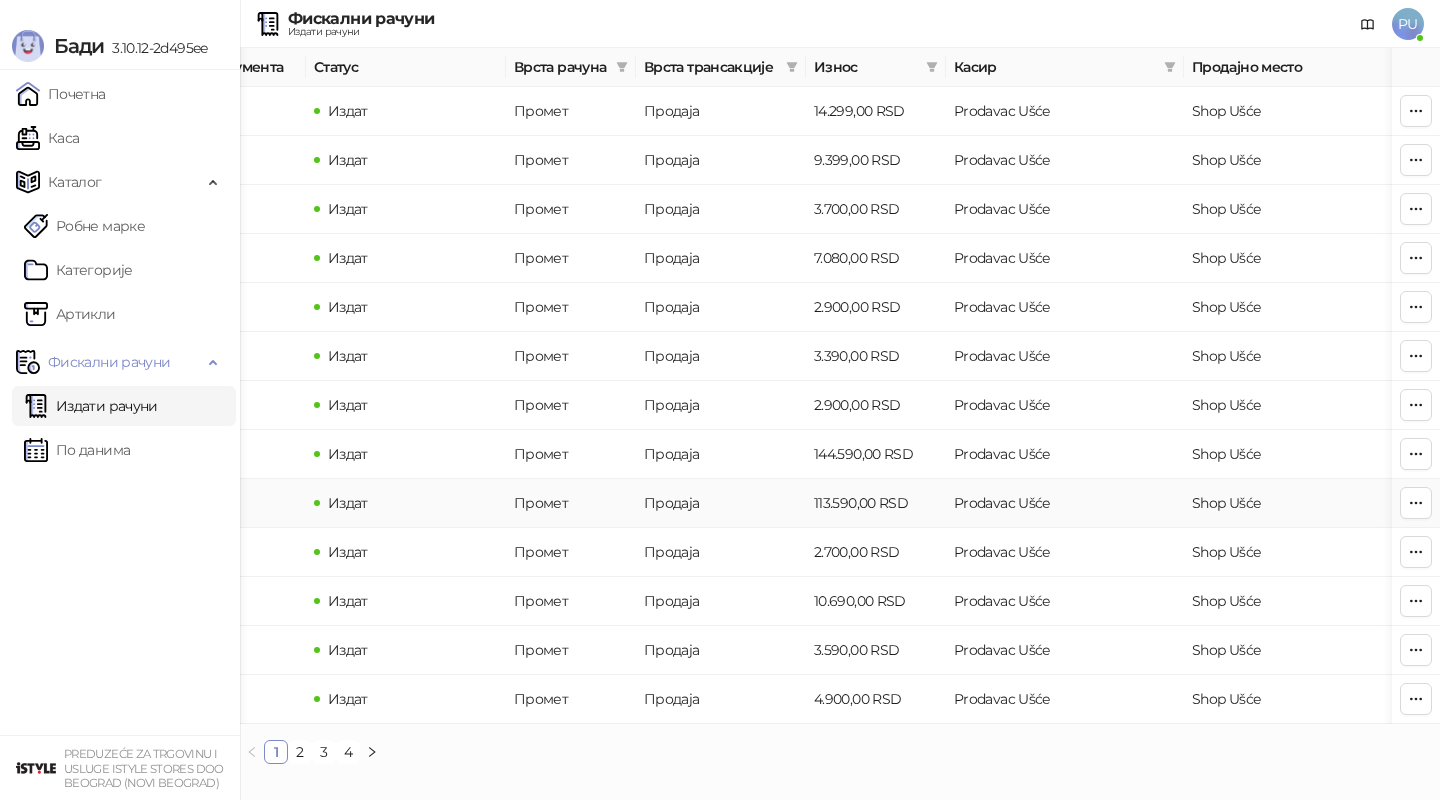 scroll, scrollTop: 0, scrollLeft: 566, axis: horizontal 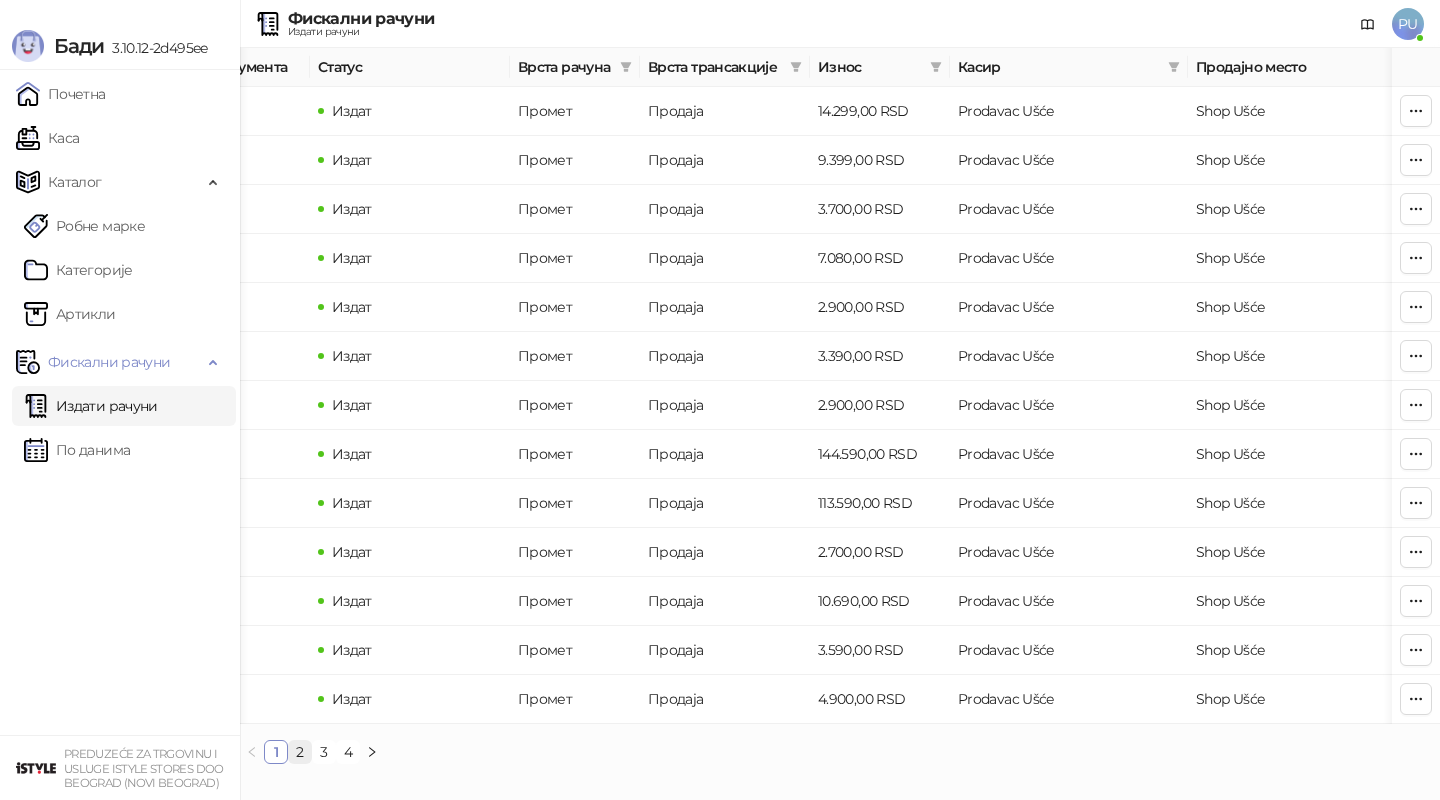 click on "2" at bounding box center (300, 752) 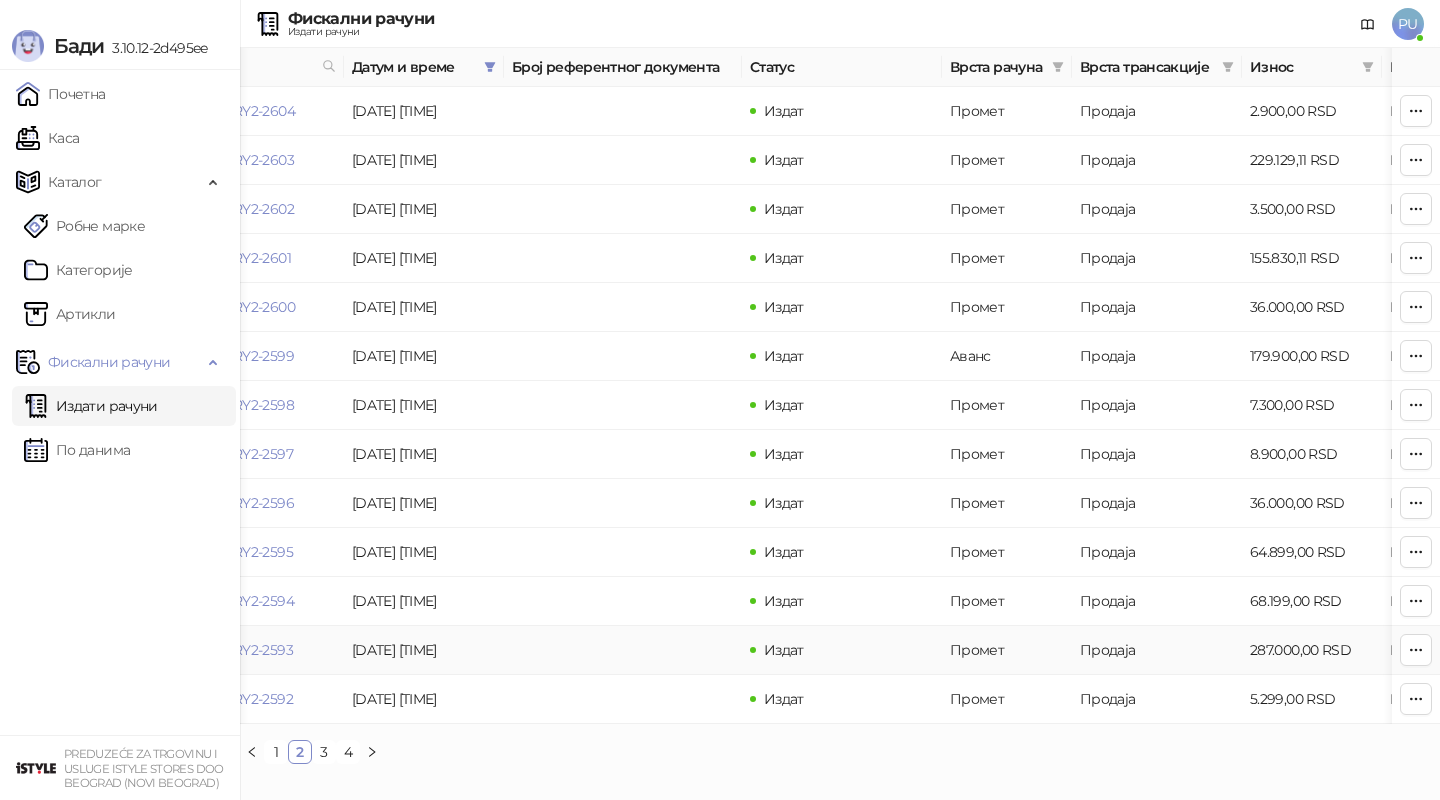 scroll, scrollTop: 0, scrollLeft: 9, axis: horizontal 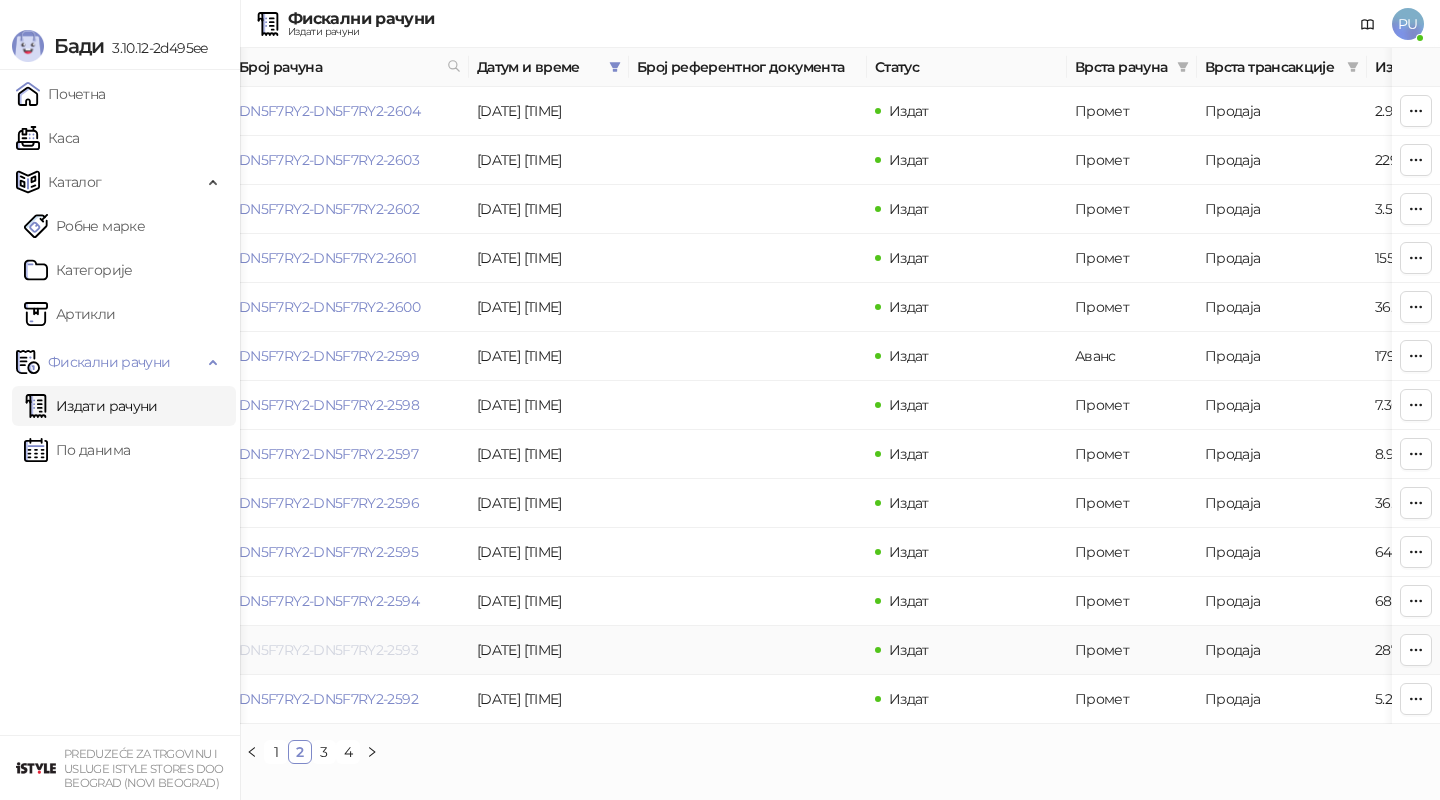 click on "DN5F7RY2-DN5F7RY2-2593" at bounding box center (328, 650) 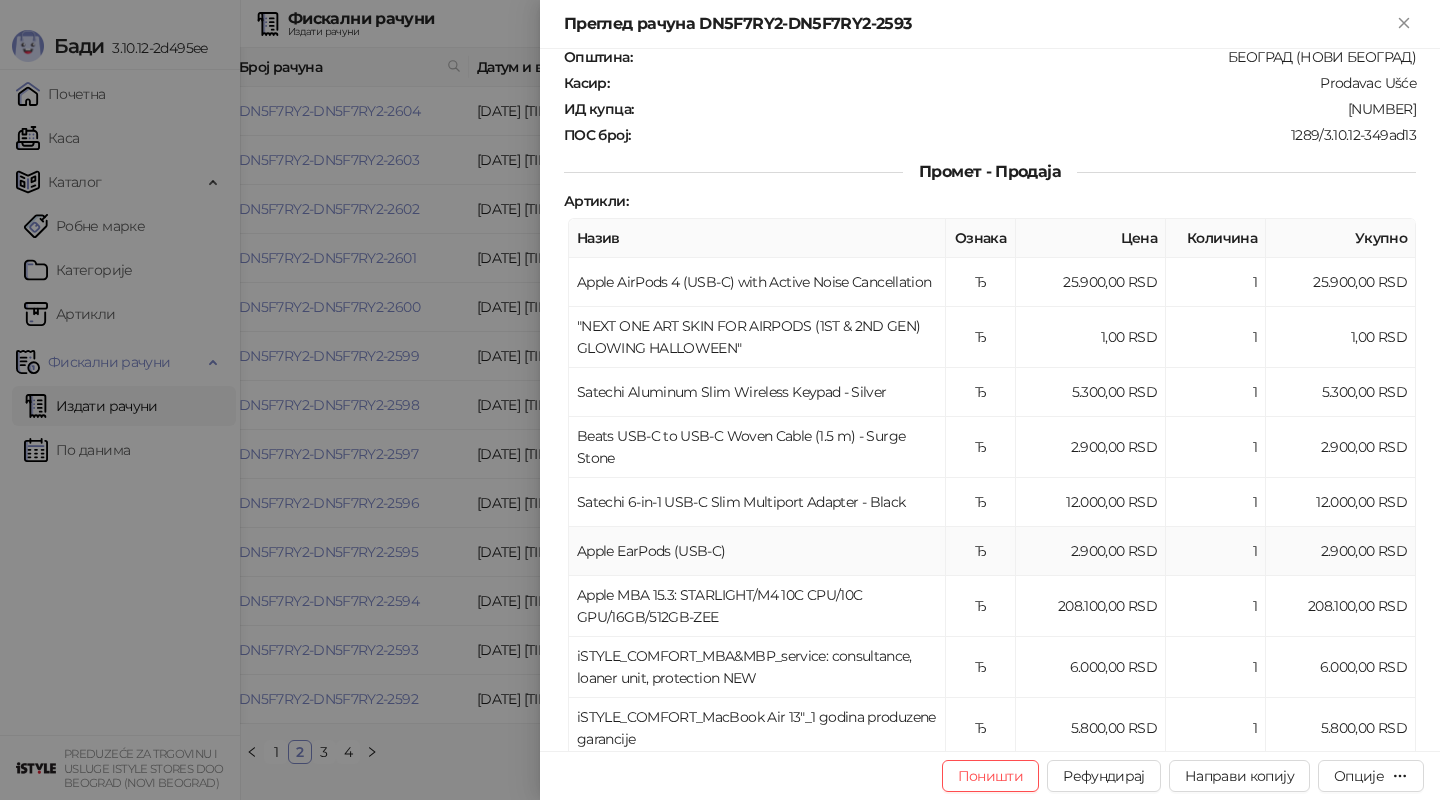 scroll, scrollTop: 170, scrollLeft: 0, axis: vertical 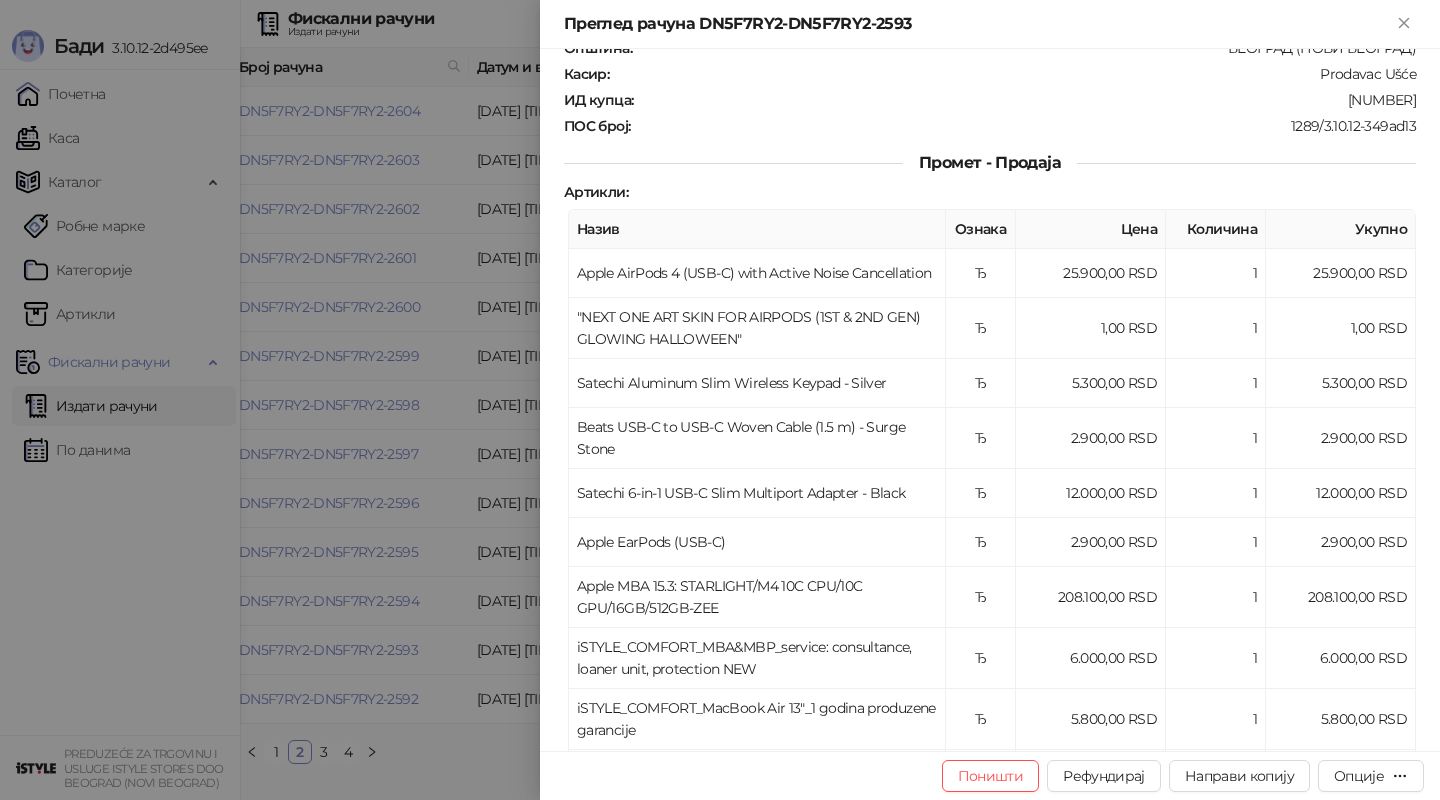 click at bounding box center [720, 400] 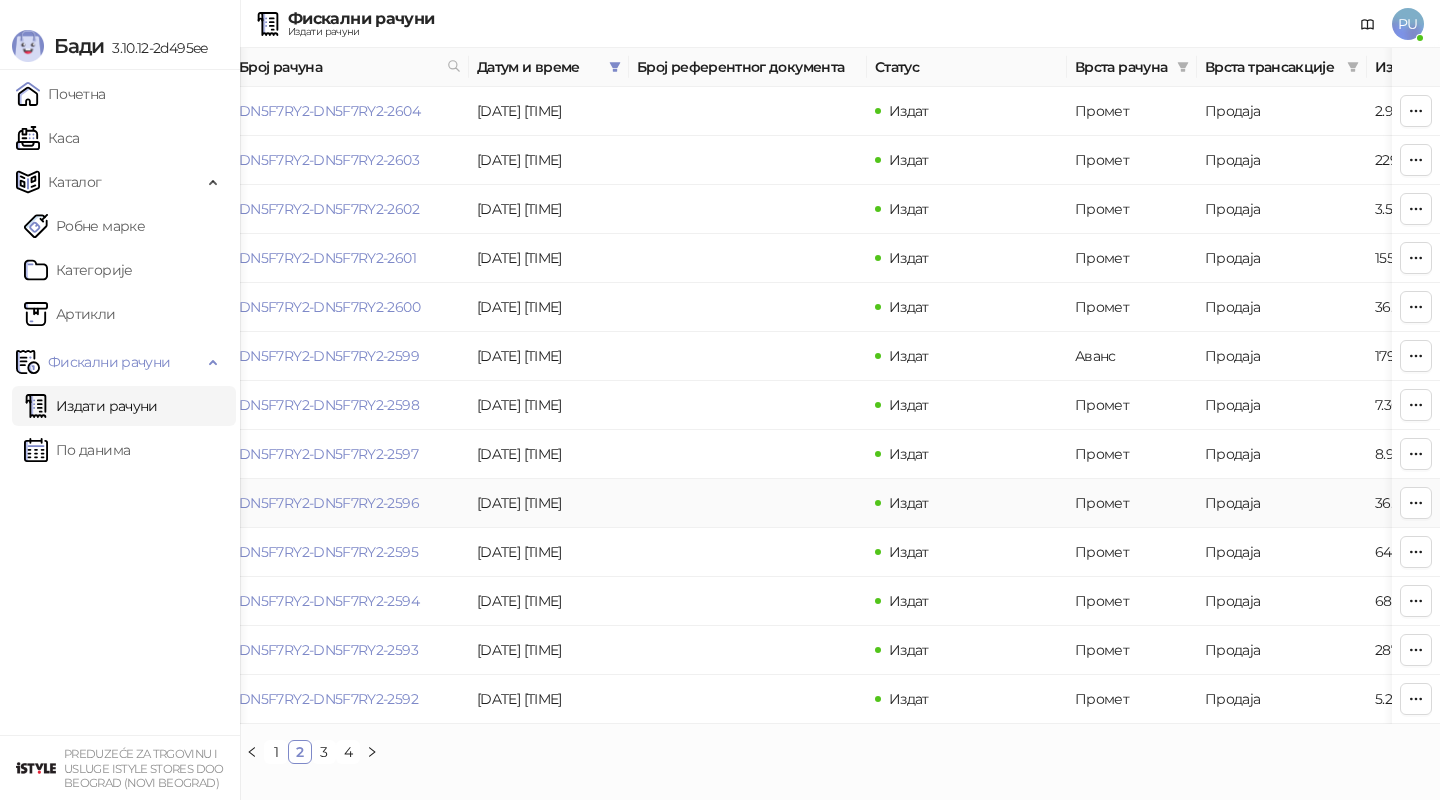 scroll, scrollTop: 0, scrollLeft: 0, axis: both 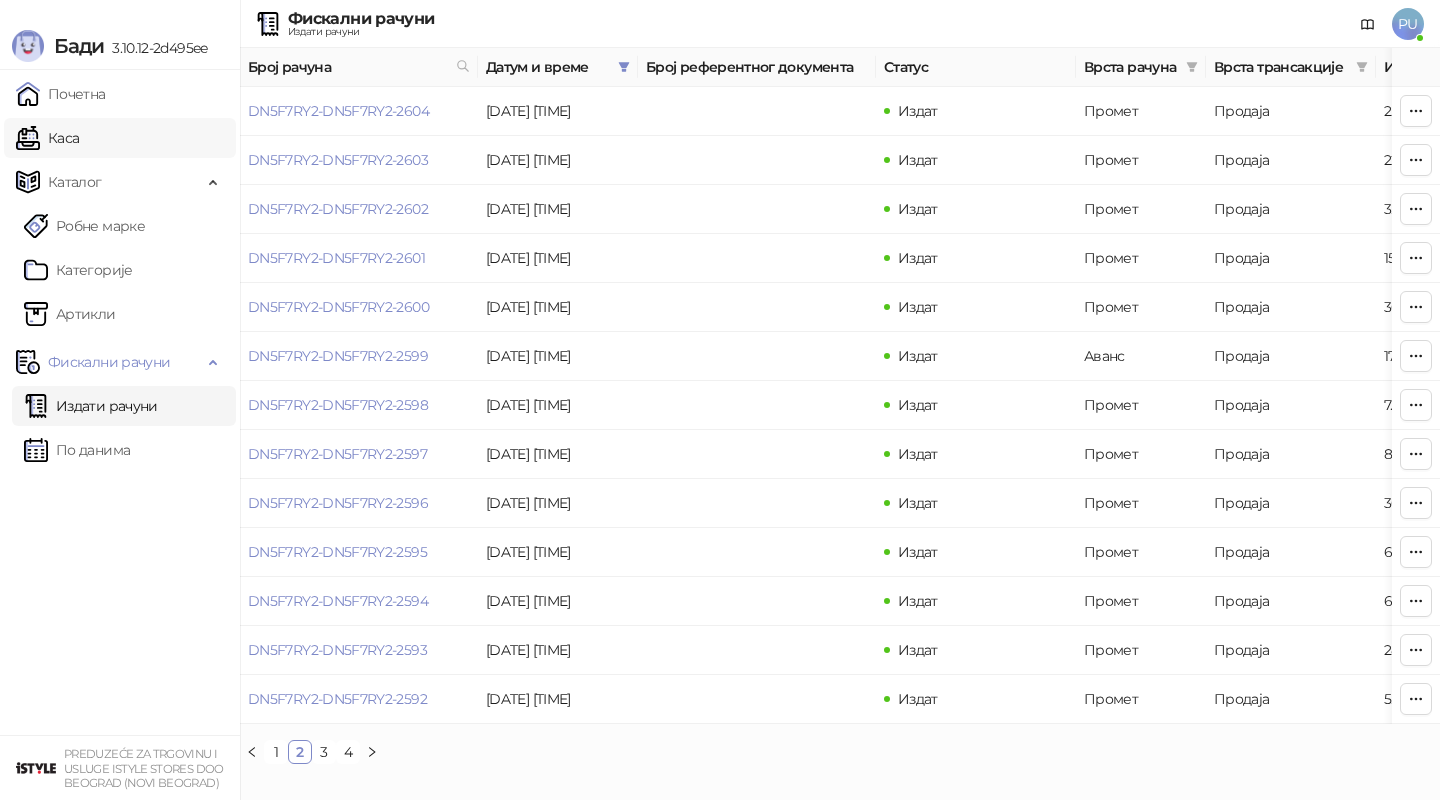 click on "Каса" at bounding box center [47, 138] 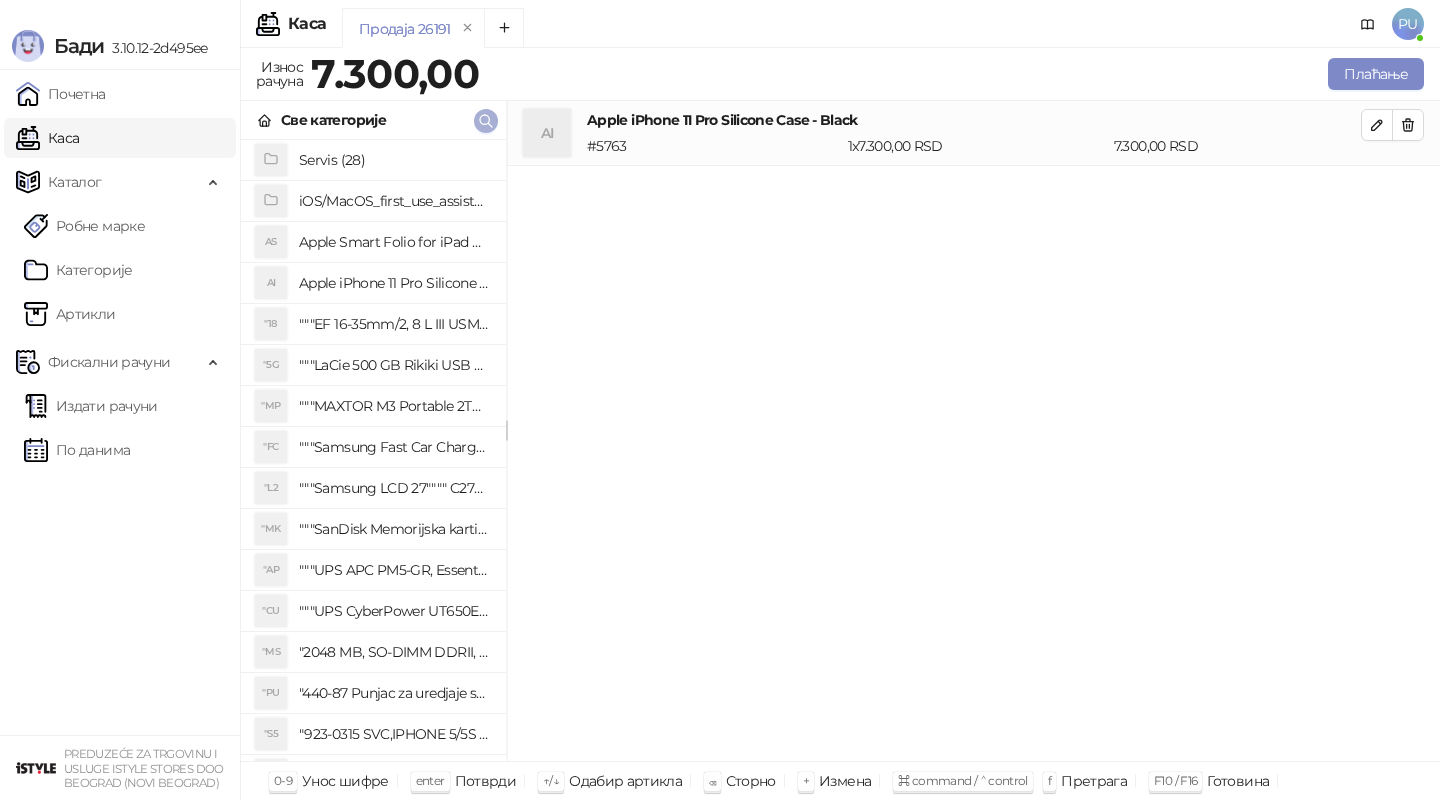 click 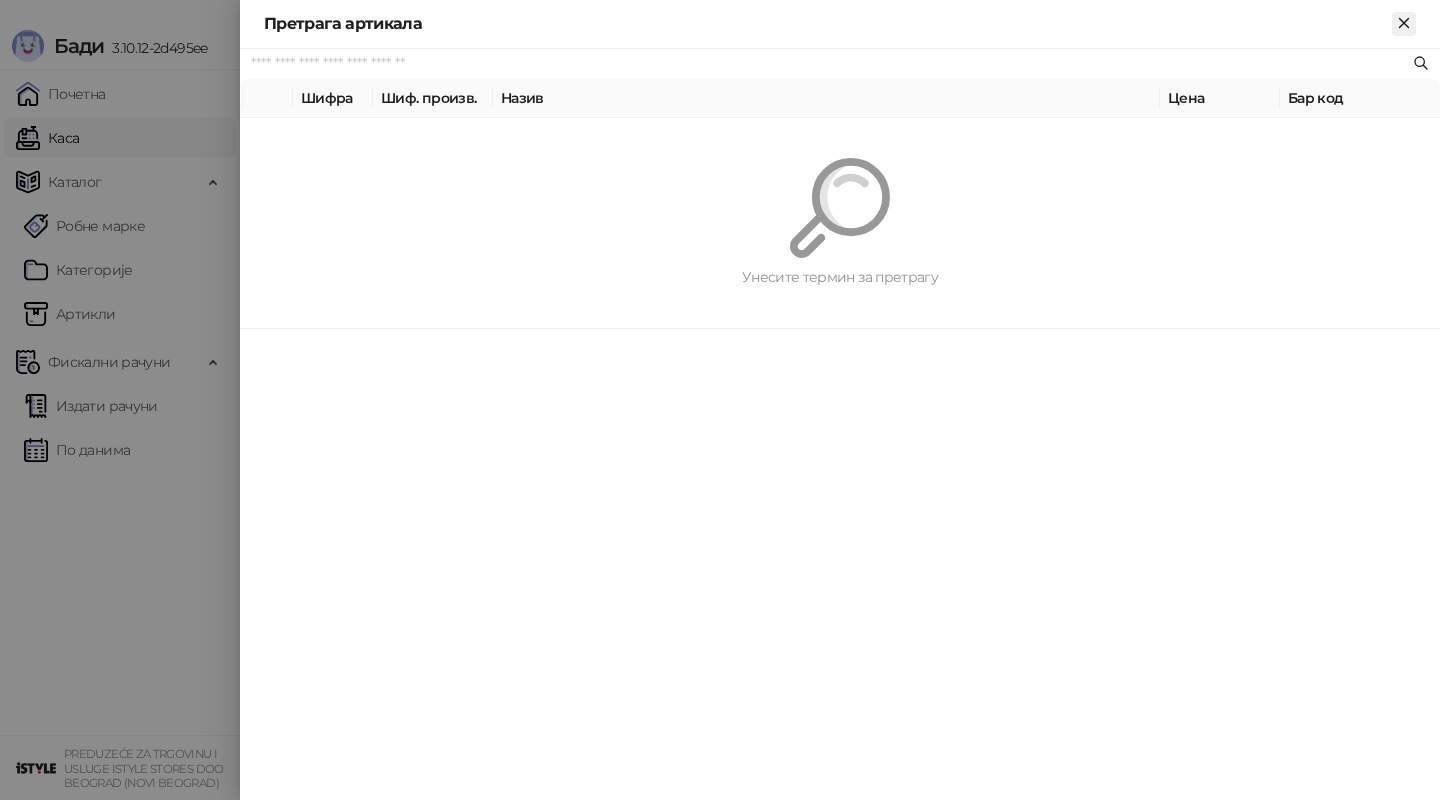 click 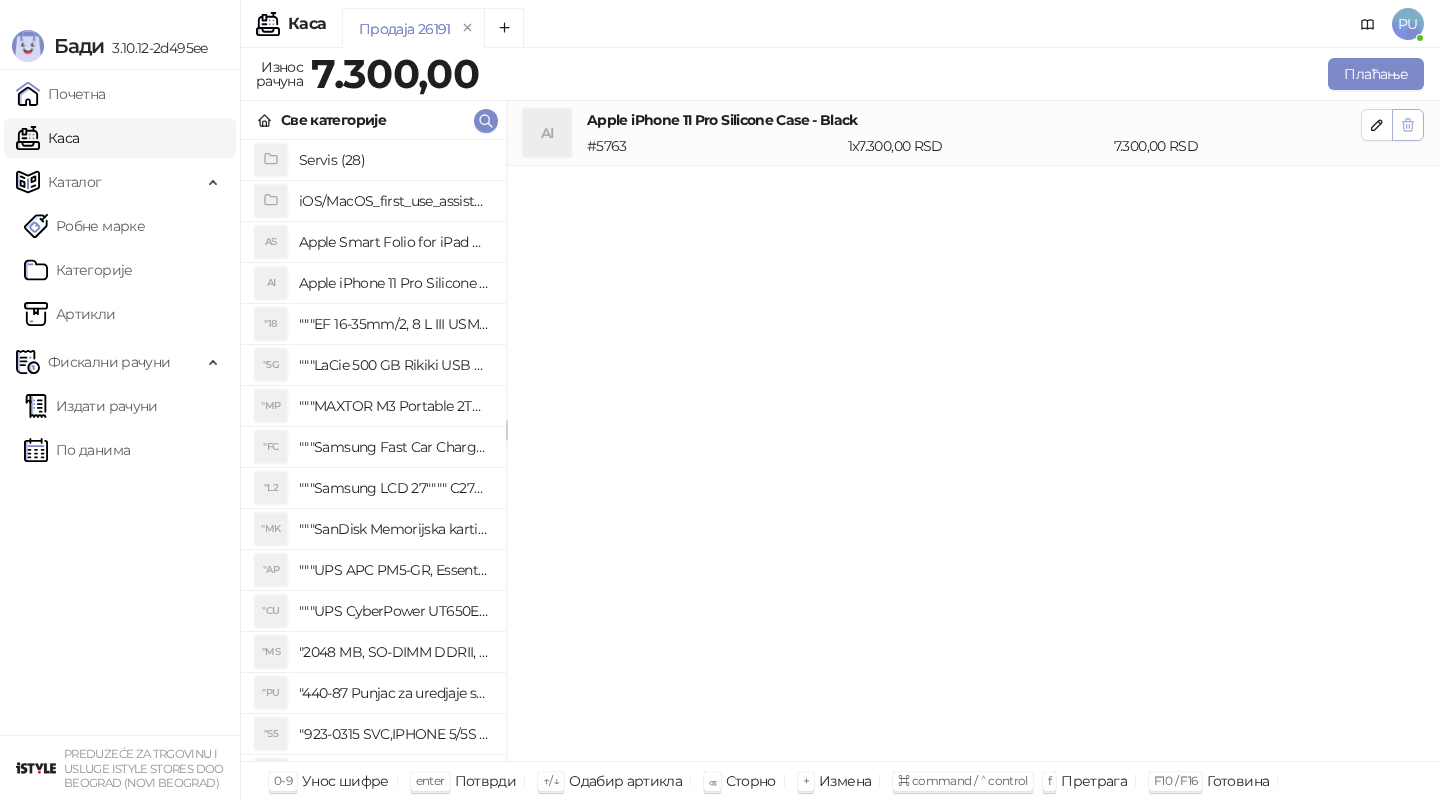 click 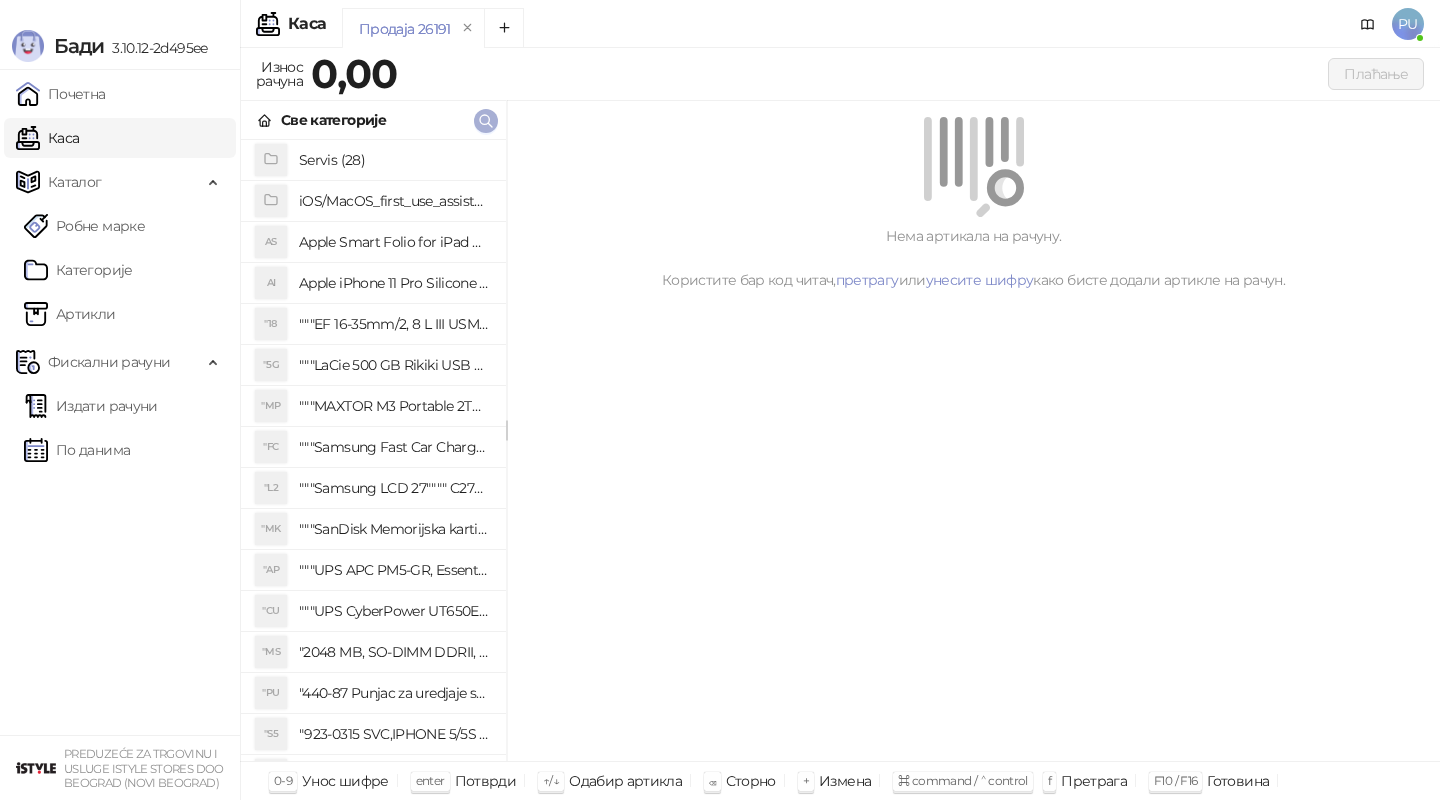 click 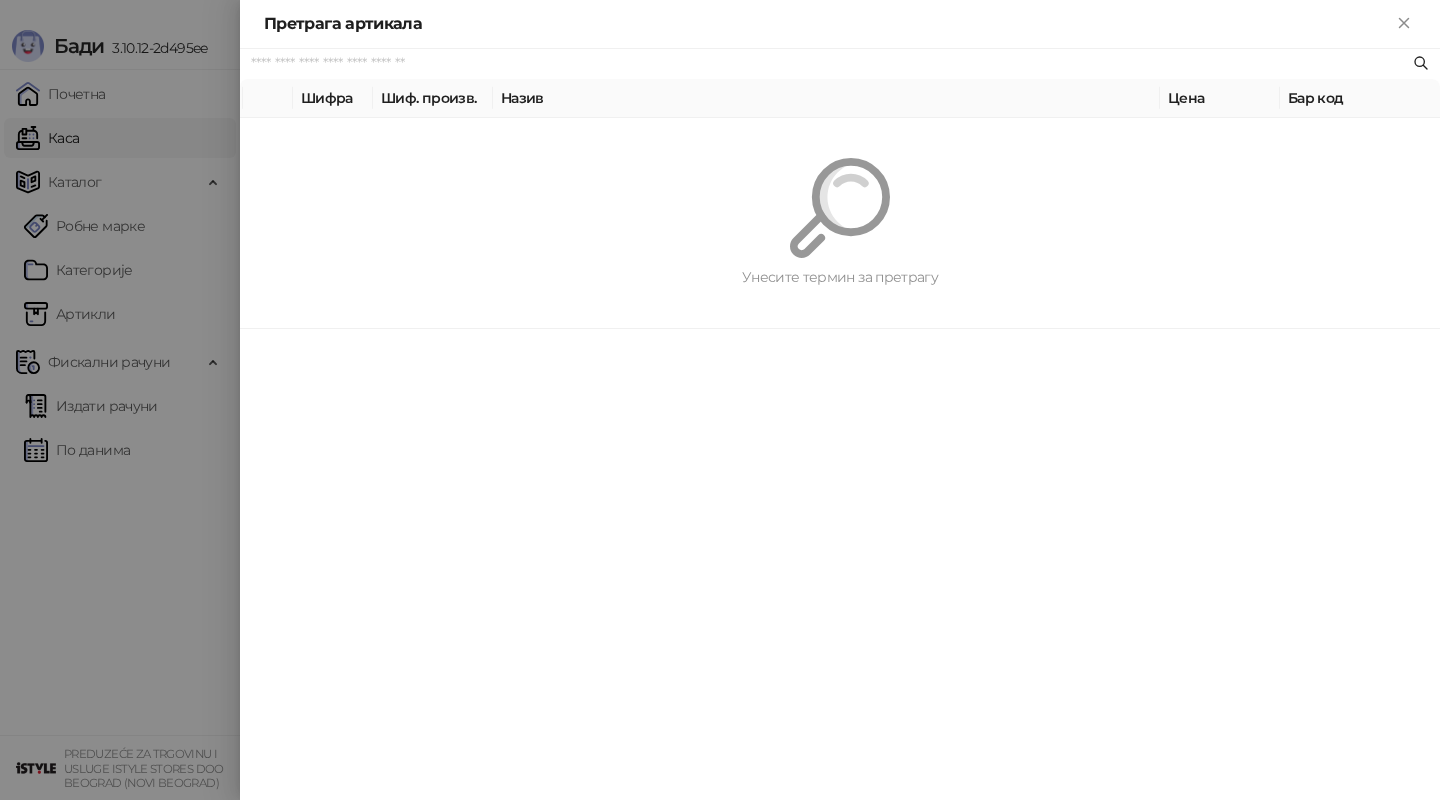paste on "*********" 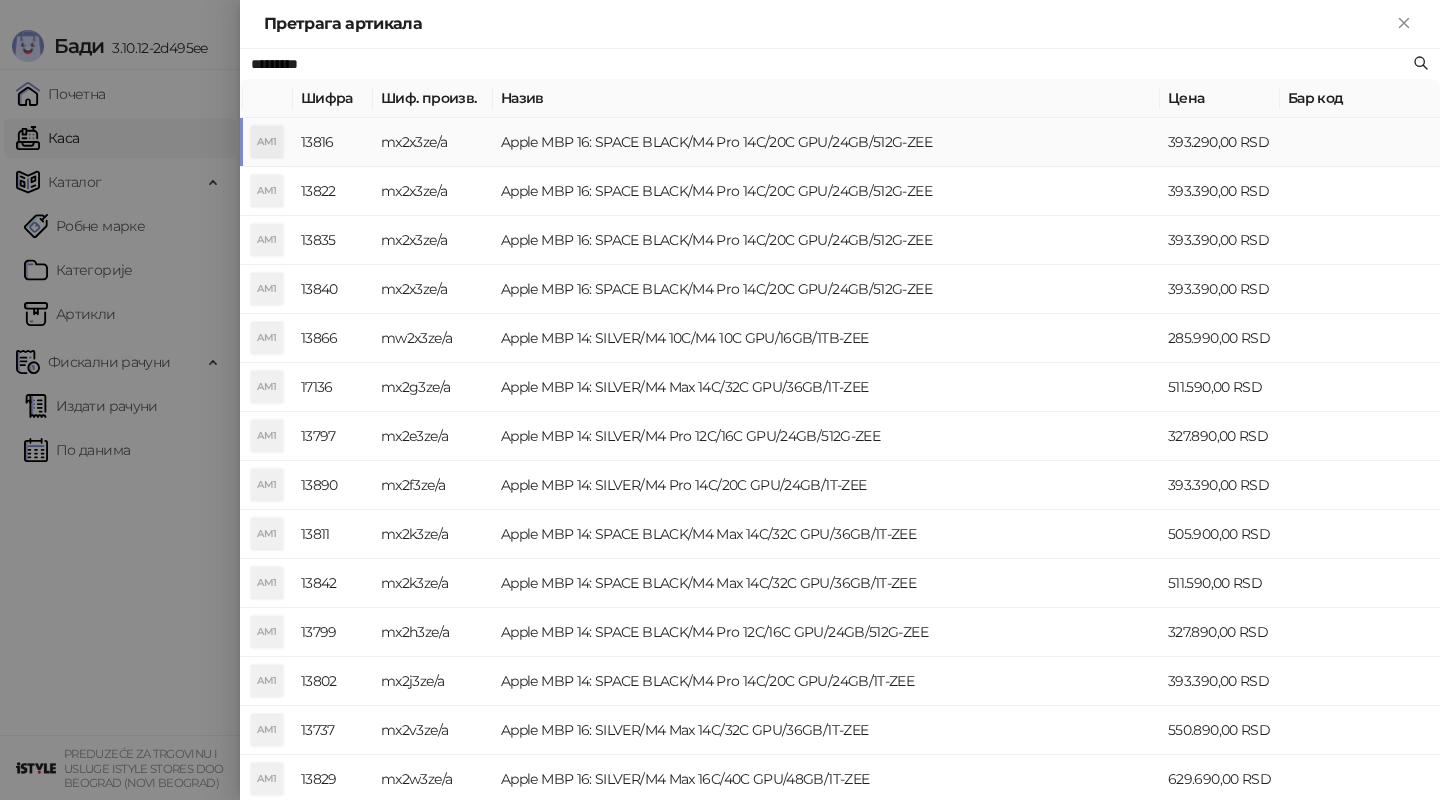 type on "*********" 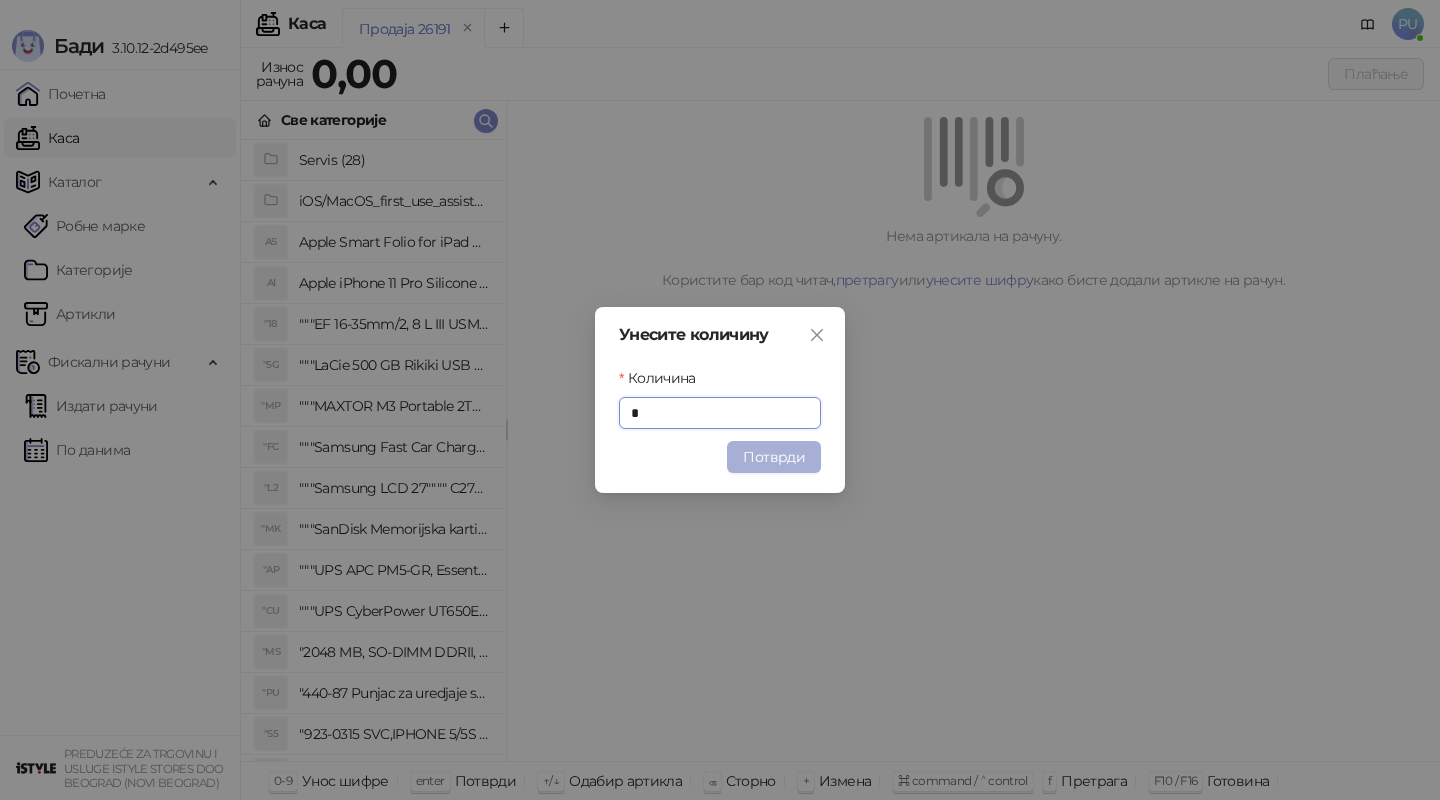 click on "Потврди" at bounding box center [774, 457] 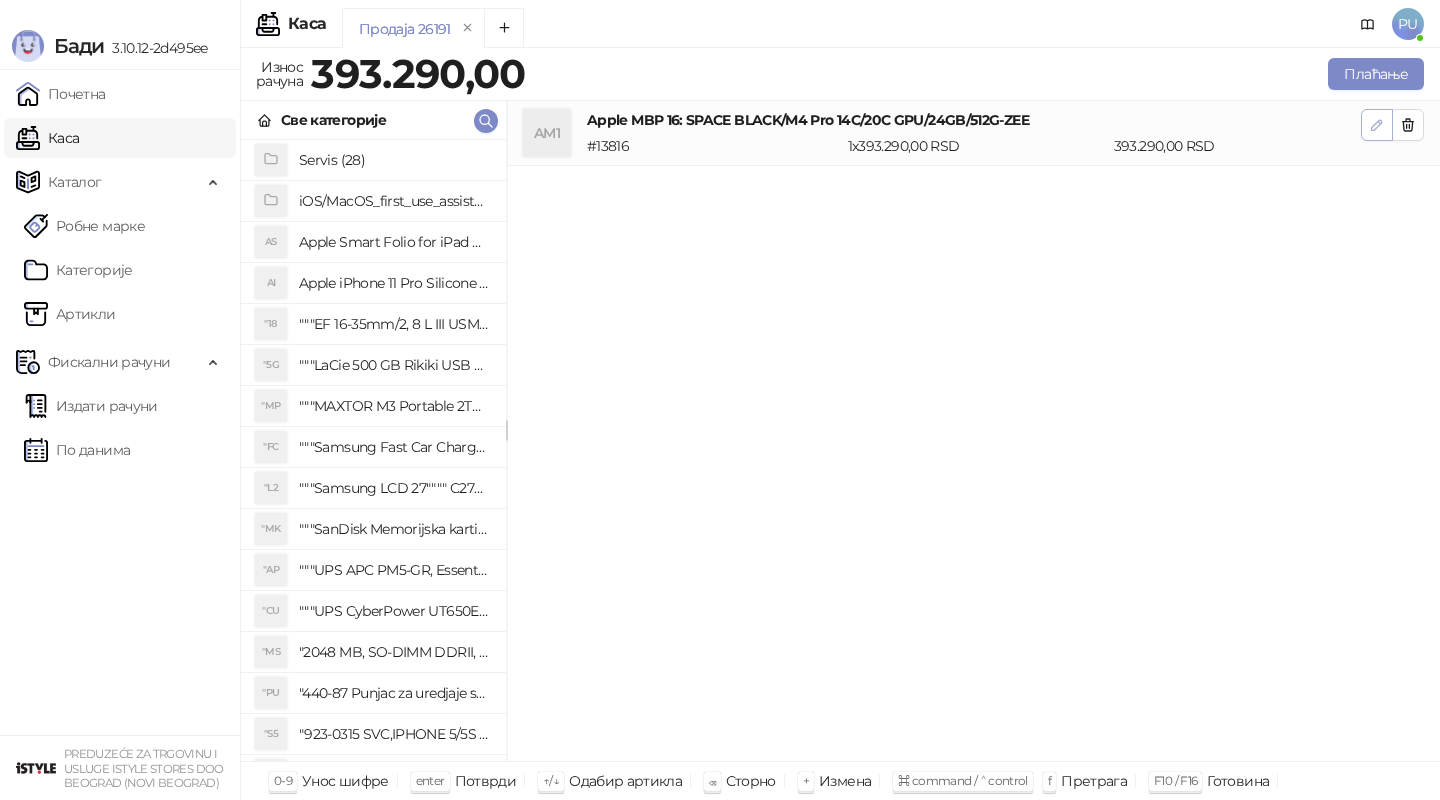 click at bounding box center [1377, 125] 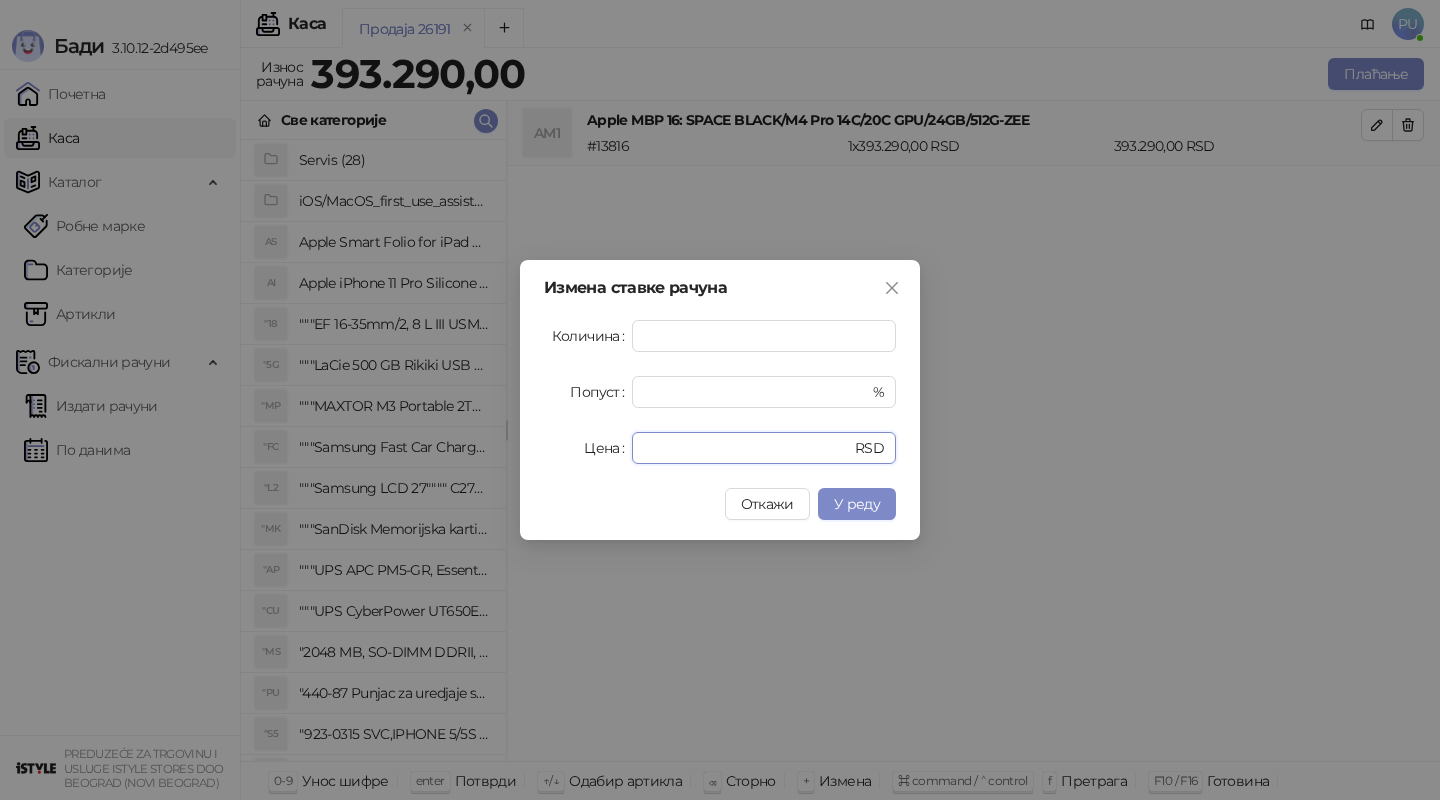 drag, startPoint x: 700, startPoint y: 440, endPoint x: 489, endPoint y: 432, distance: 211.15161 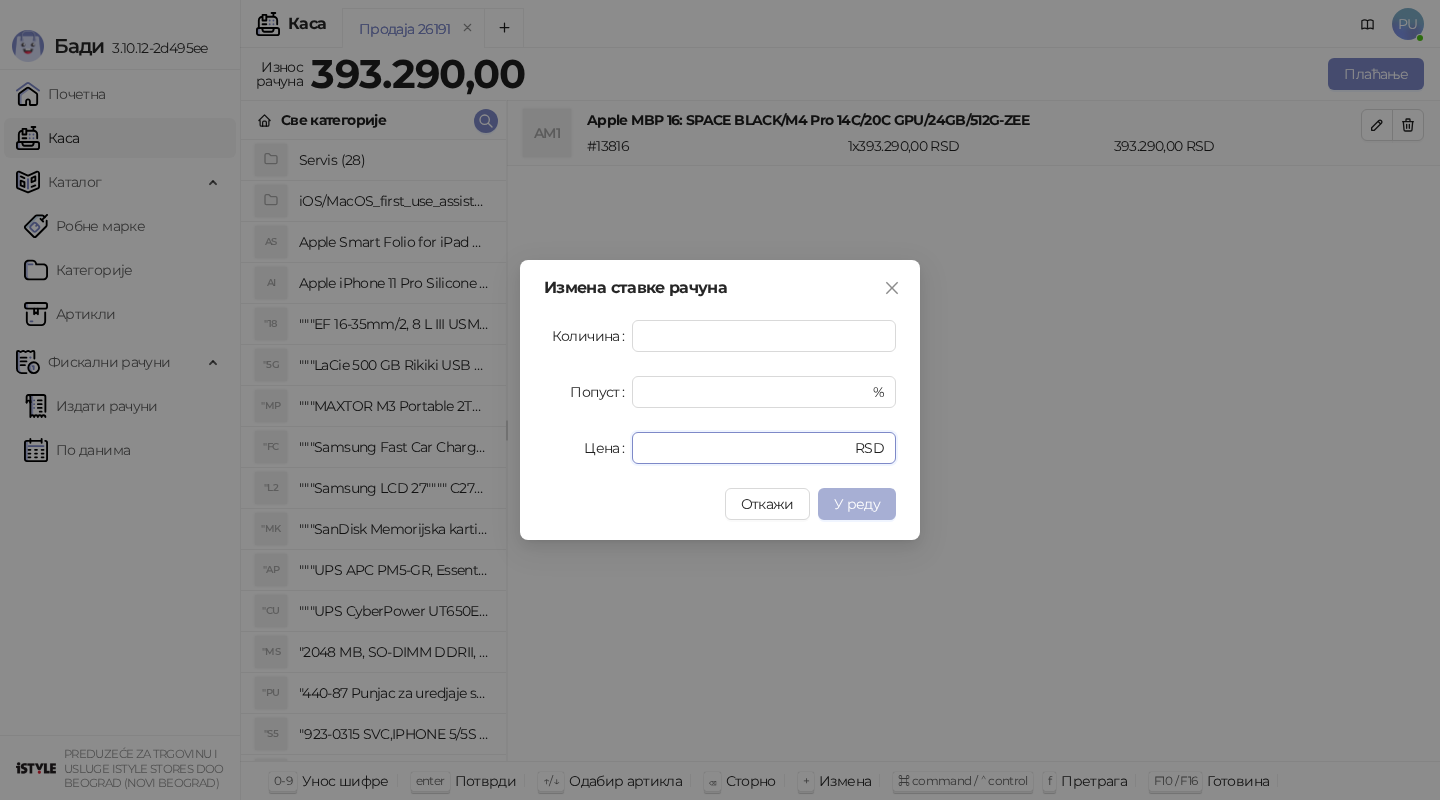 type on "******" 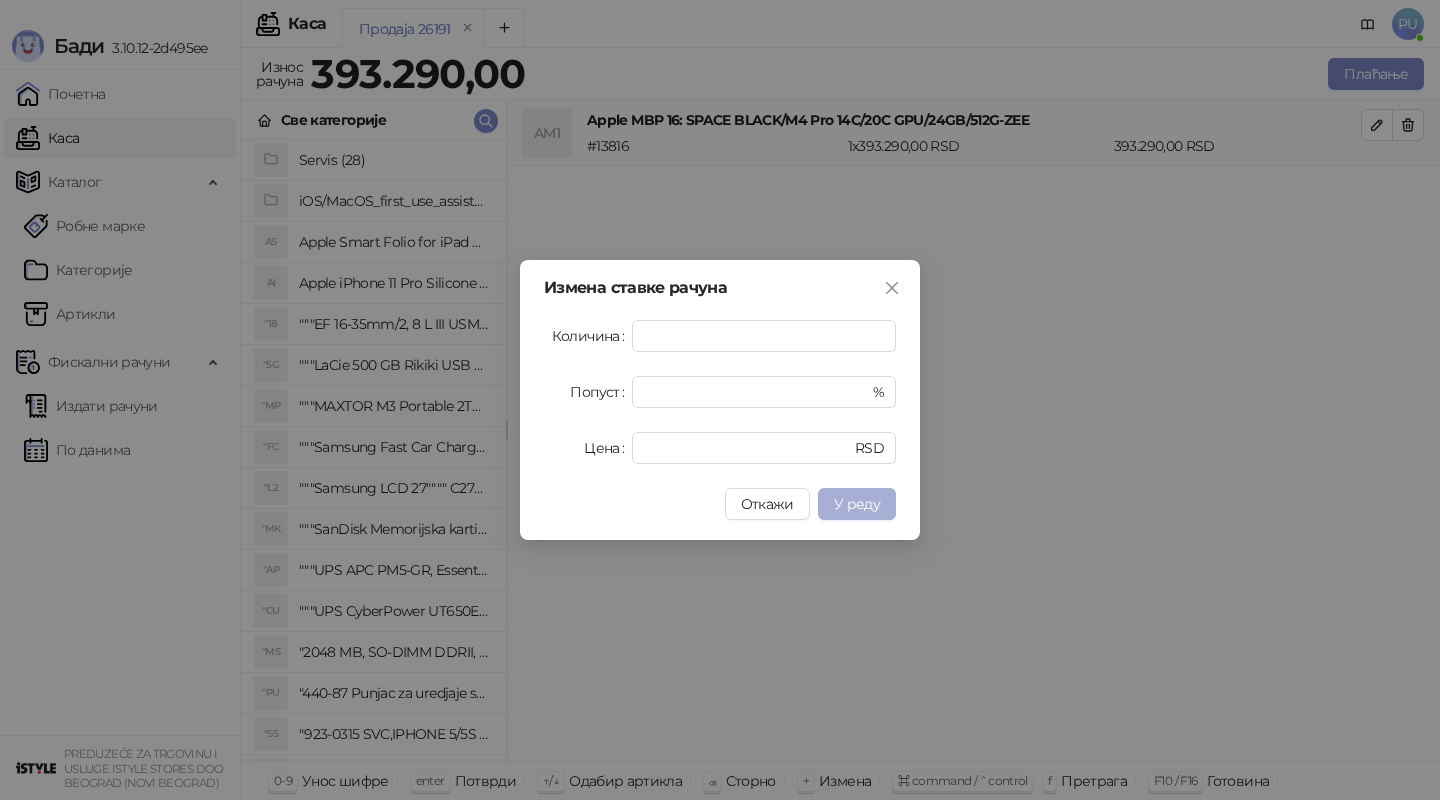 click on "У реду" at bounding box center (857, 504) 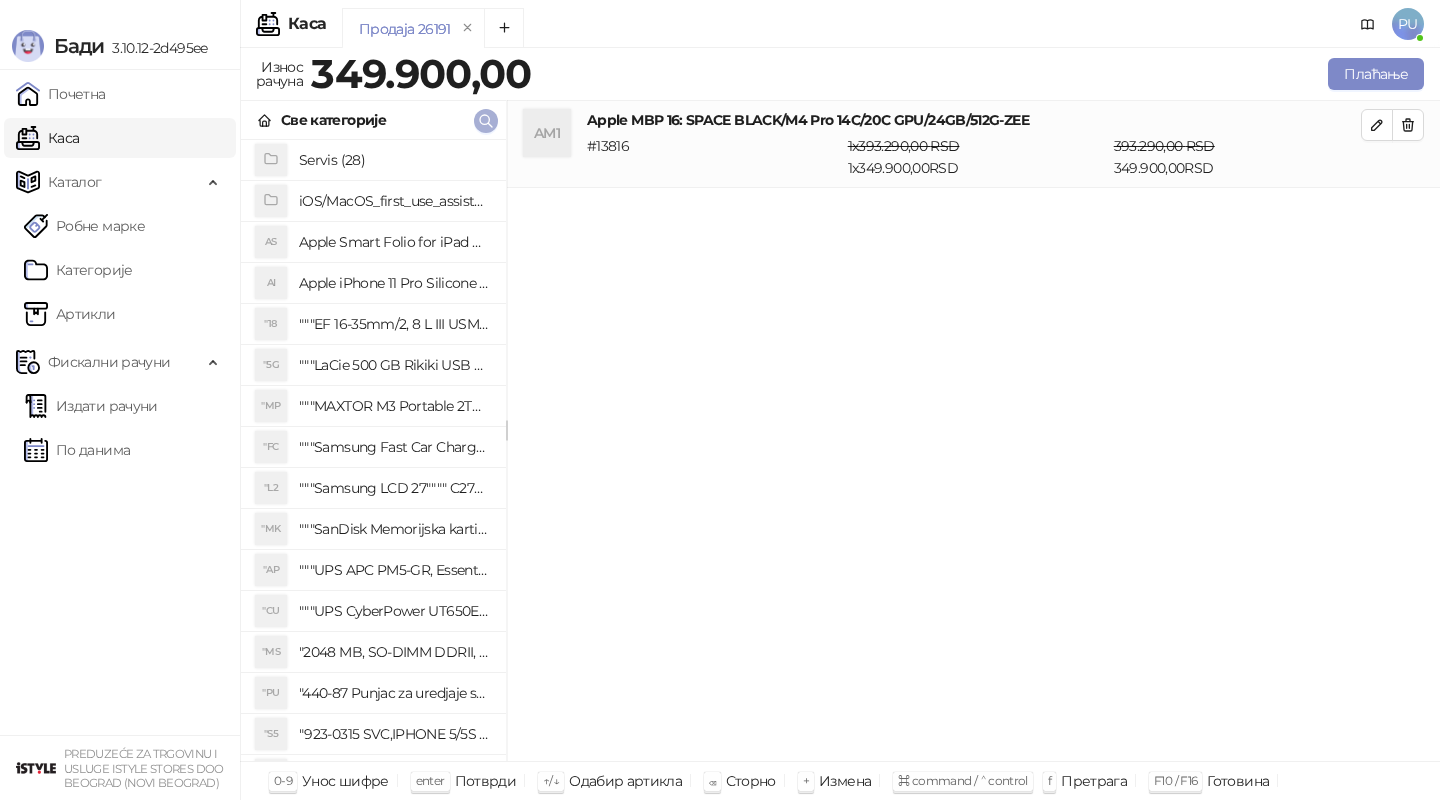 click 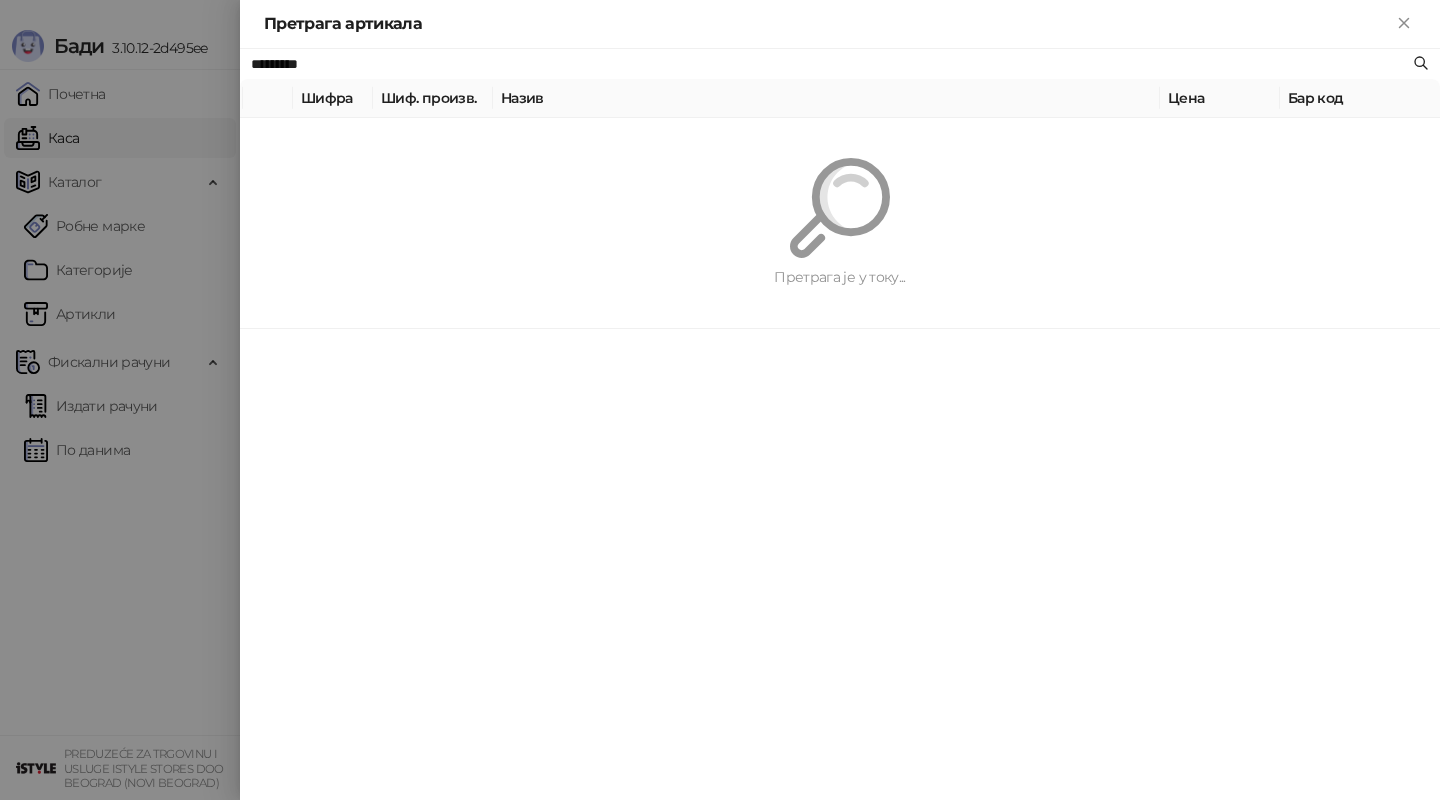 paste on "*********" 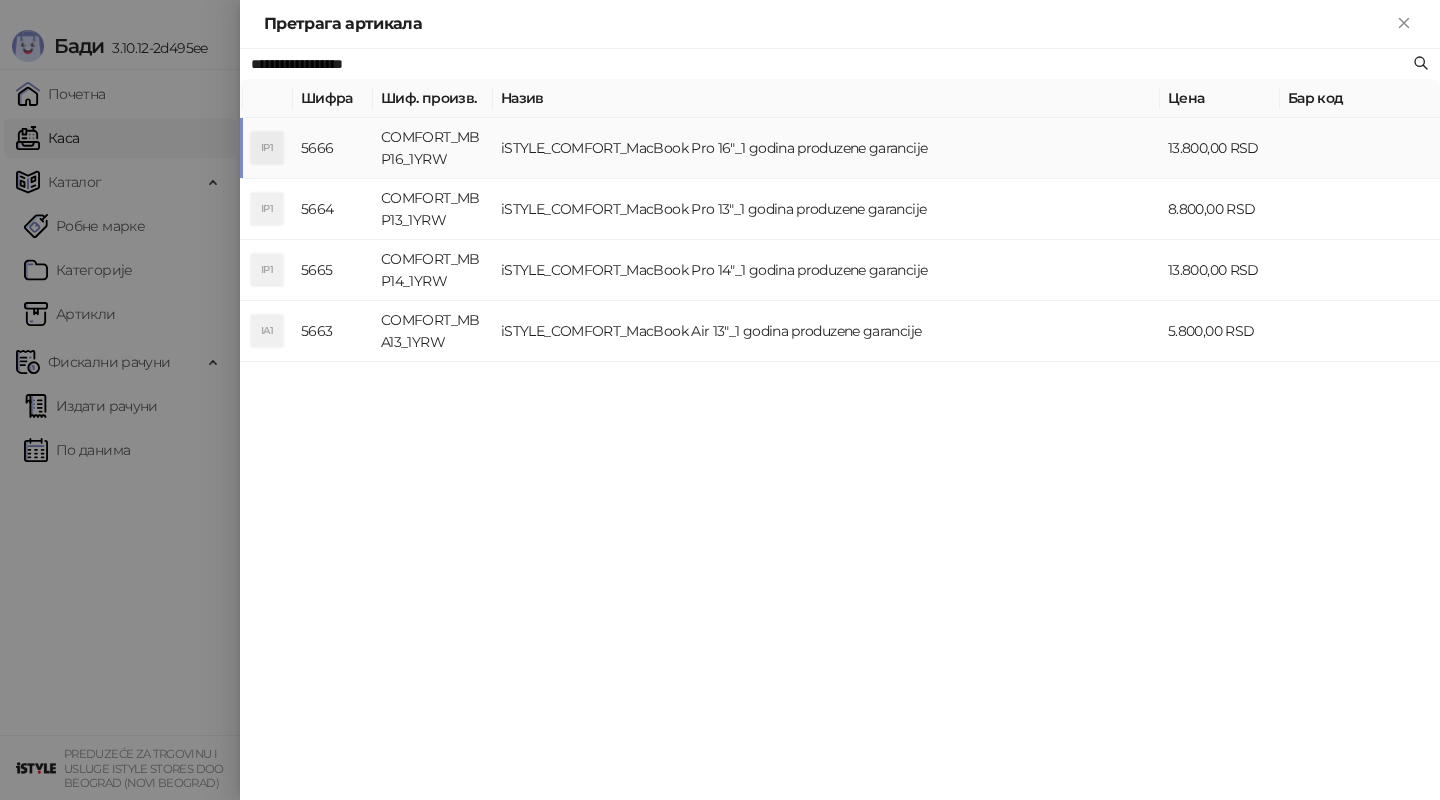 click on "iSTYLE_COMFORT_MacBook Pro 16"_1 godina produzene garancije" at bounding box center [826, 148] 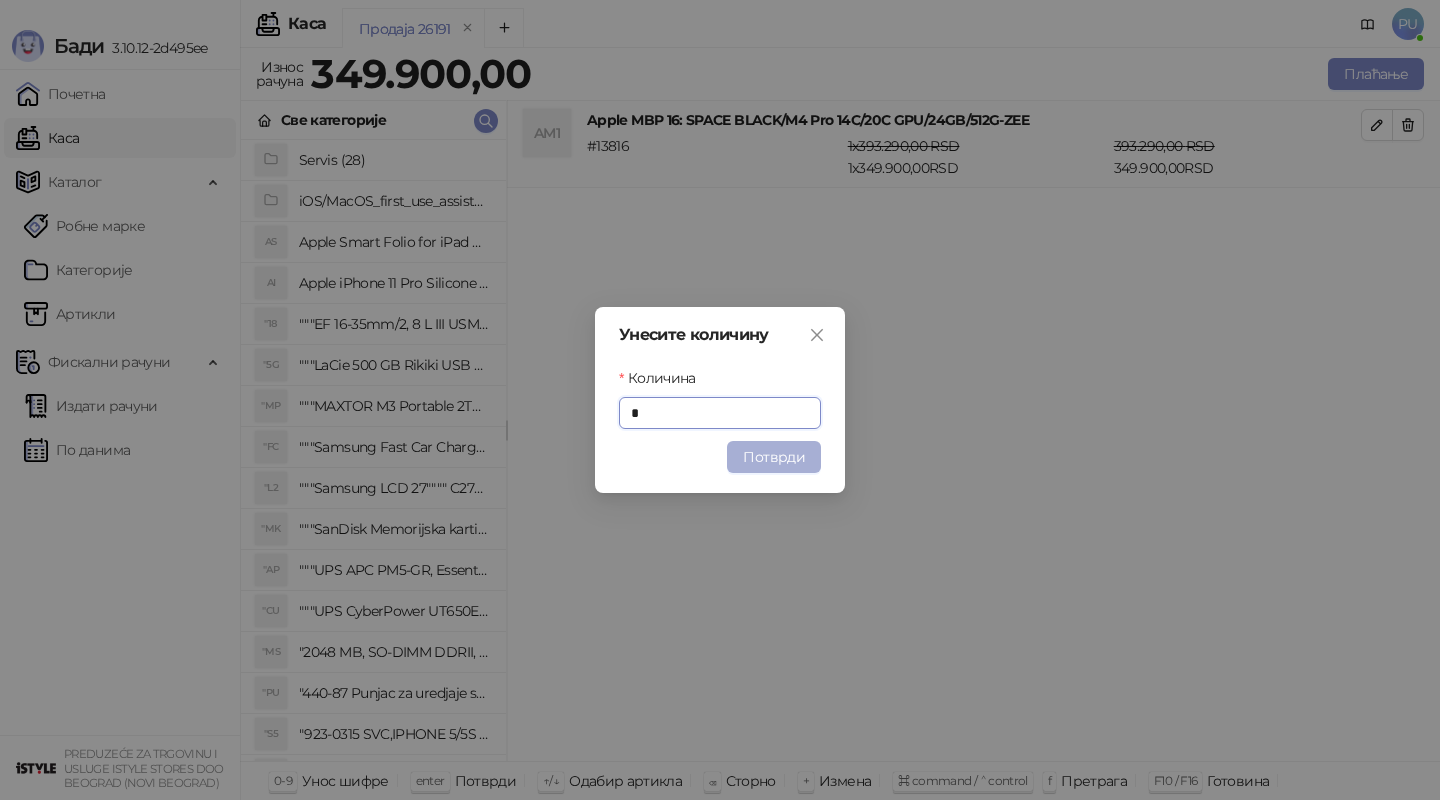 click on "Потврди" at bounding box center (774, 457) 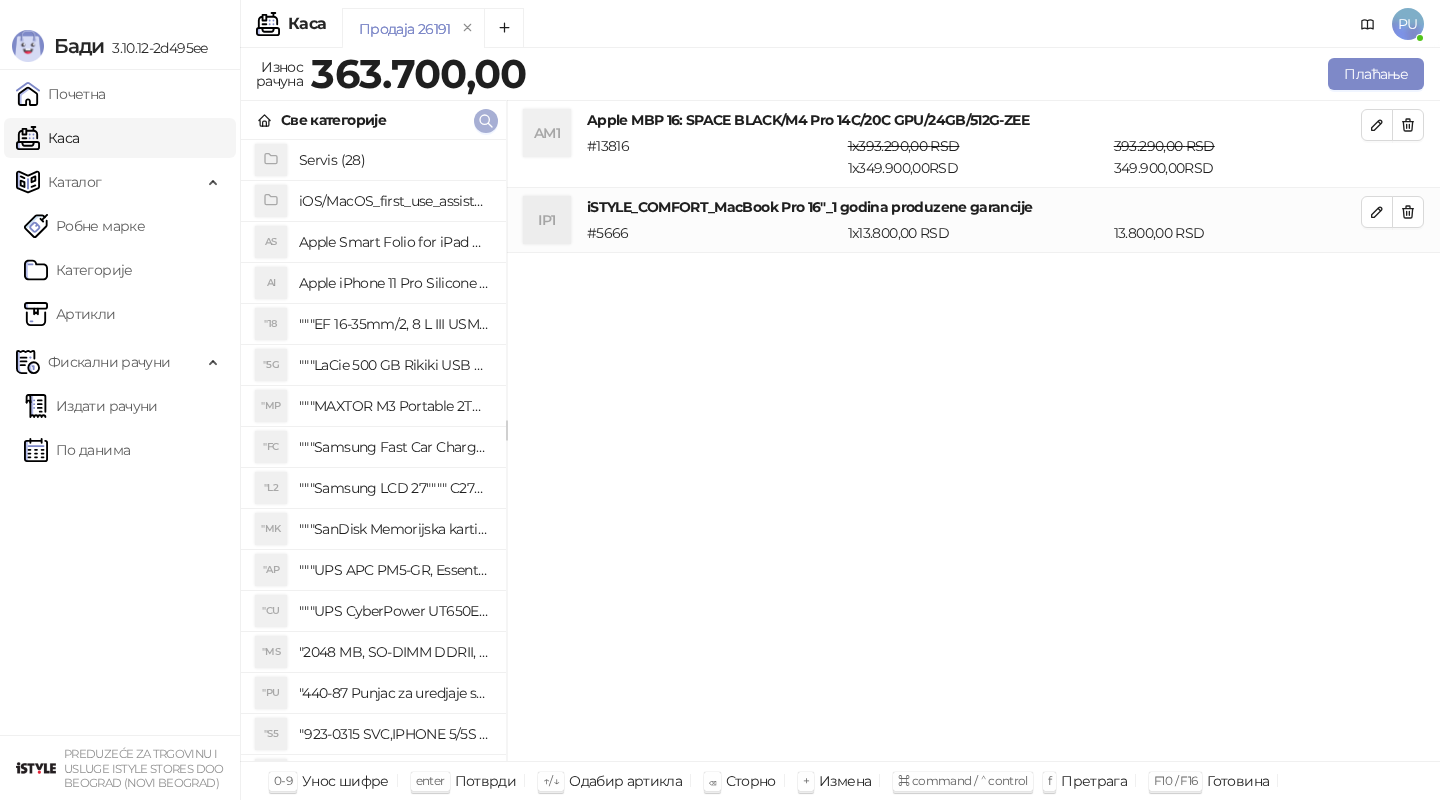 click at bounding box center (486, 120) 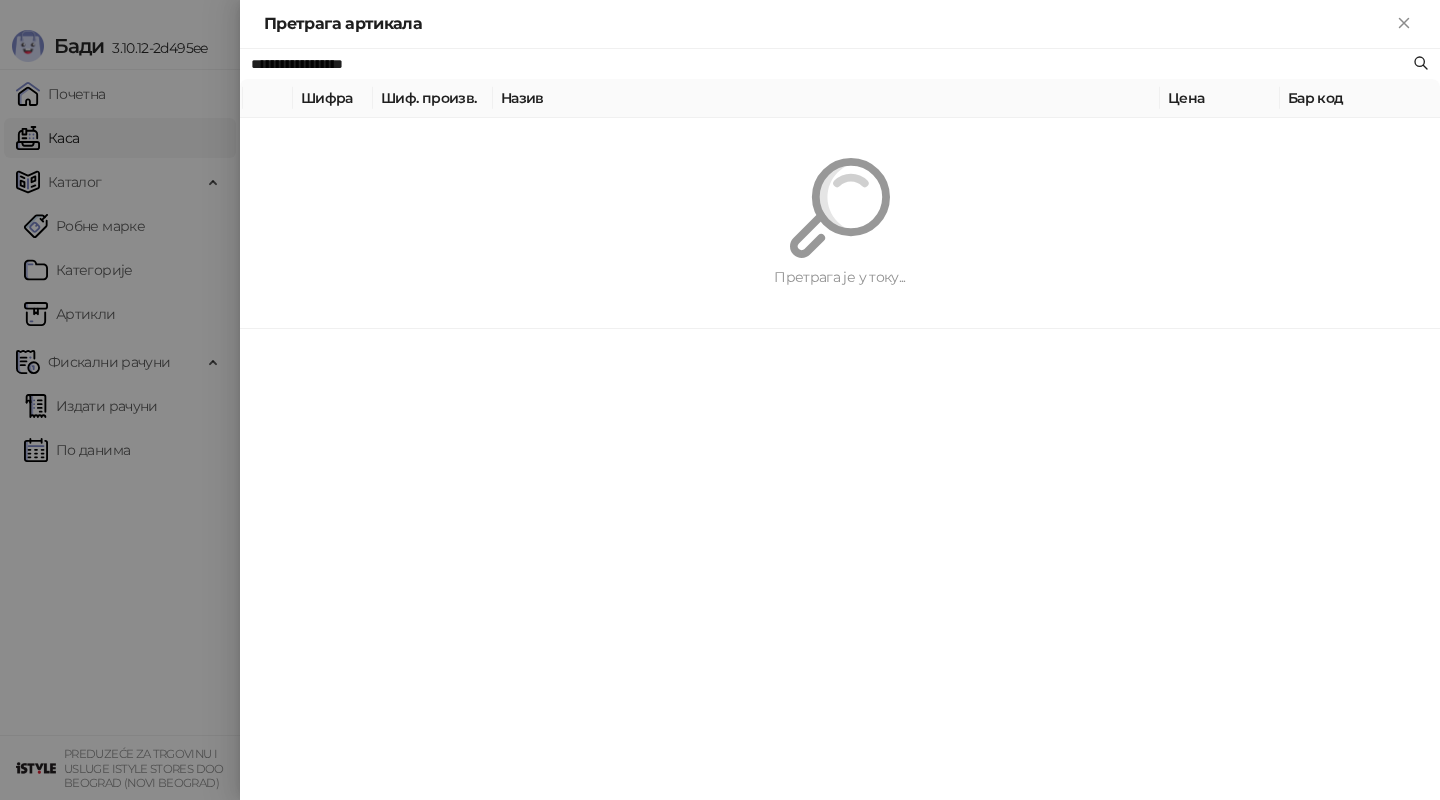 paste on "****" 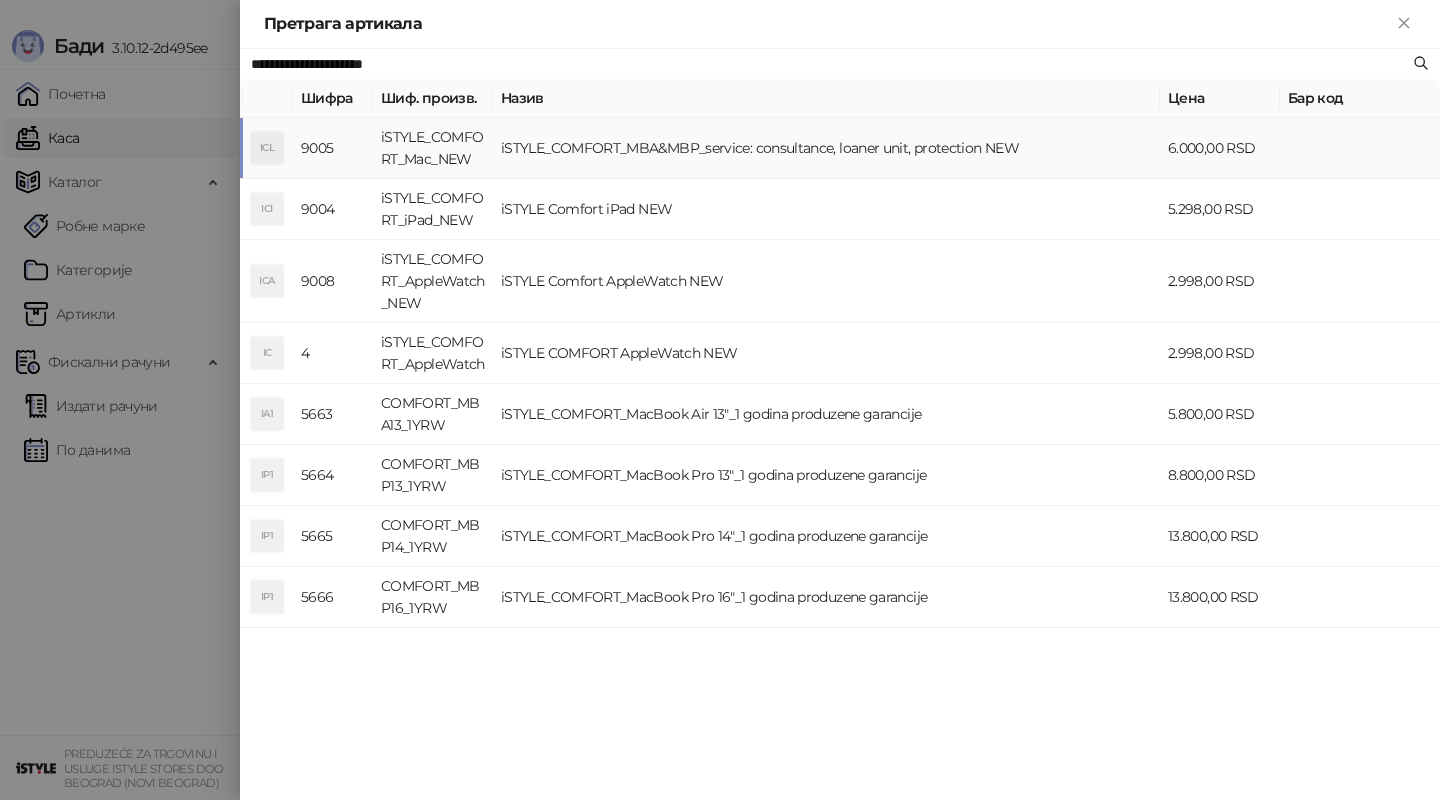 type on "**********" 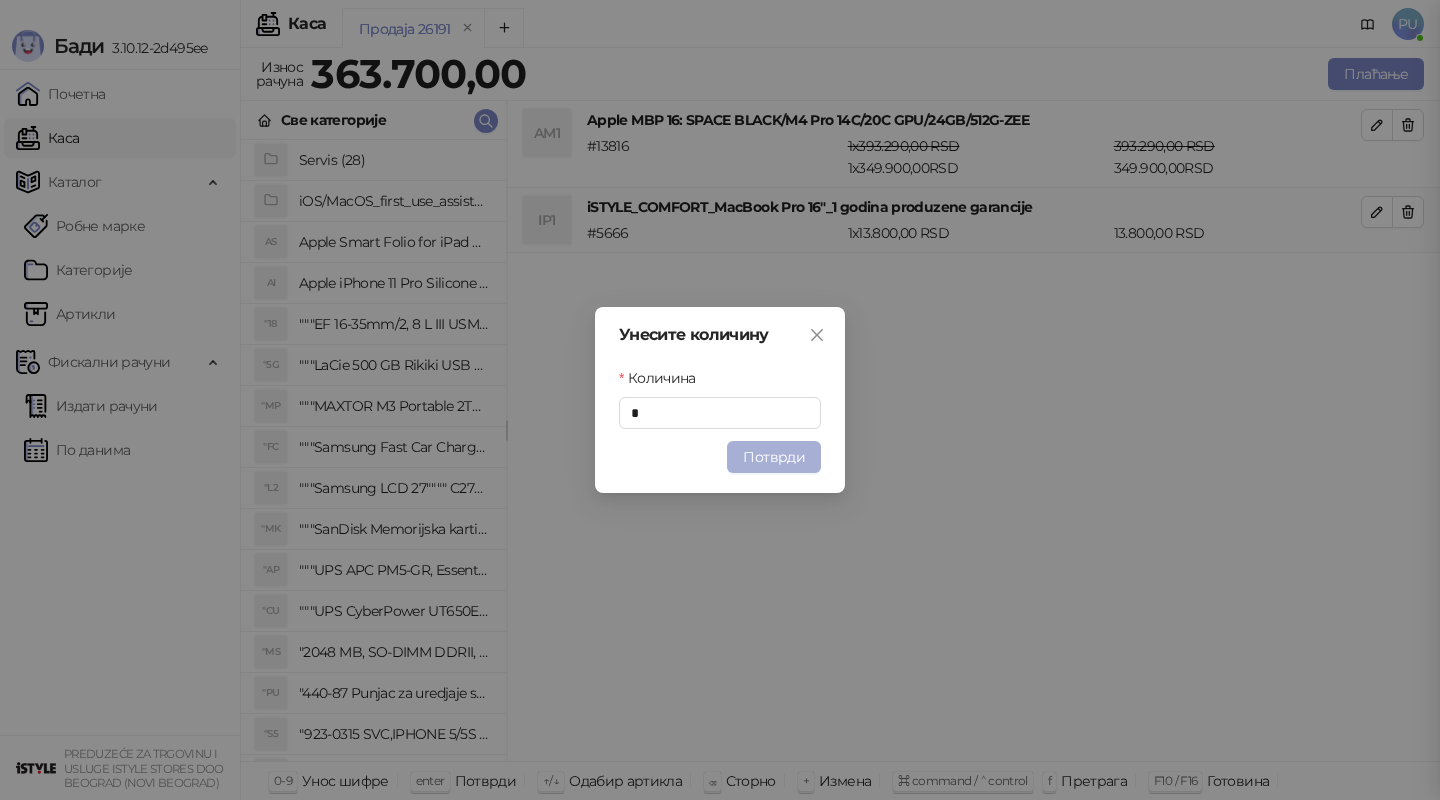 click on "Потврди" at bounding box center [774, 457] 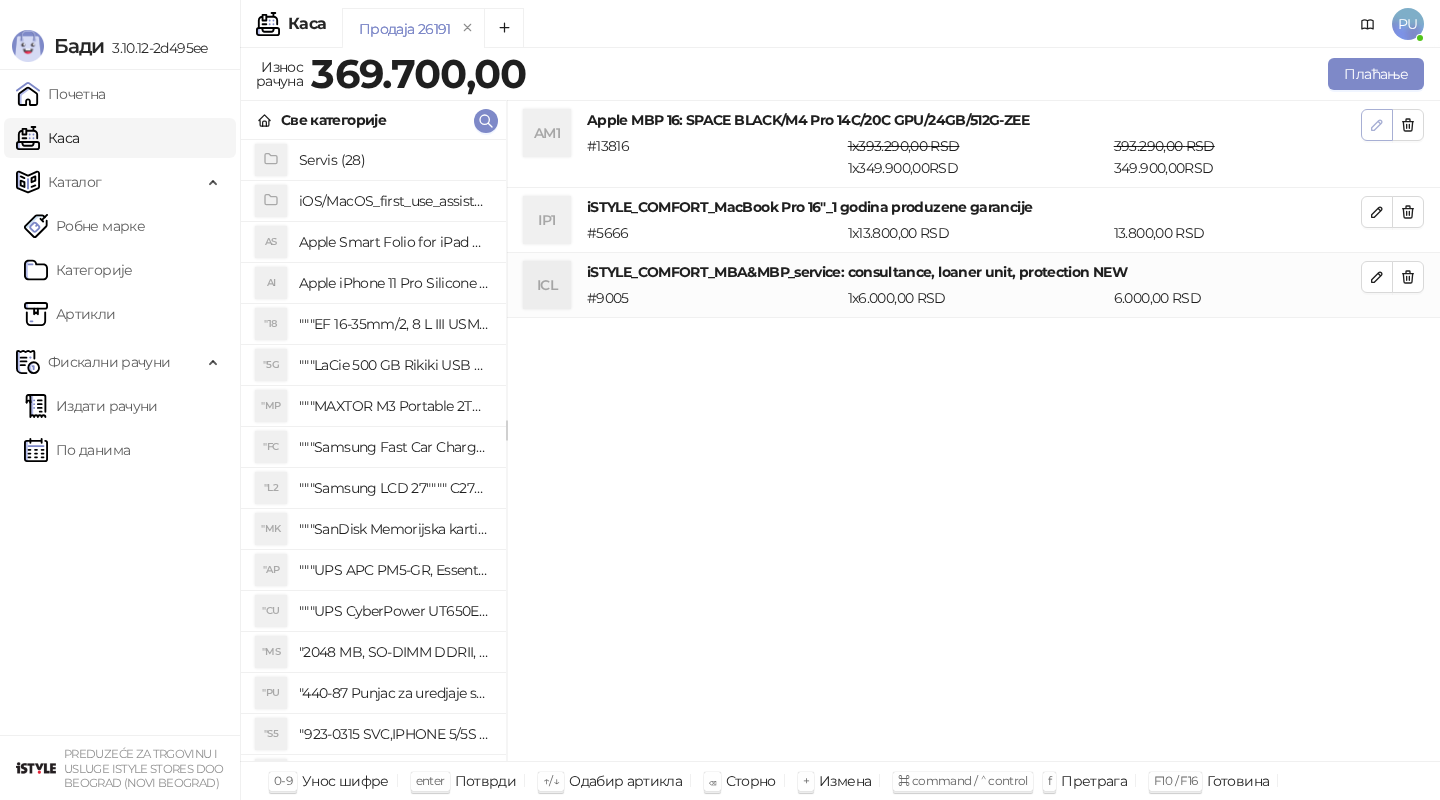 click 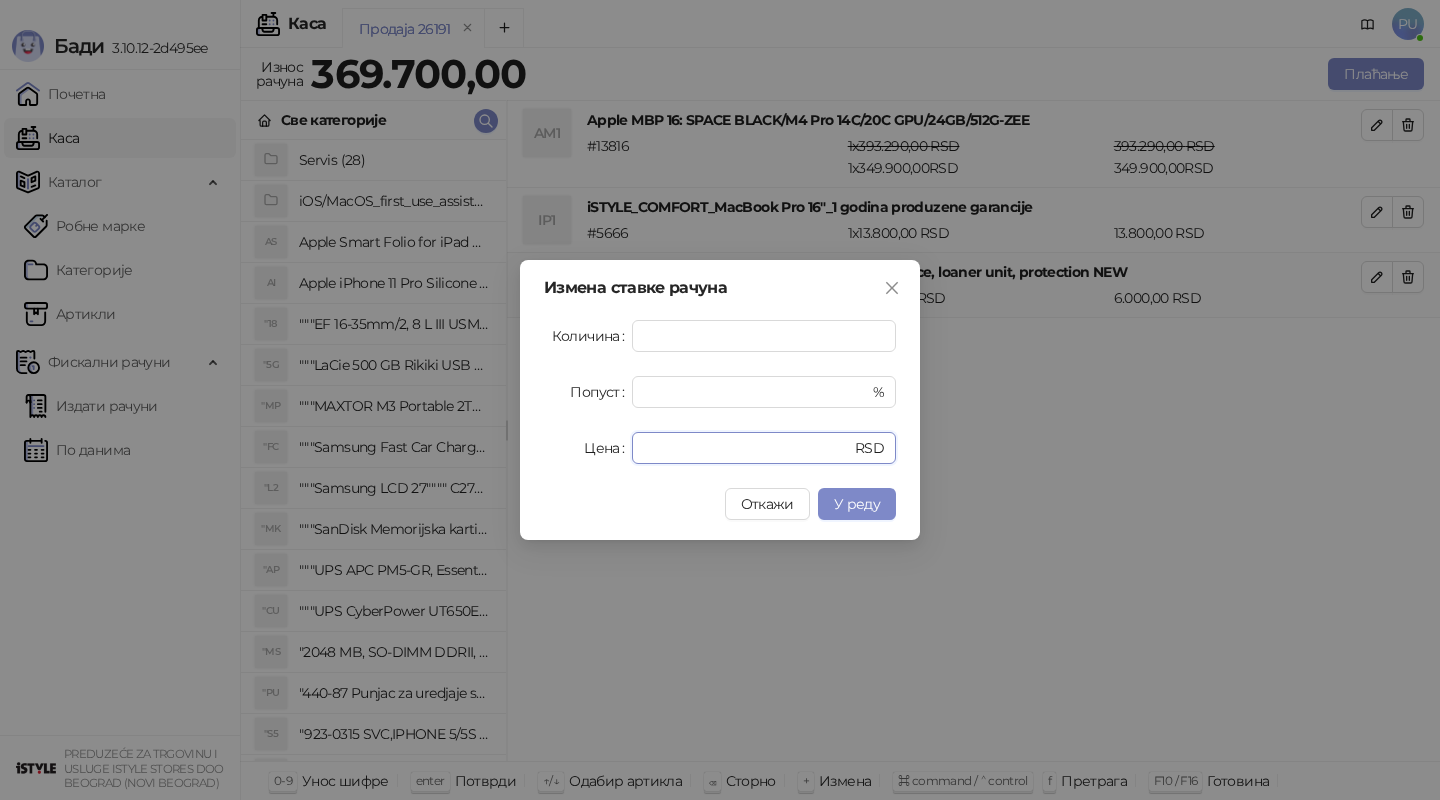 drag, startPoint x: 702, startPoint y: 450, endPoint x: 517, endPoint y: 437, distance: 185.45619 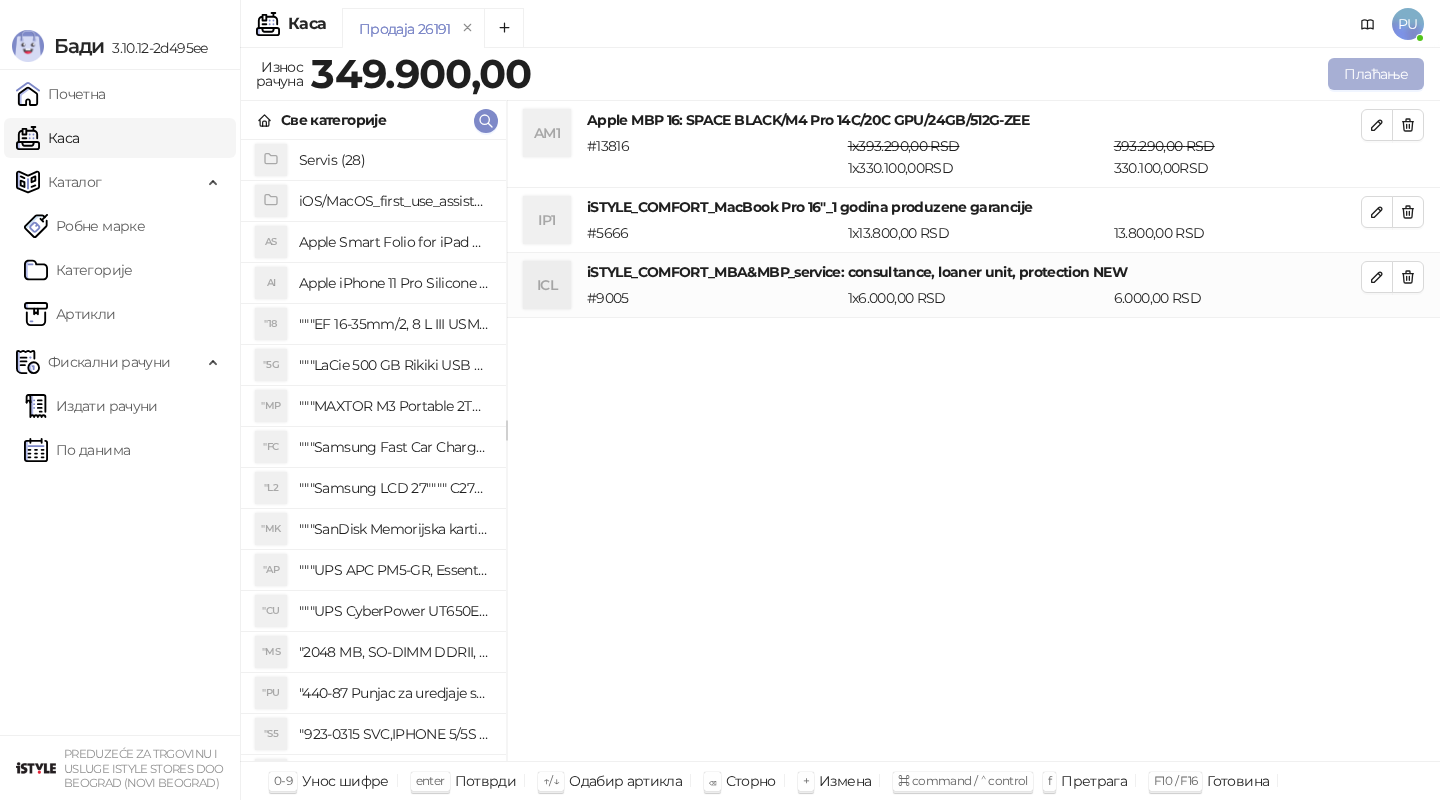 click on "Плаћање" at bounding box center (1376, 74) 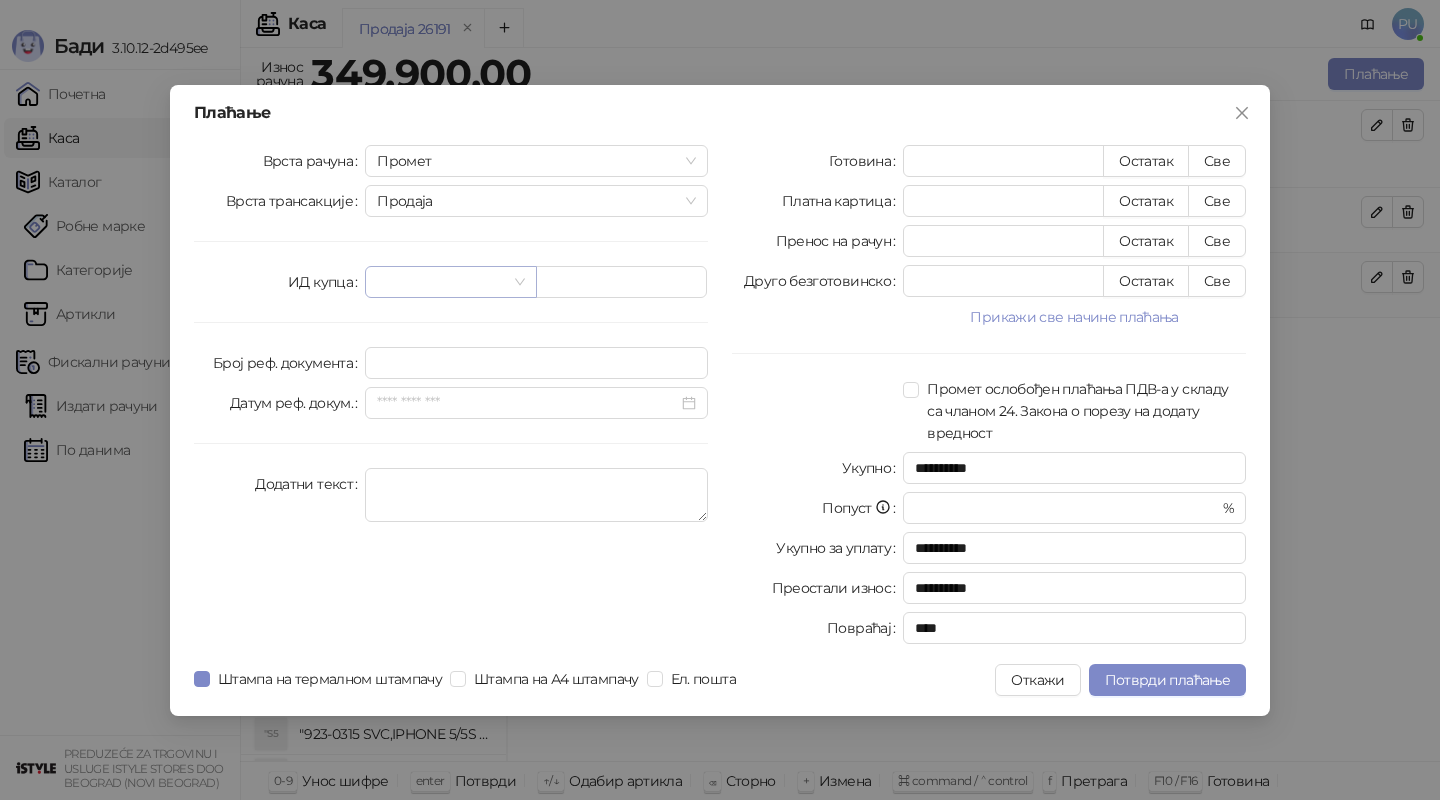 click at bounding box center [441, 282] 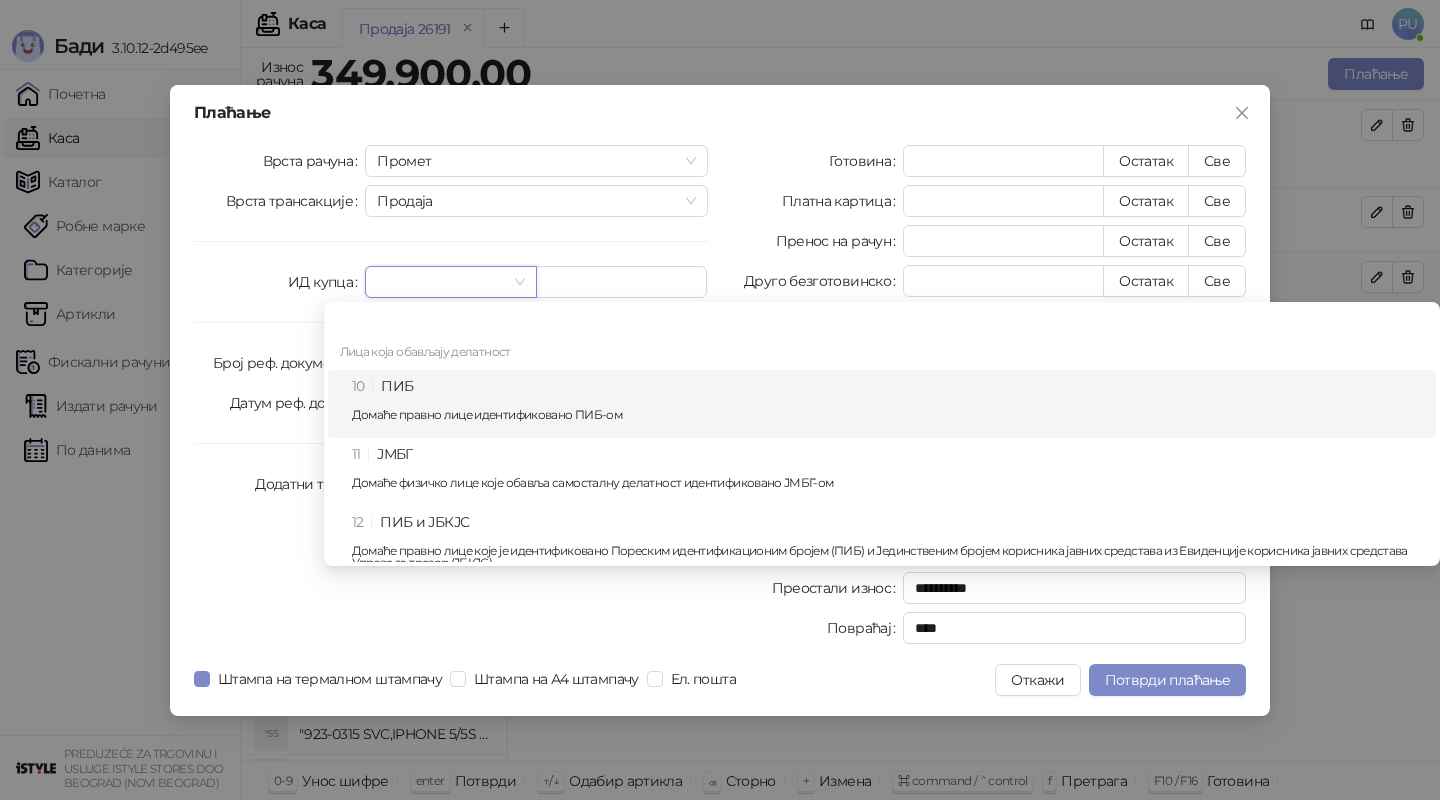 click on "10 ПИБ Домаће правно лице идентификовано ПИБ-ом" at bounding box center (888, 404) 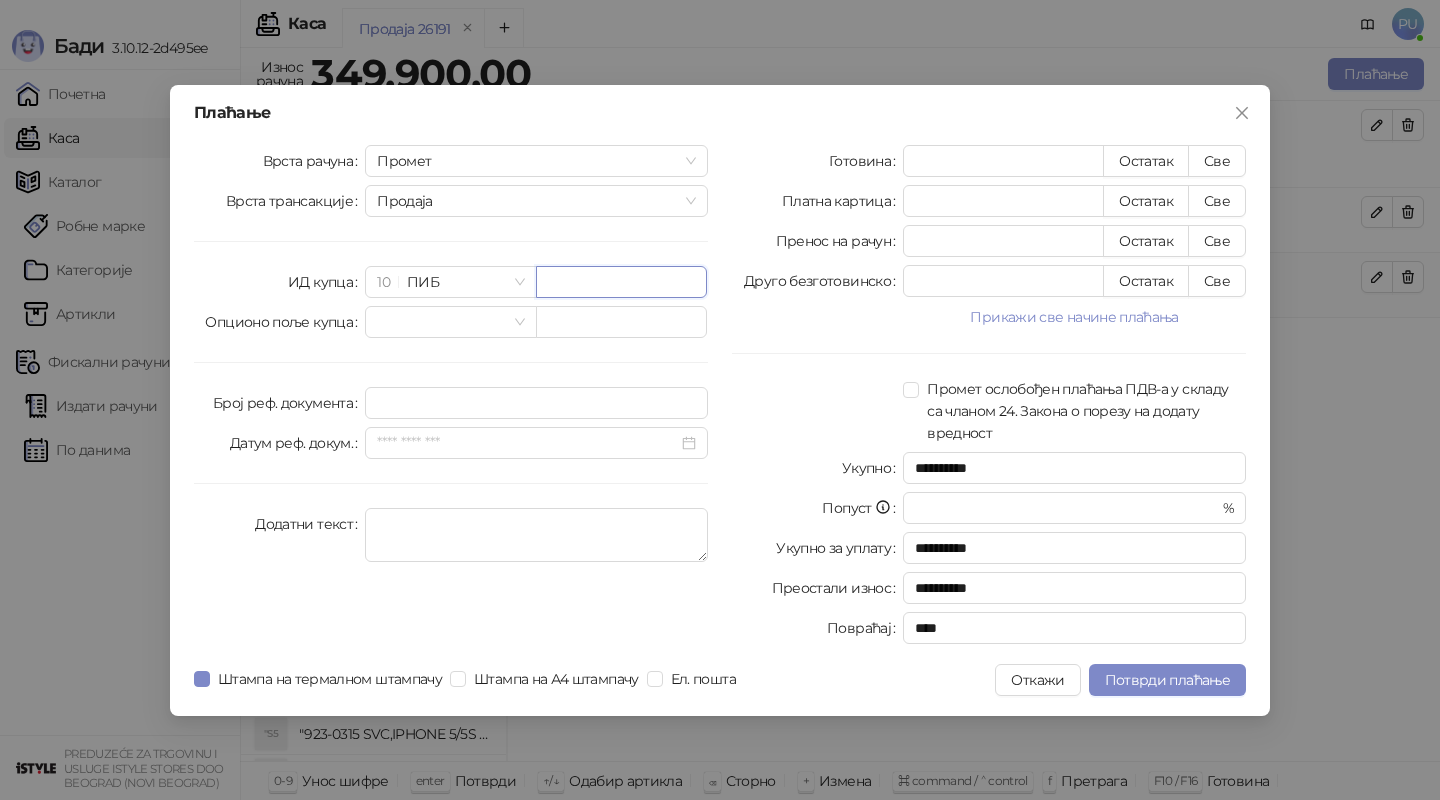 click at bounding box center [621, 282] 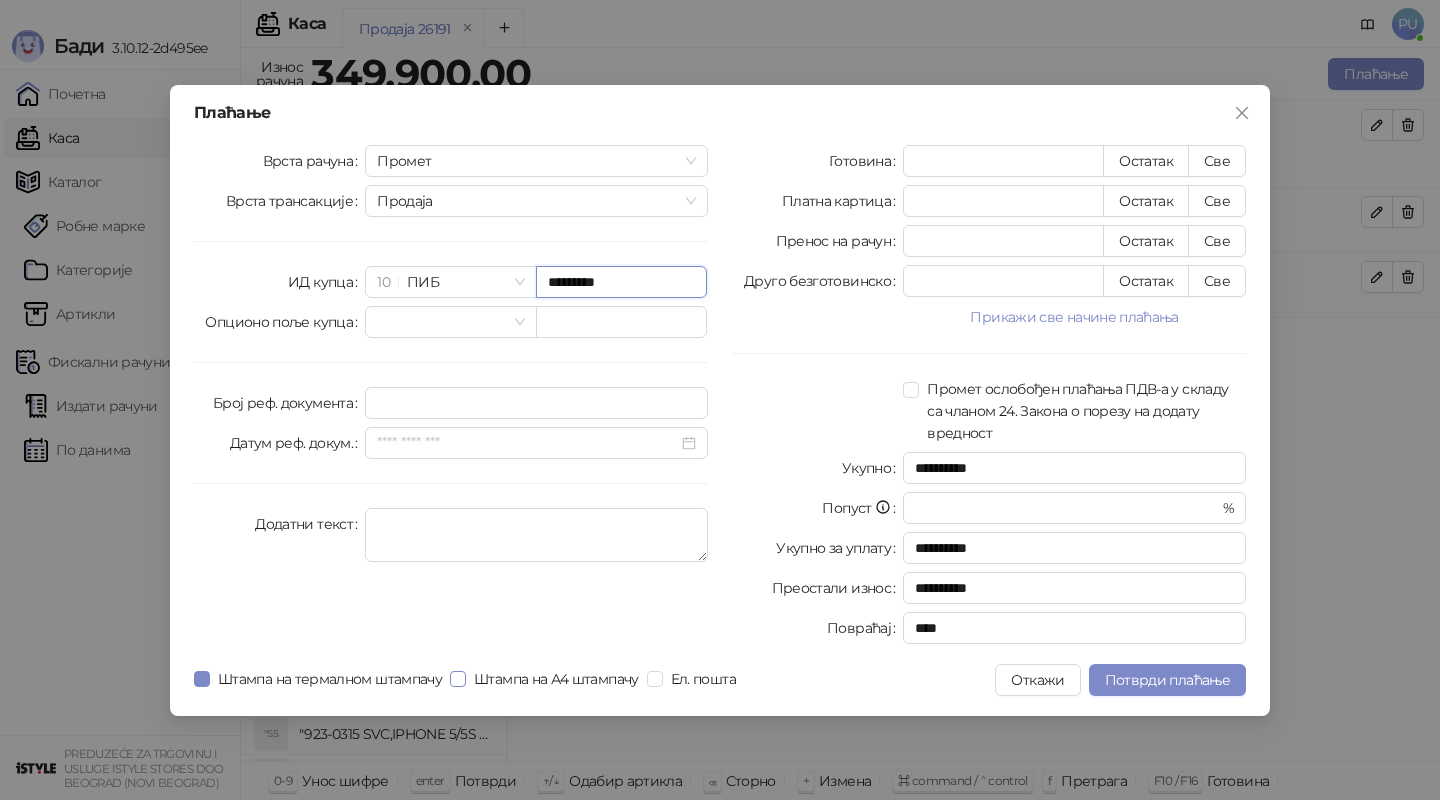 type on "*********" 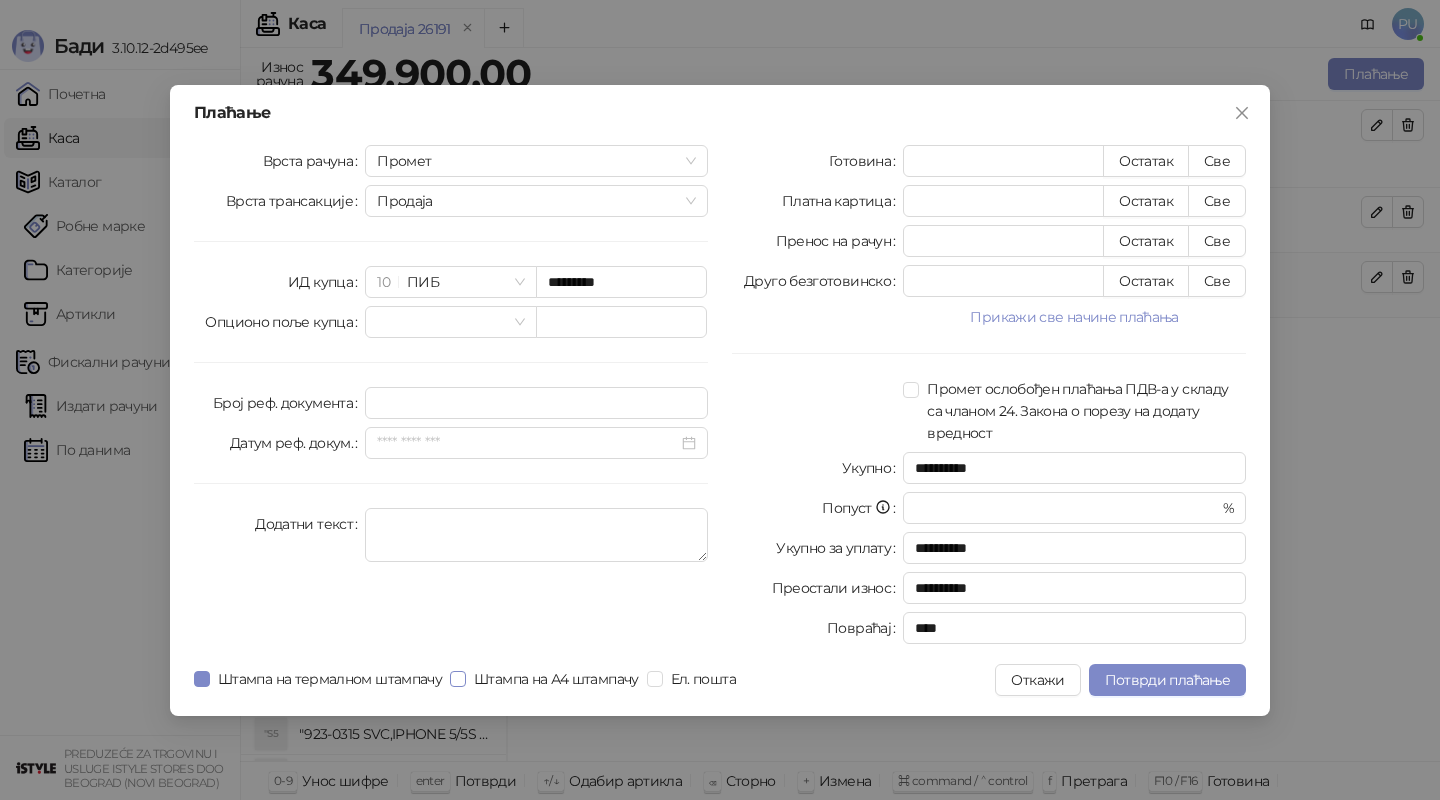 click on "Штампа на А4 штампачу" at bounding box center [556, 679] 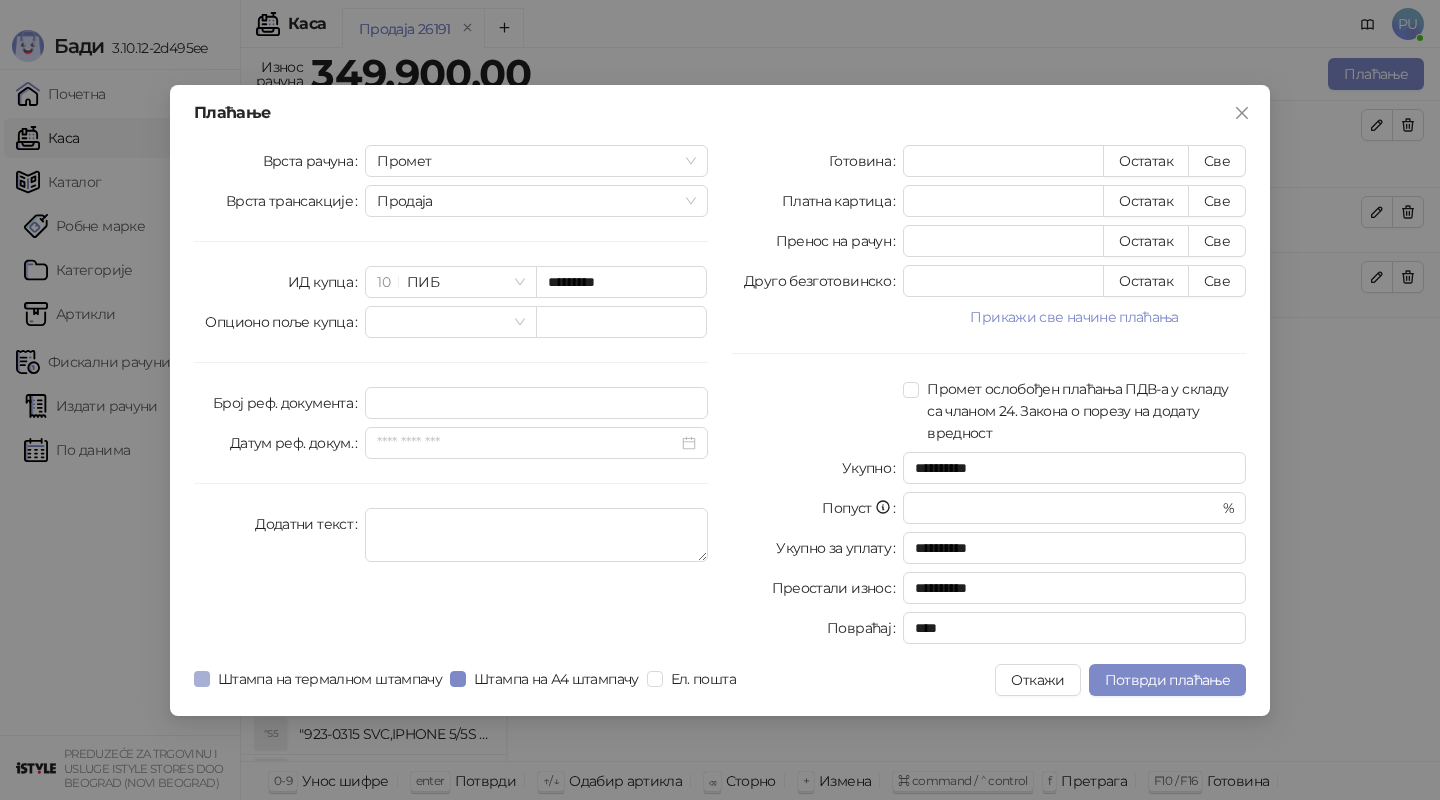 click on "Штампа на термалном штампачу" at bounding box center [330, 679] 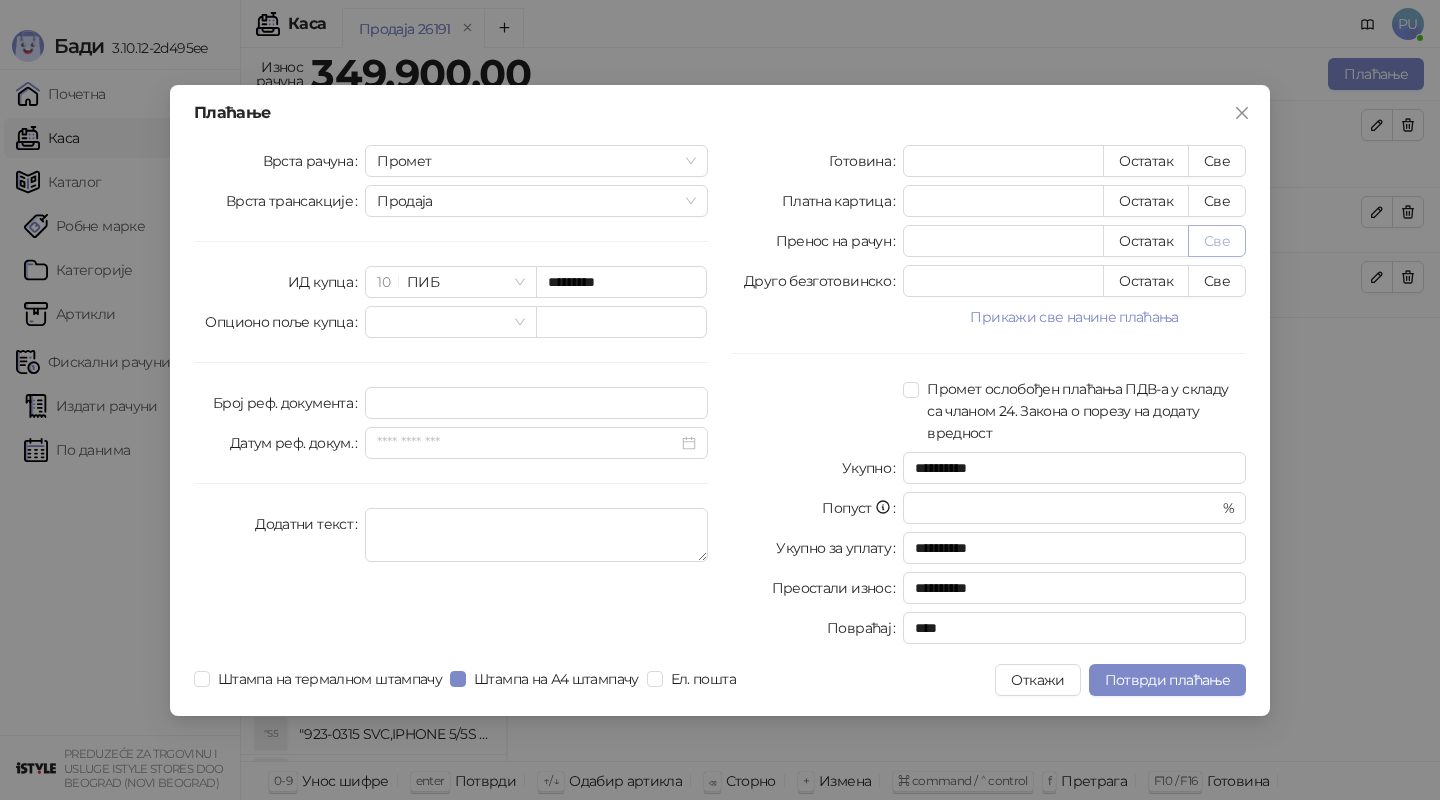 click on "Све" at bounding box center (1217, 241) 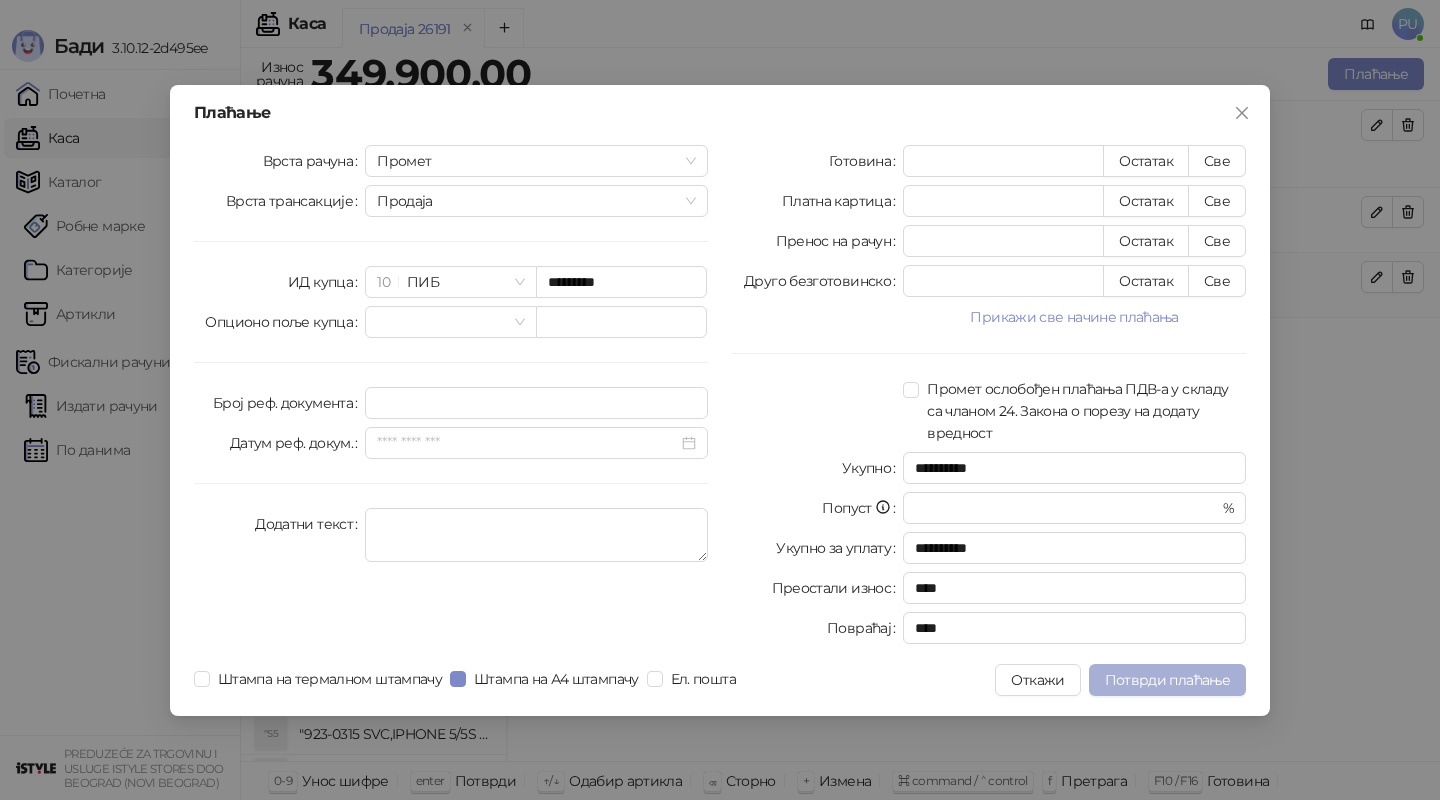 click on "Потврди плаћање" at bounding box center (1167, 680) 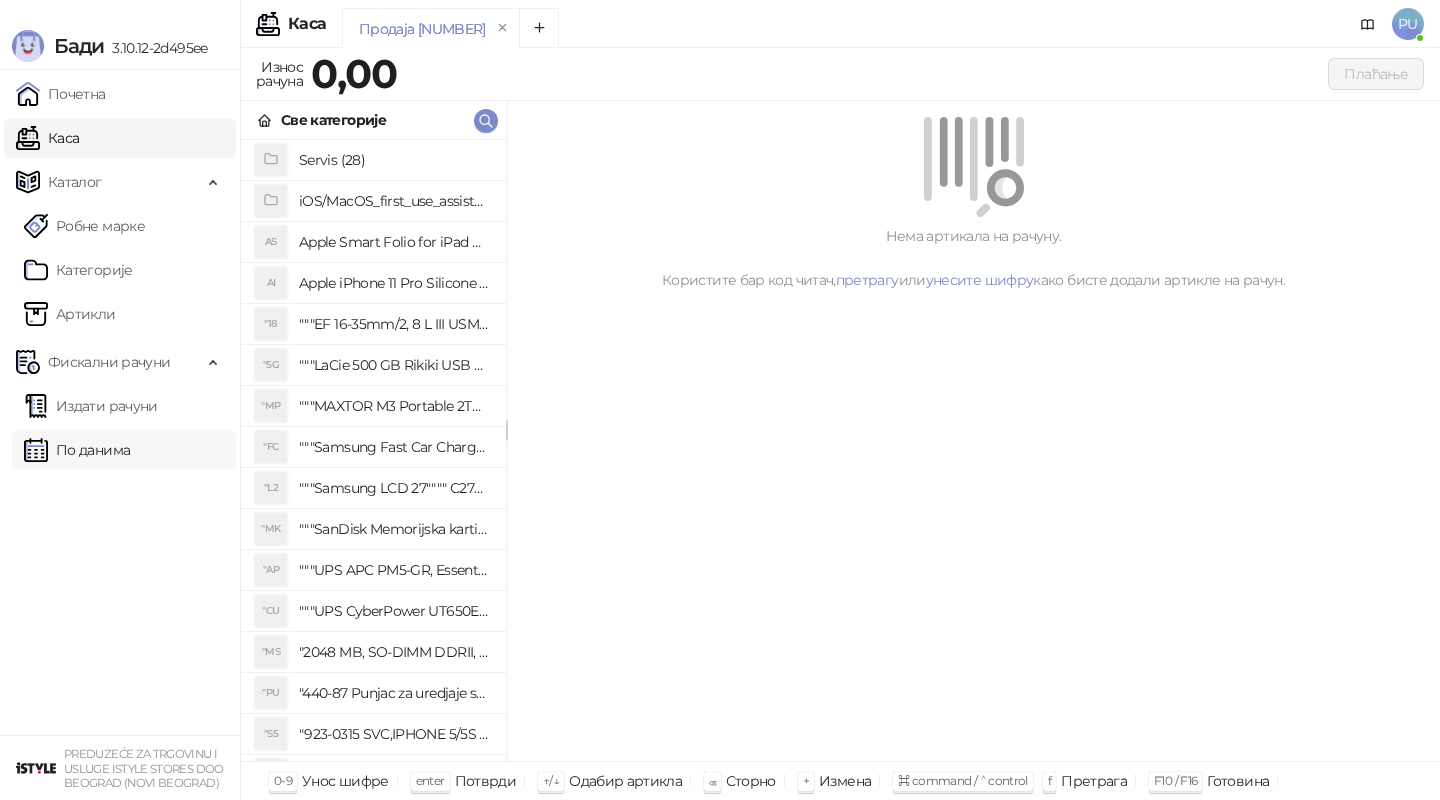 click on "По данима" at bounding box center [77, 450] 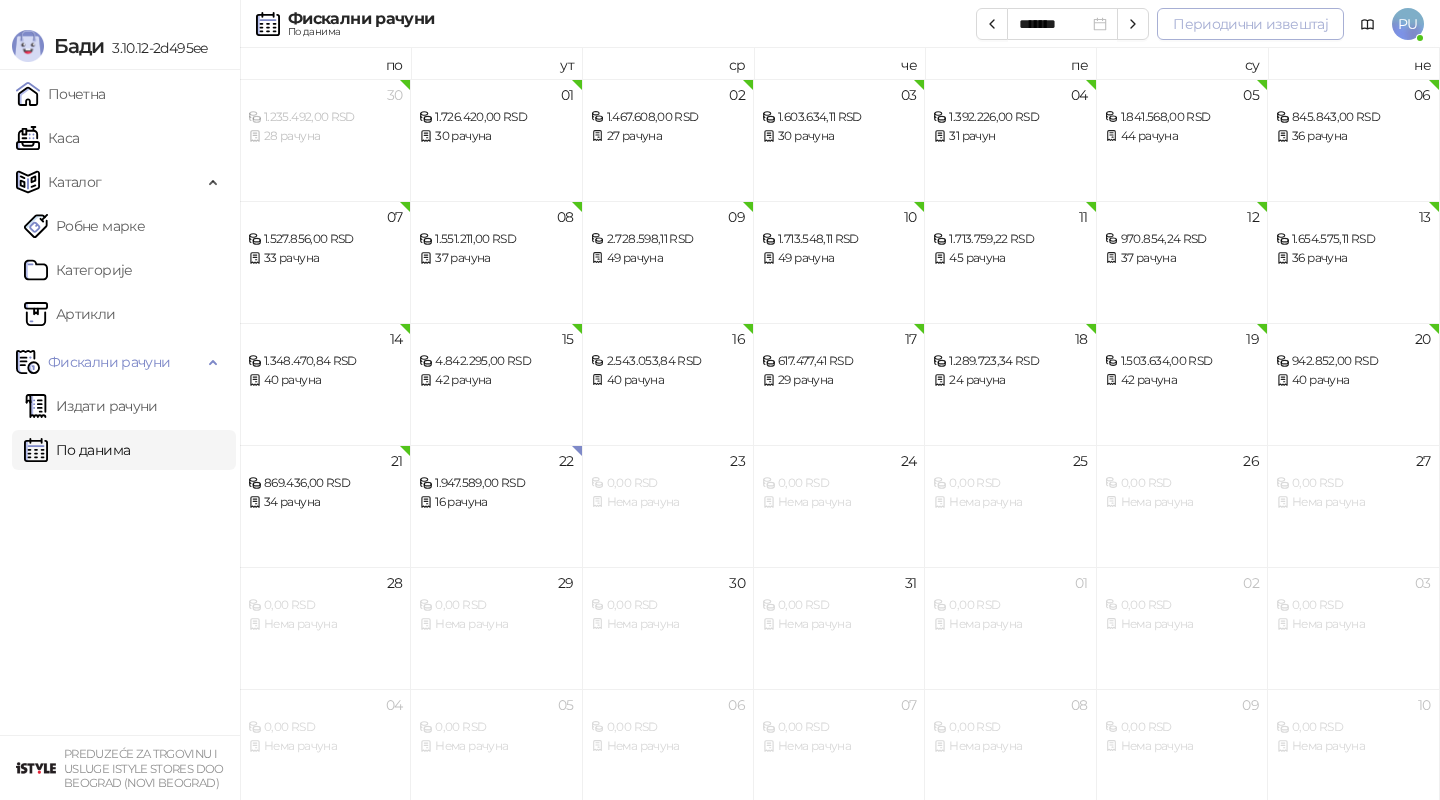 click on "Периодични извештај" at bounding box center [1250, 24] 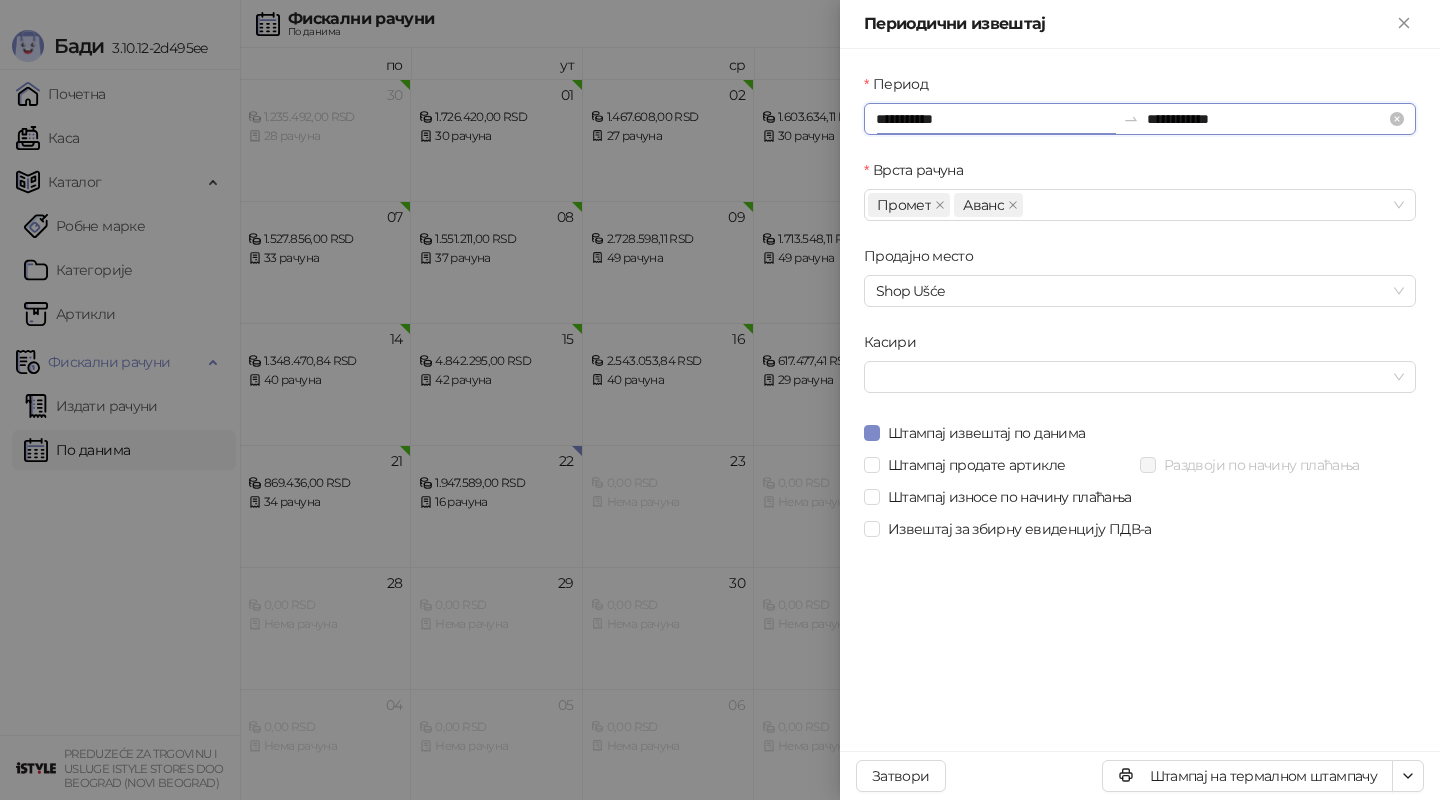 click on "**********" at bounding box center [995, 119] 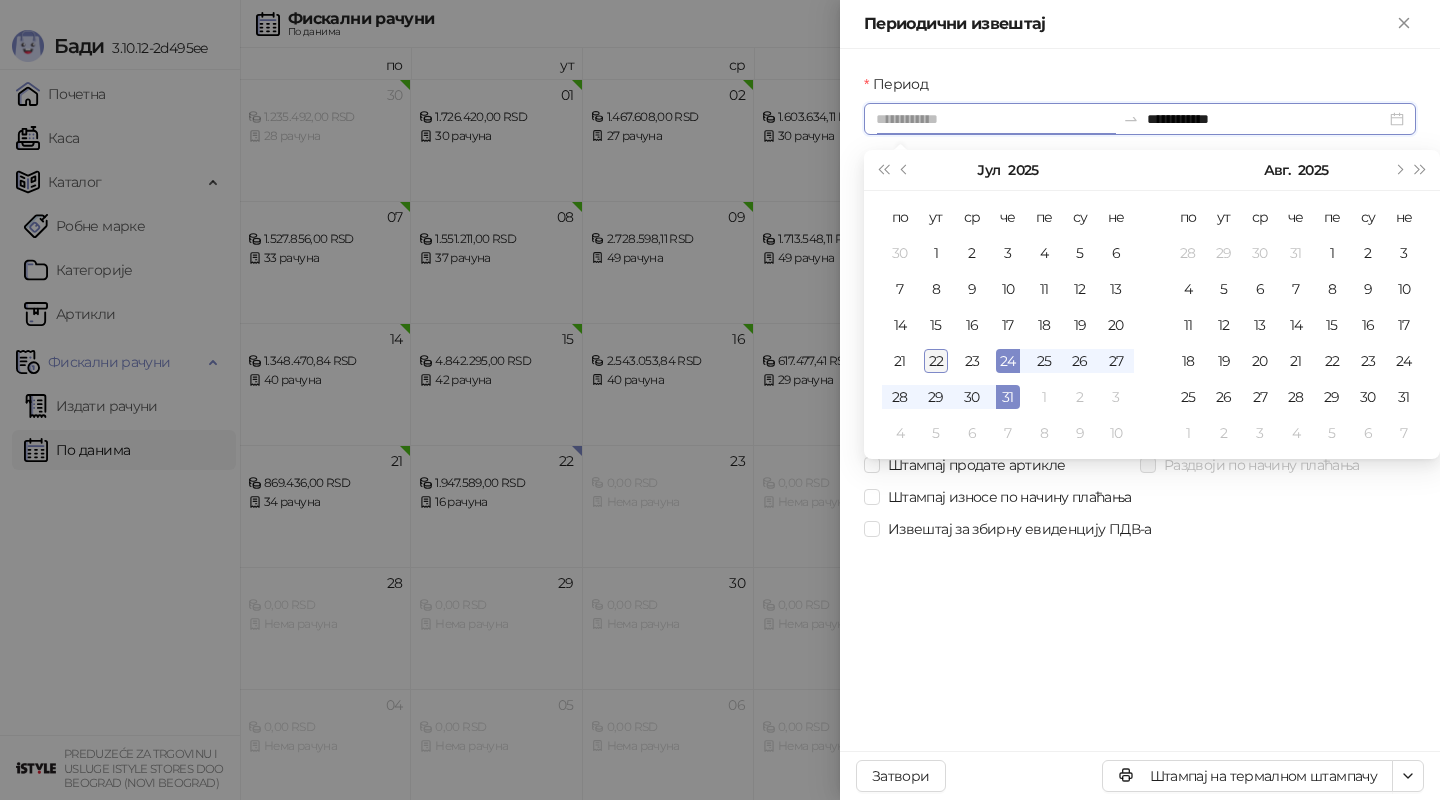 type on "**********" 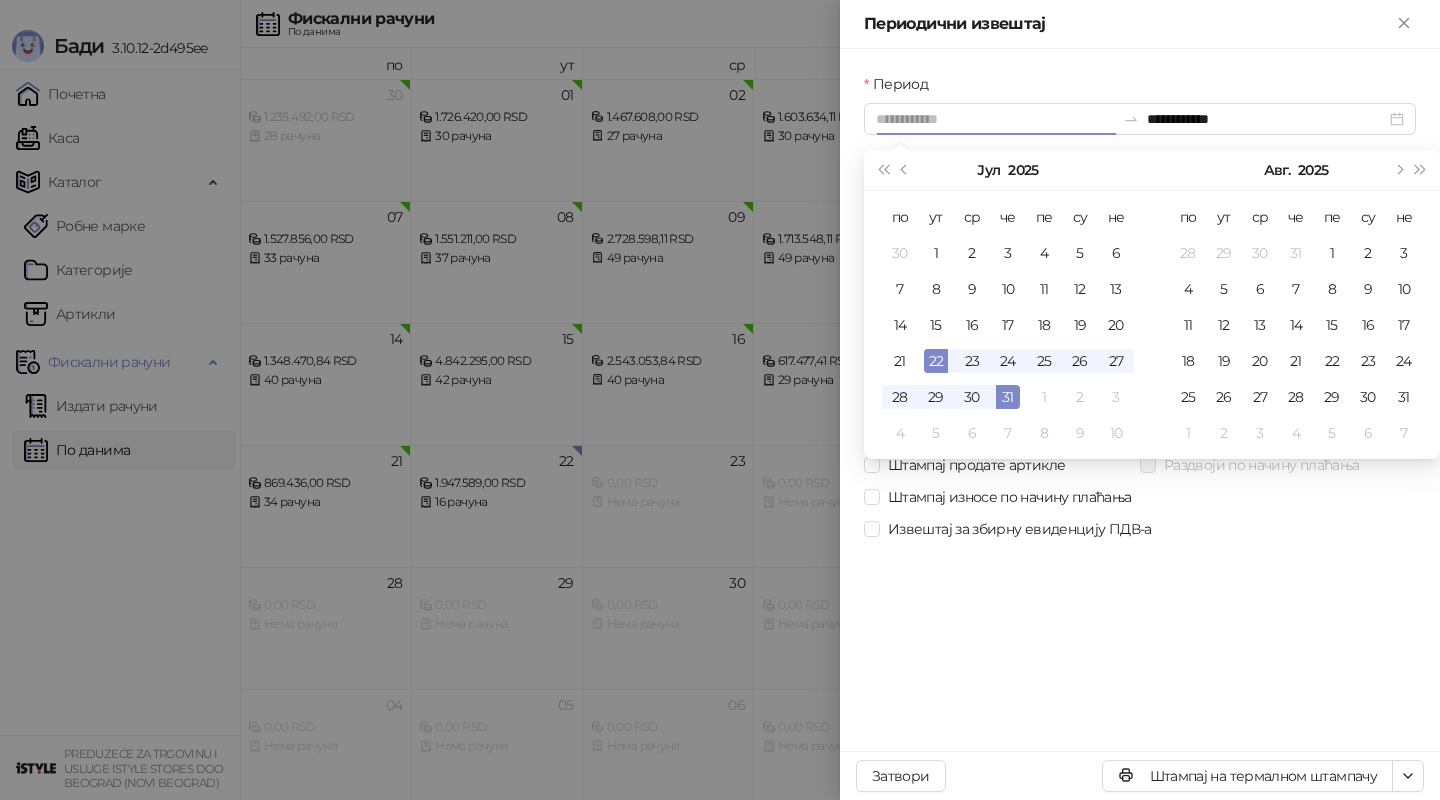 click on "22" at bounding box center (936, 361) 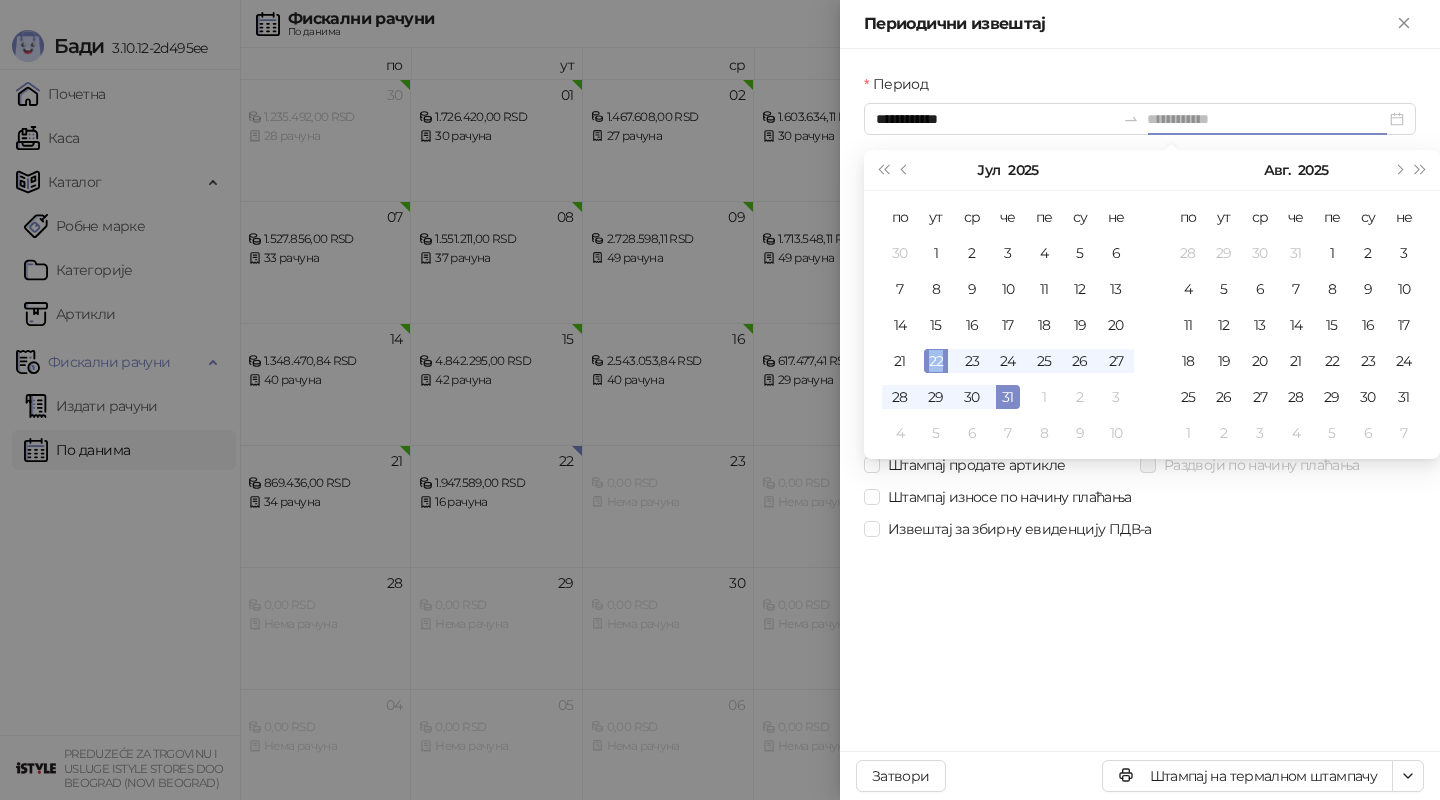 click on "22" at bounding box center [936, 361] 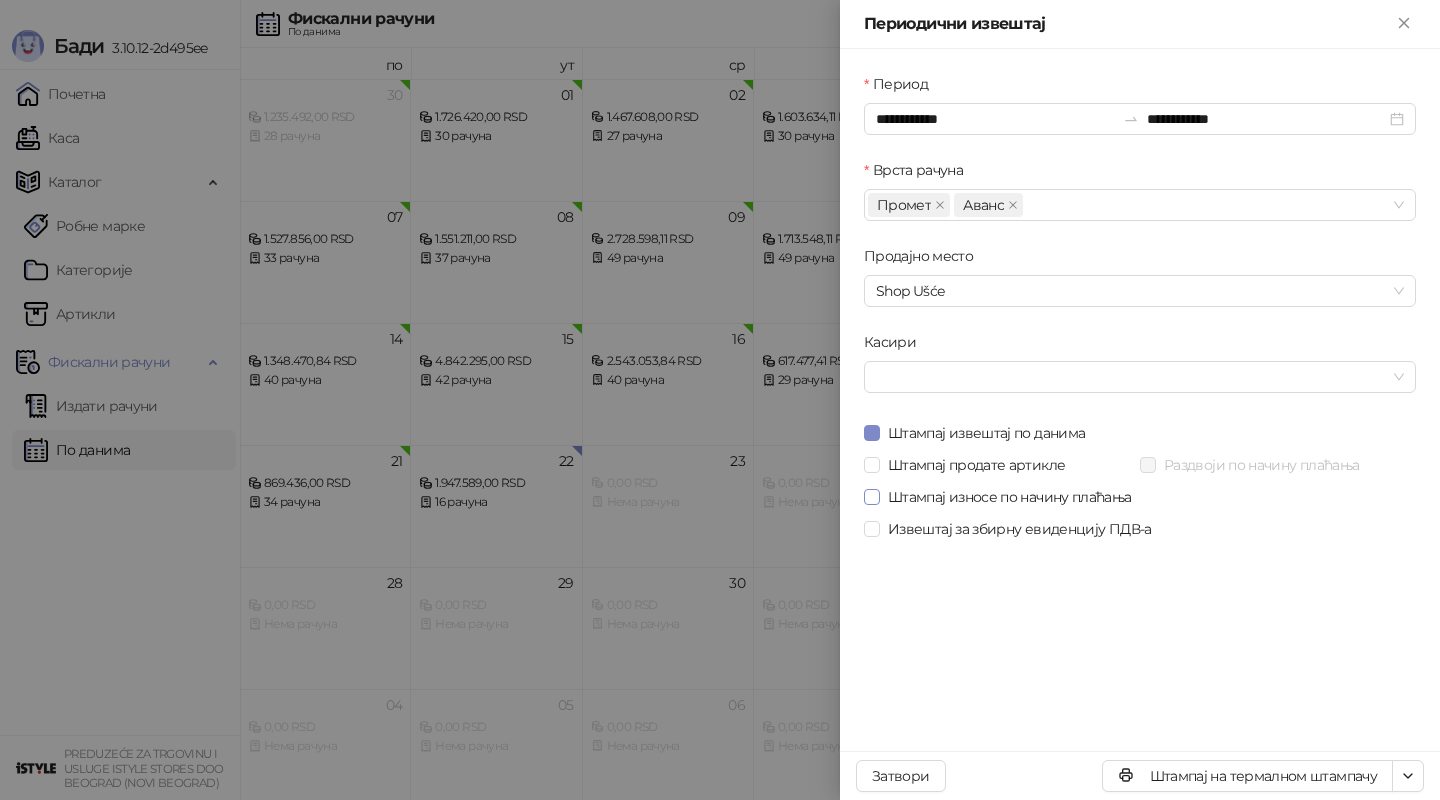 click on "Штампај износе по начину плаћања" at bounding box center (1010, 497) 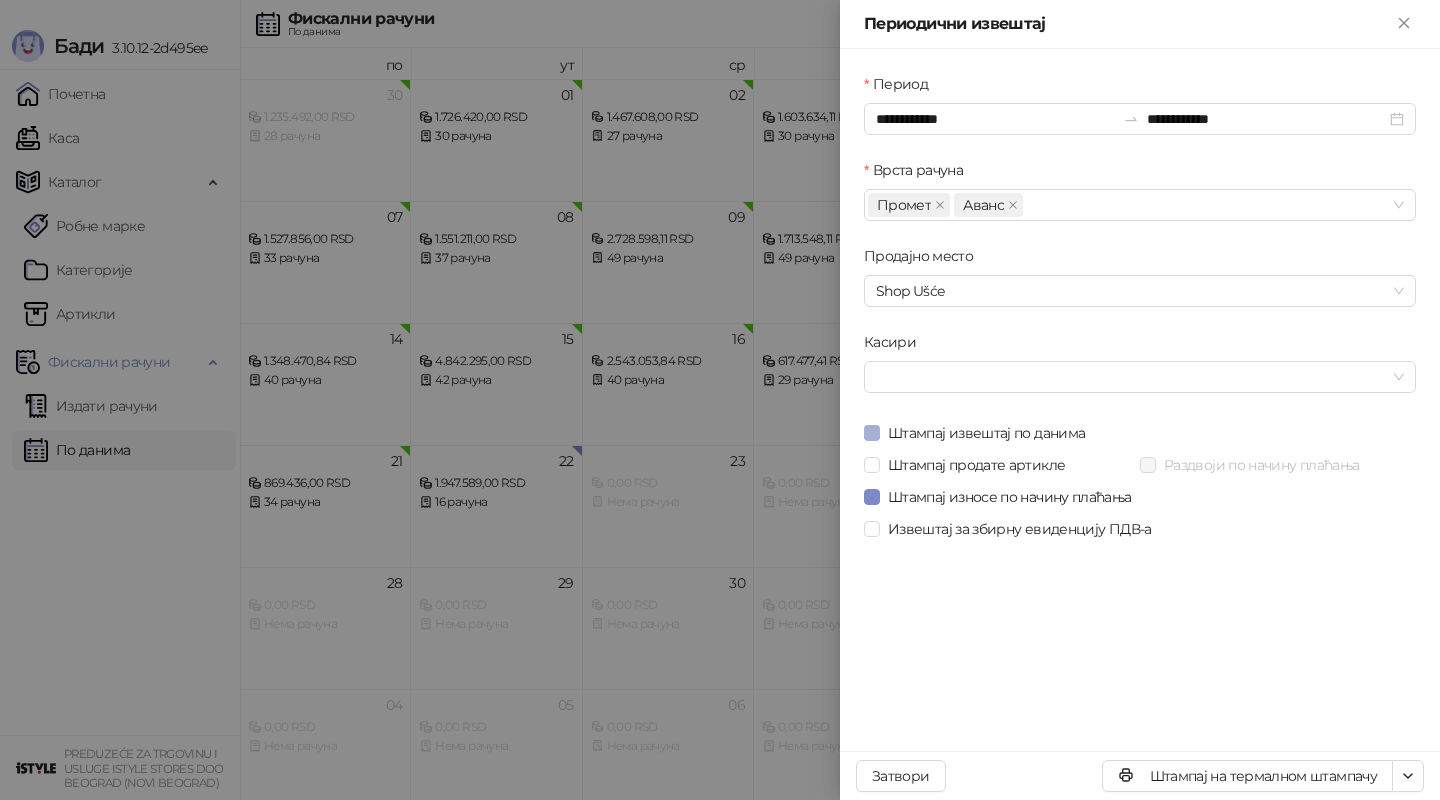 click on "Штампај извештај по данима" at bounding box center (986, 433) 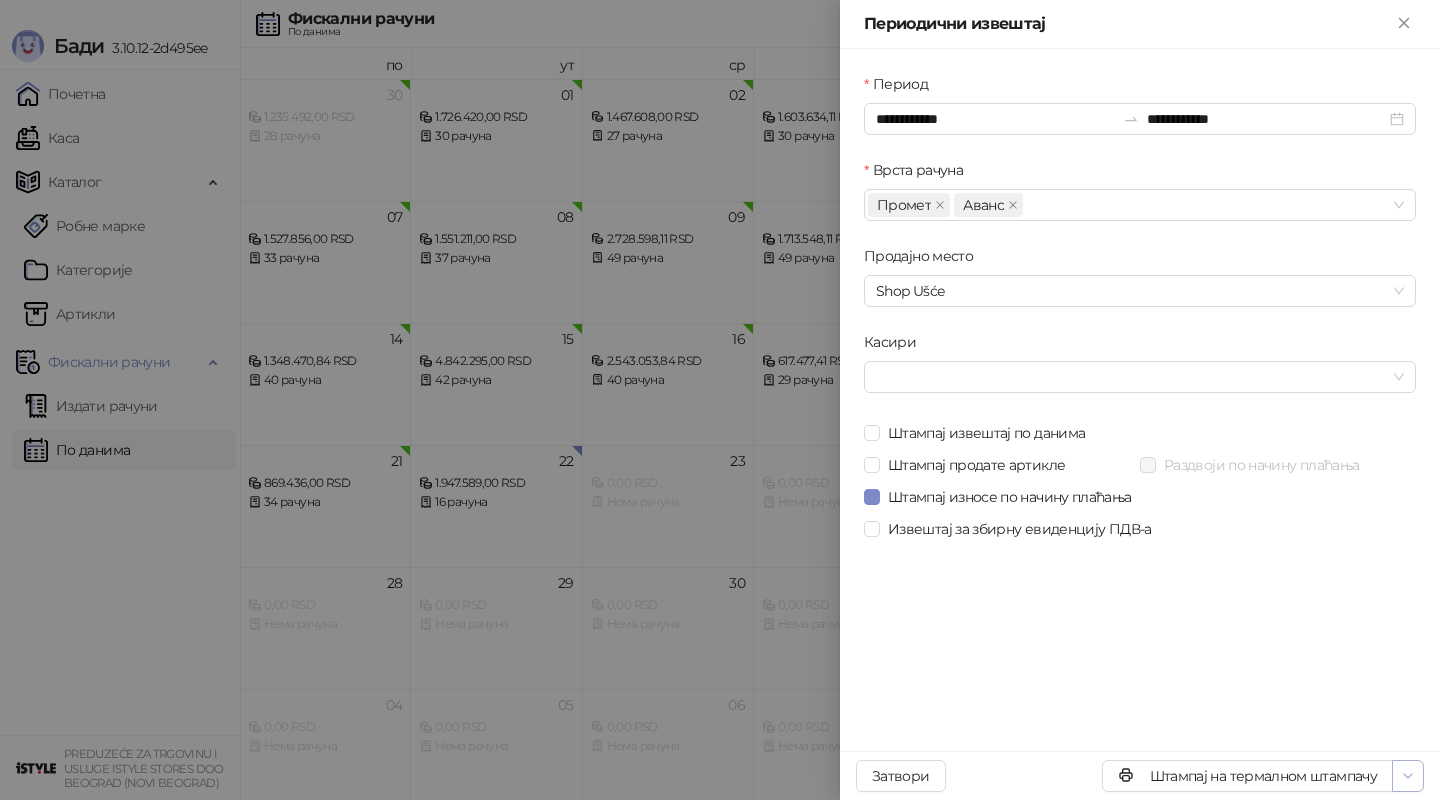 click 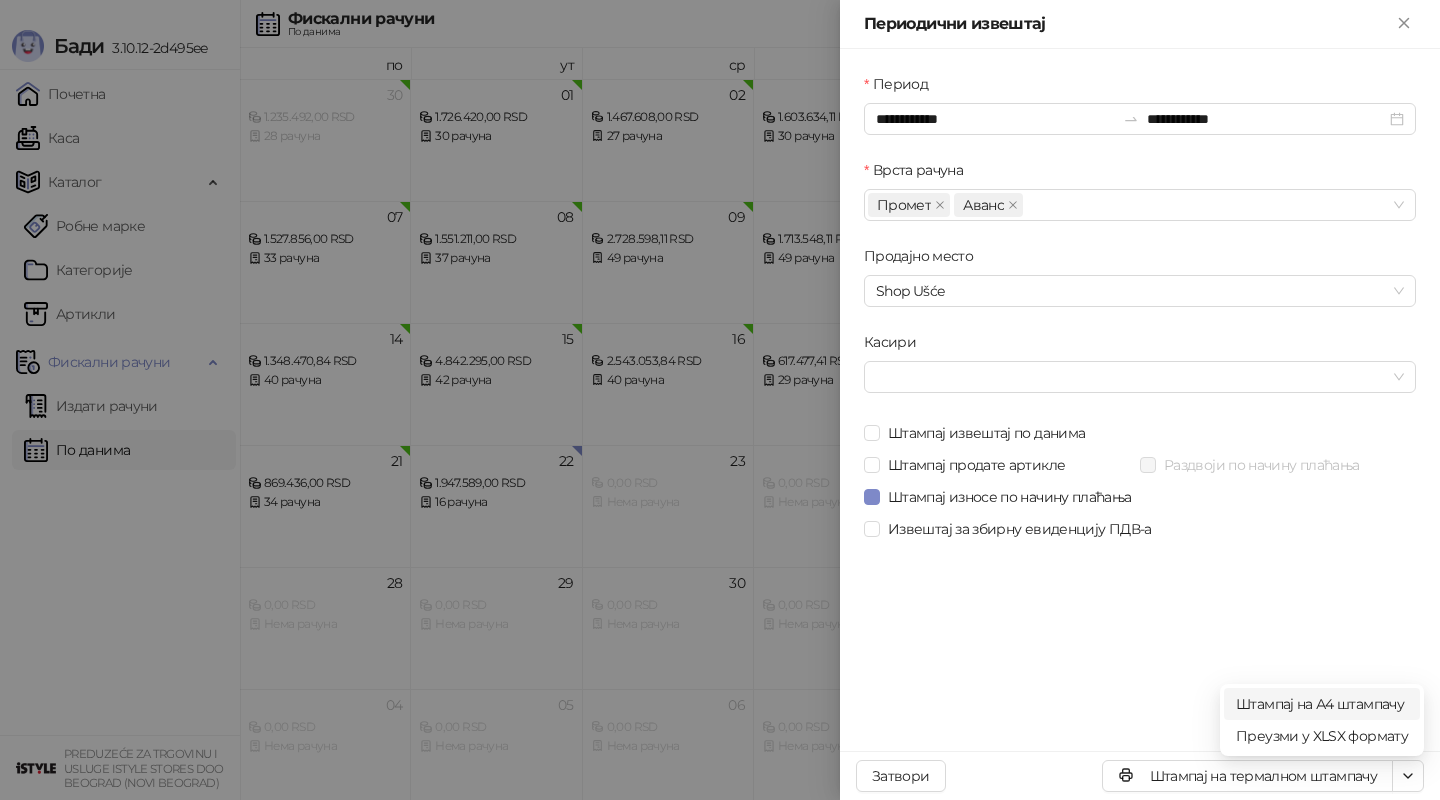 click on "Штампај на А4 штампачу" at bounding box center (1322, 704) 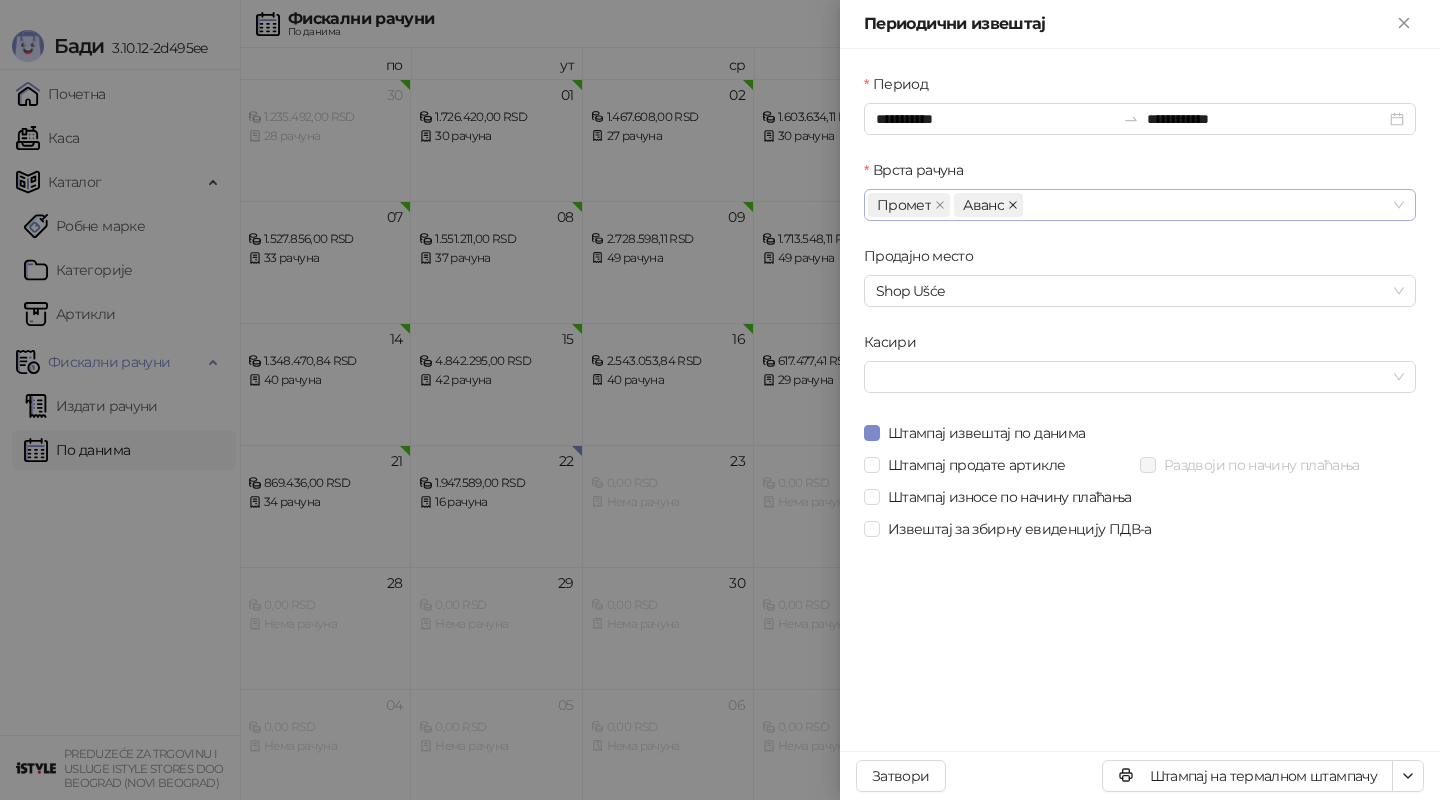 click 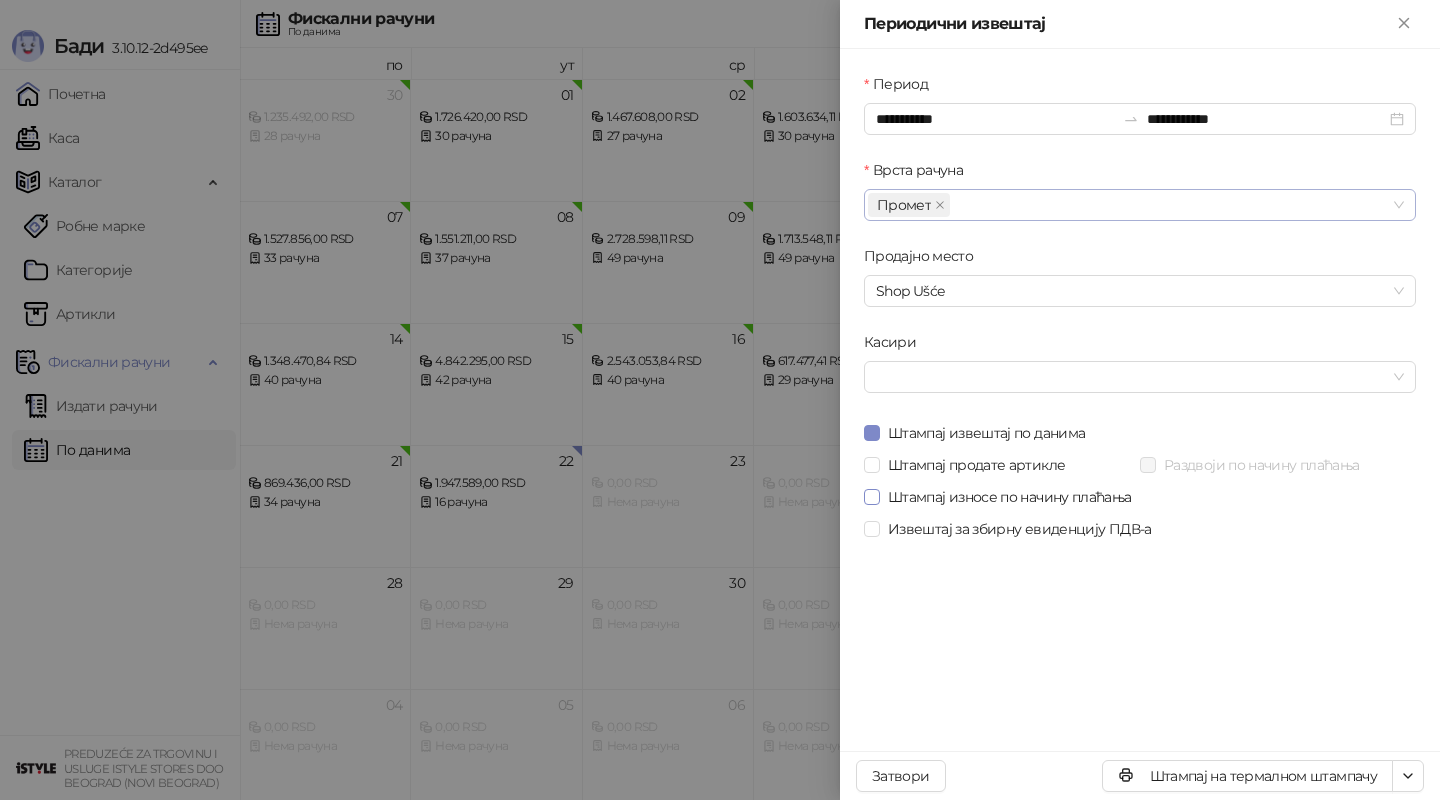 click on "Штампај износе по начину плаћања" at bounding box center (1010, 497) 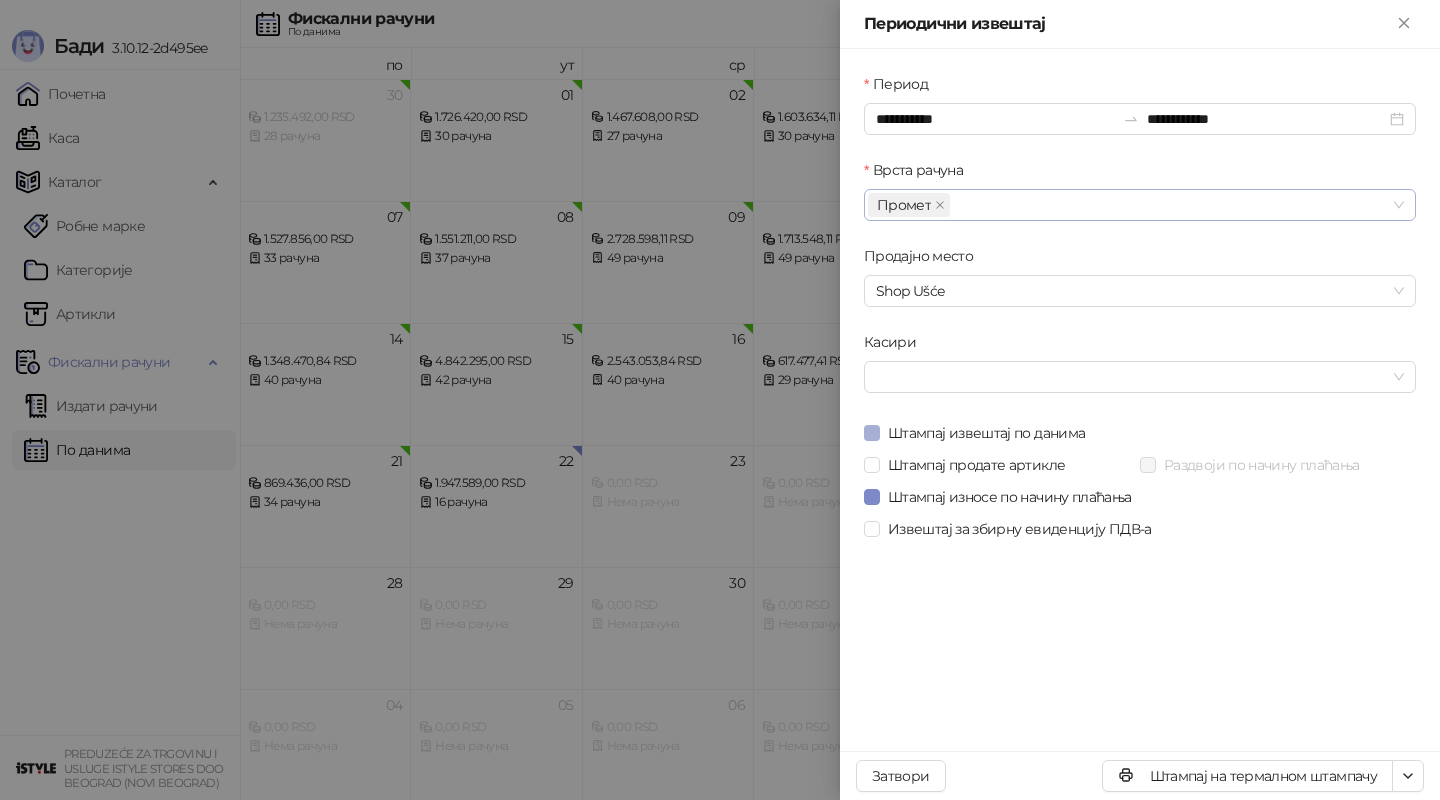 click on "Штампај извештај по данима" at bounding box center [986, 433] 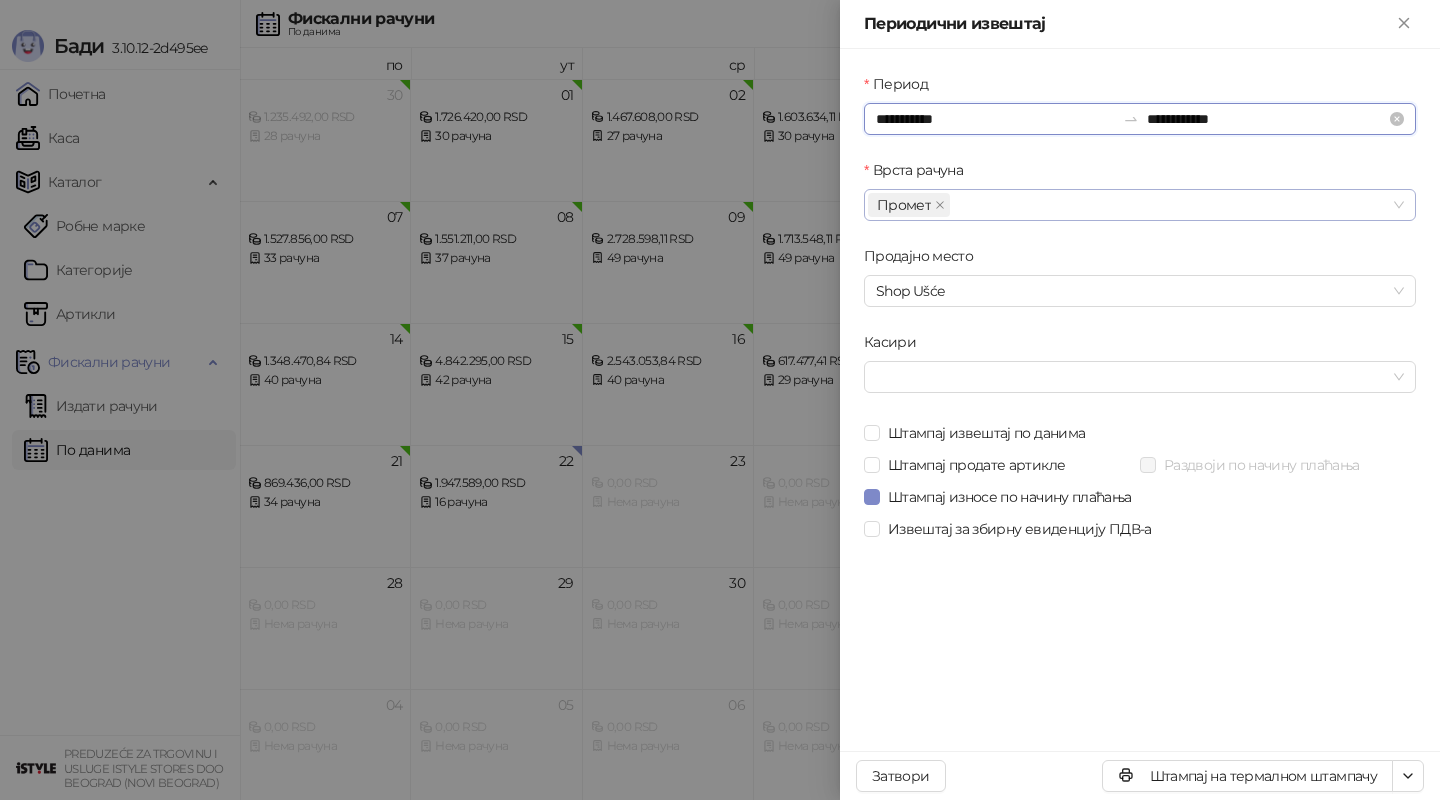 click on "**********" at bounding box center [995, 119] 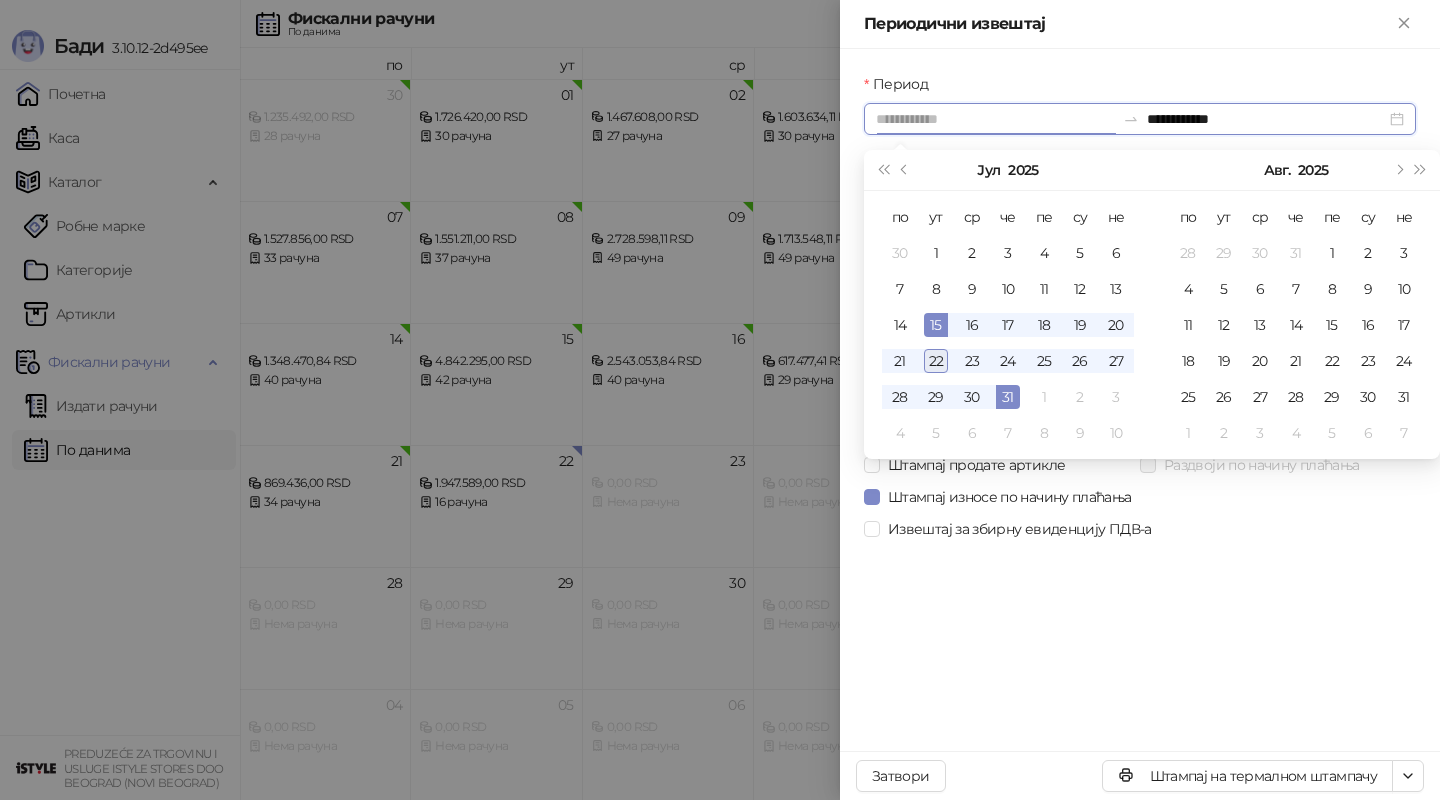 type on "**********" 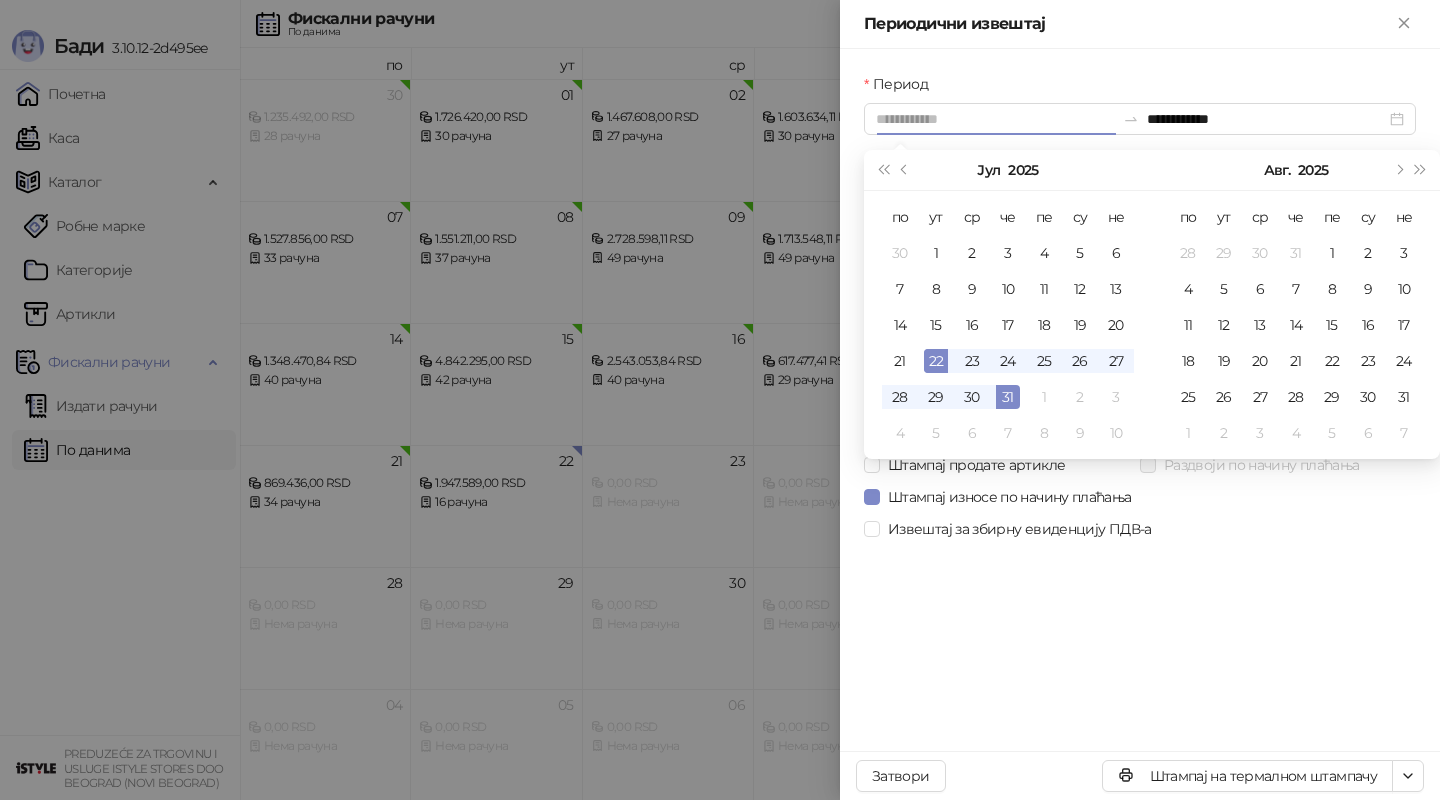 click on "22" at bounding box center [936, 361] 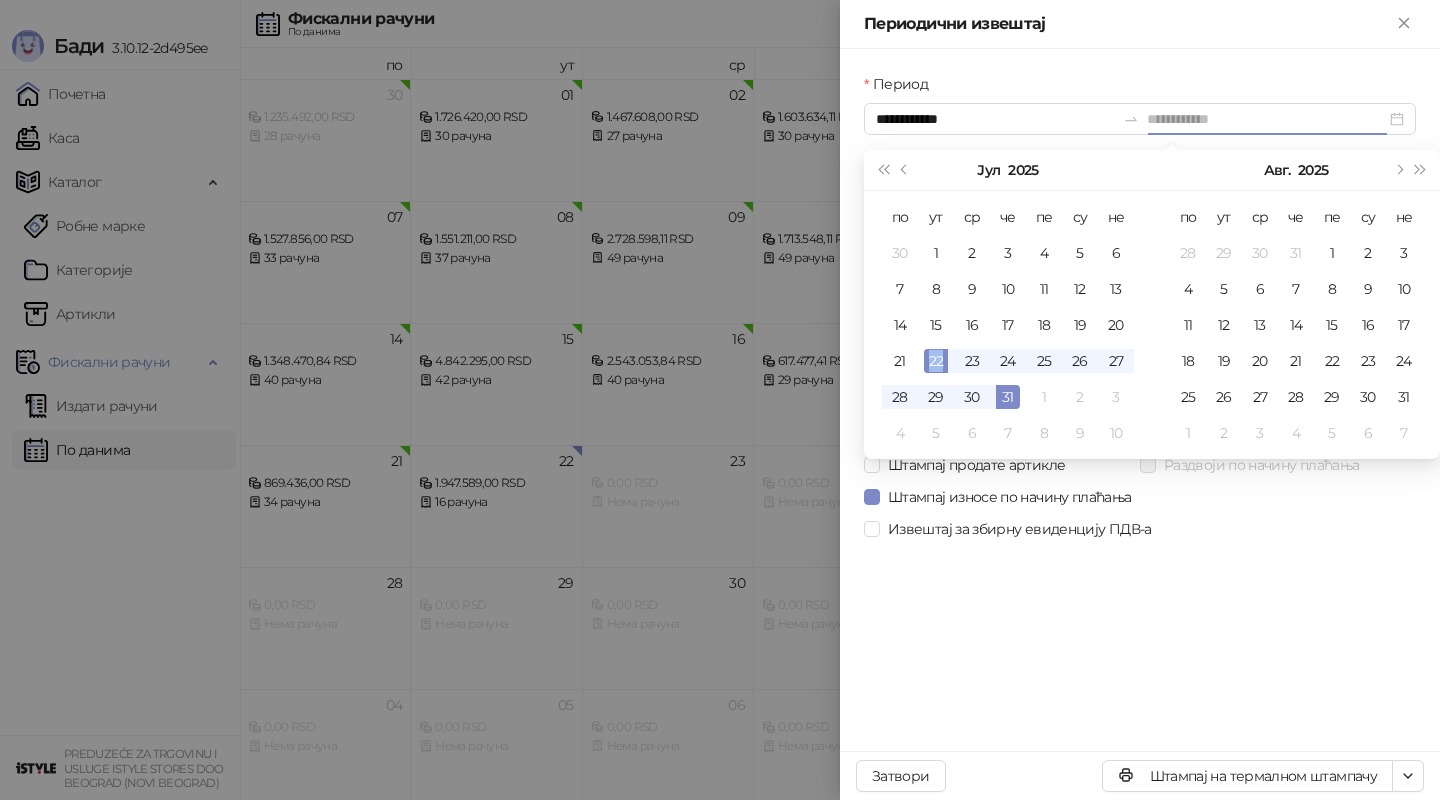 click on "22" at bounding box center [936, 361] 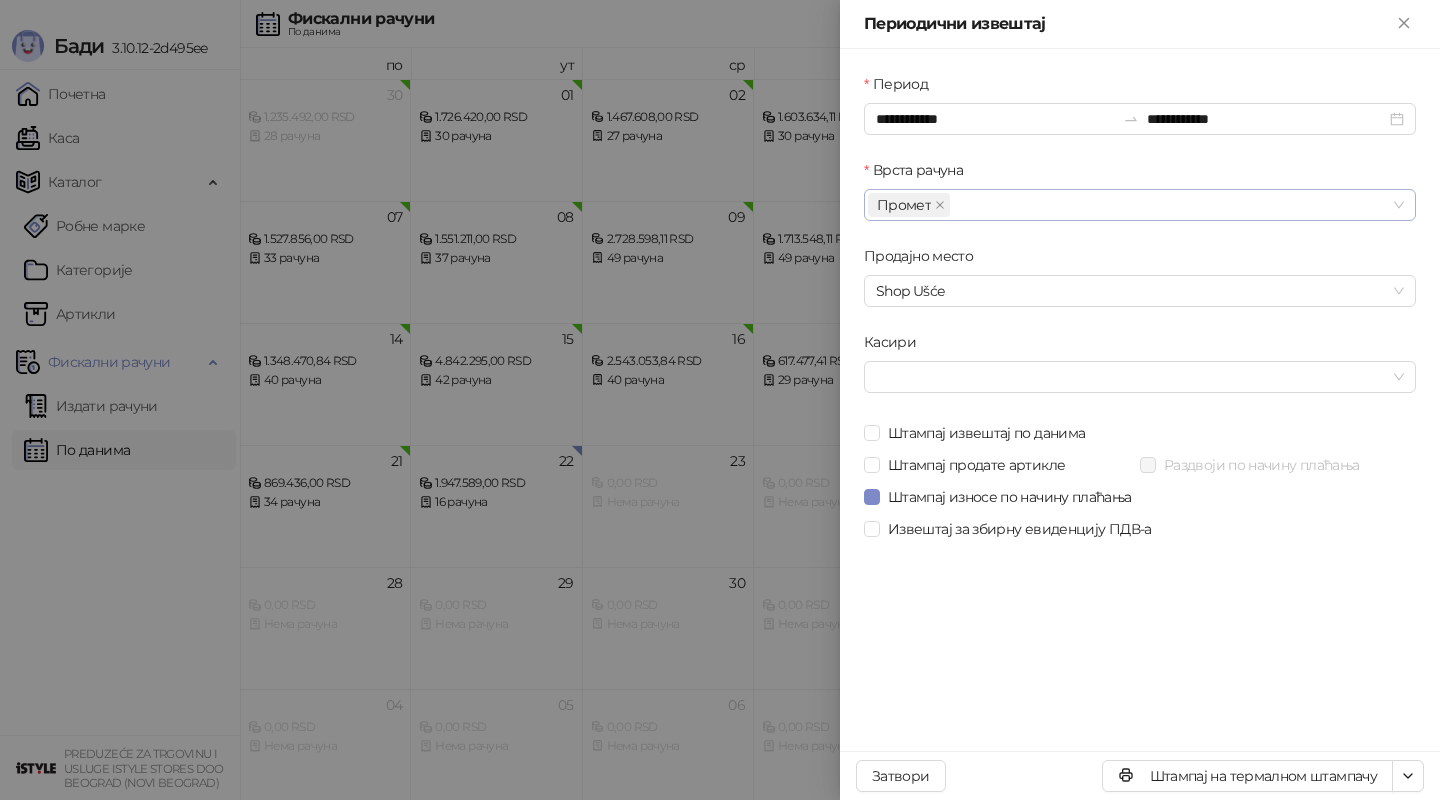 click on "Штампај на термалном штампачу Затвори" at bounding box center [1140, 775] 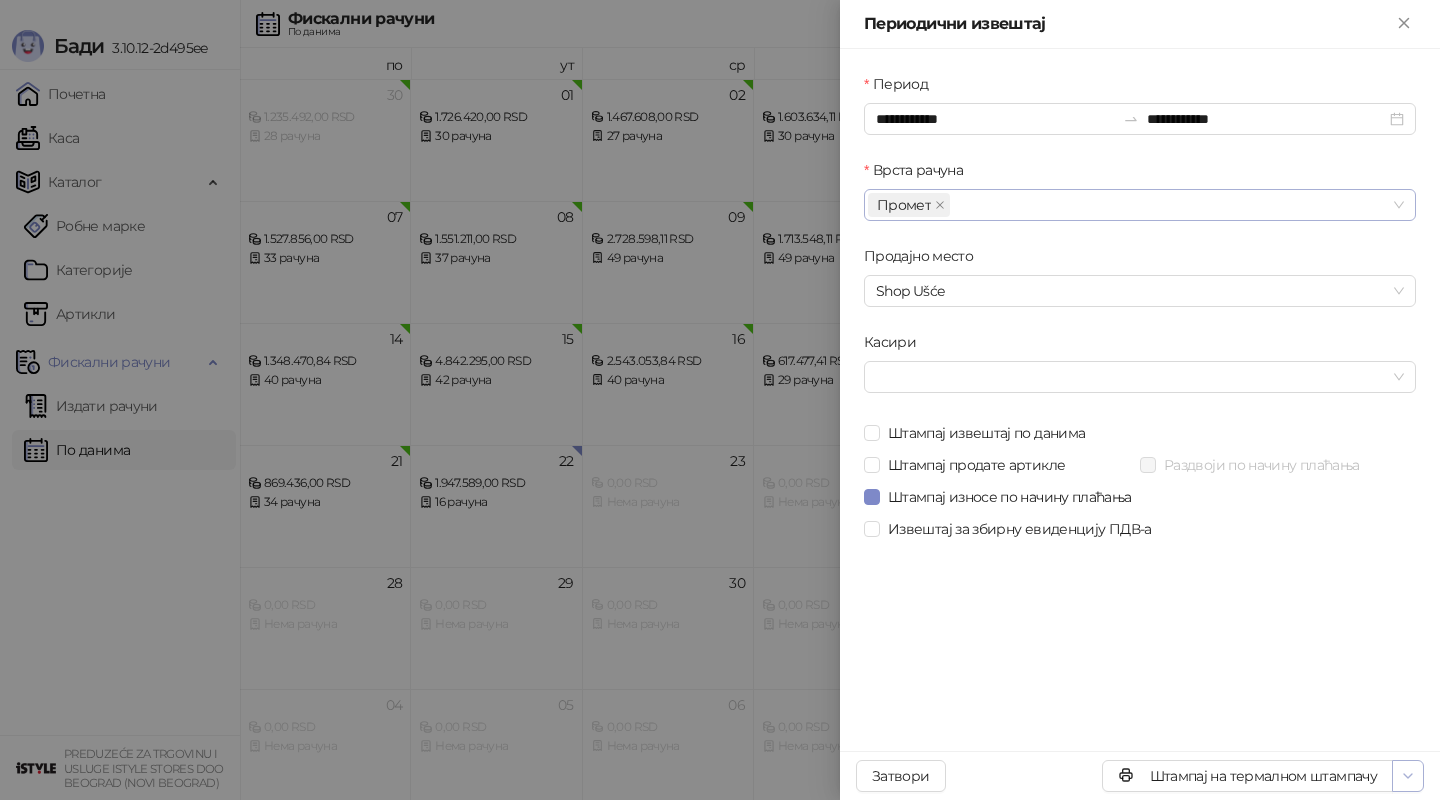 click at bounding box center (1408, 776) 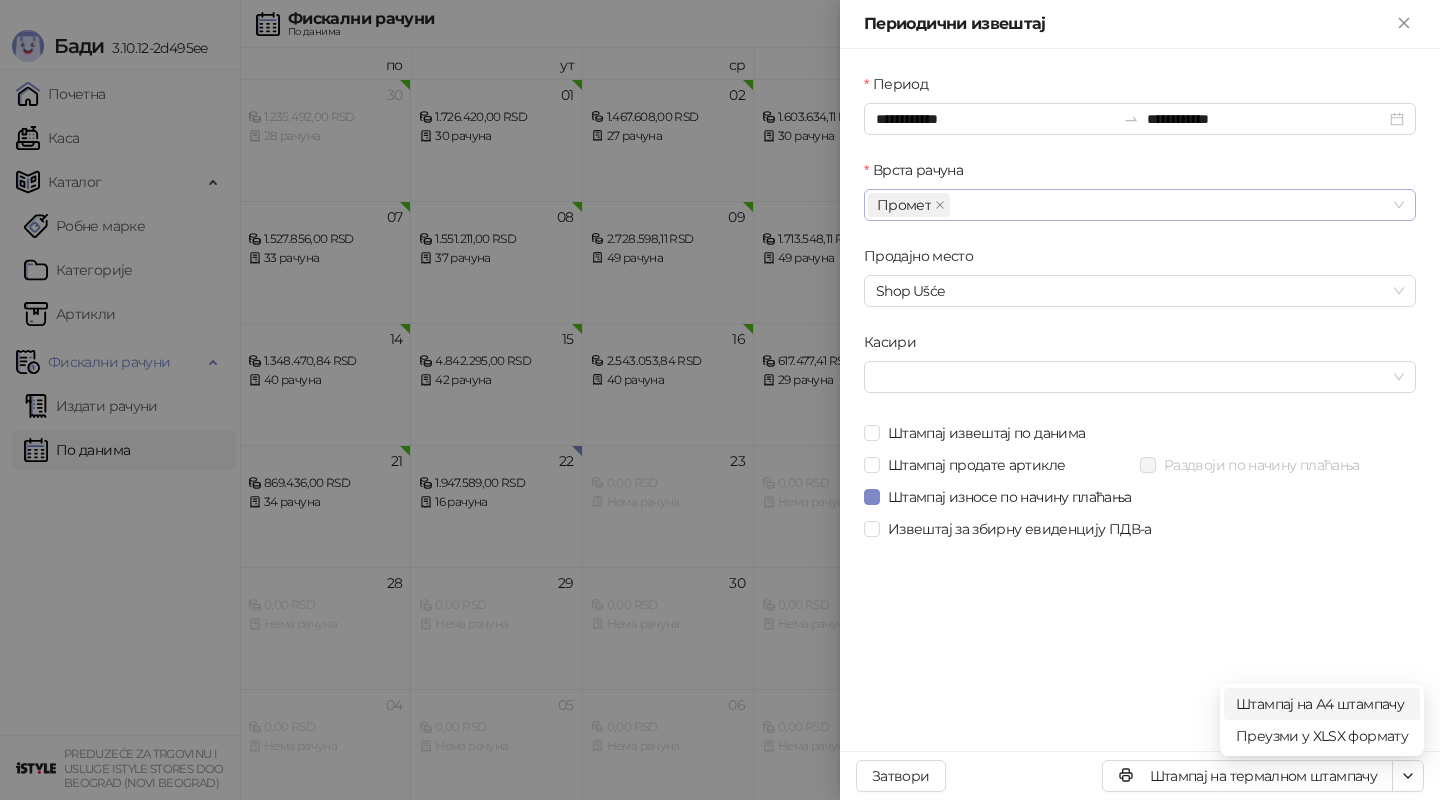 click on "Штампај на А4 штампачу" at bounding box center [1322, 704] 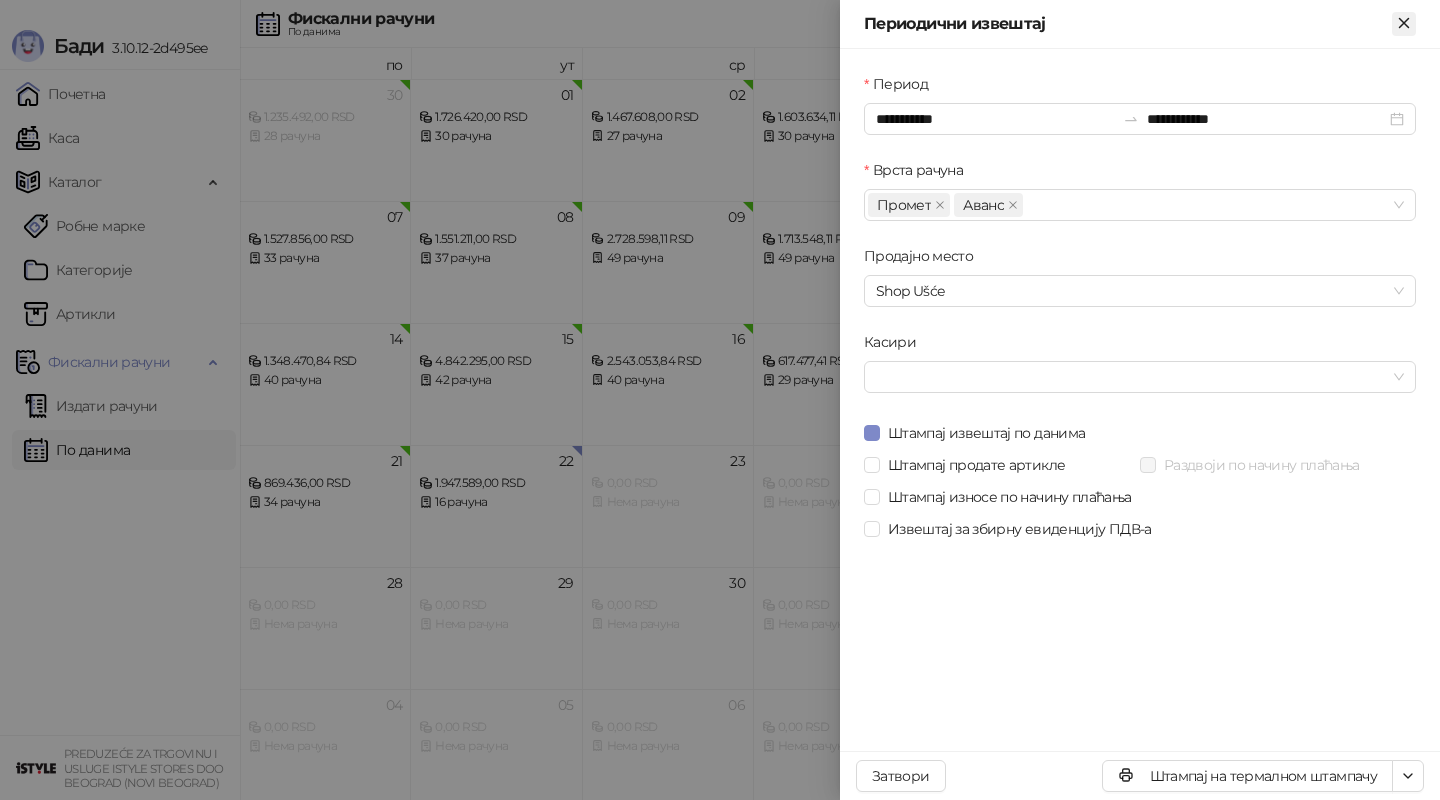 click 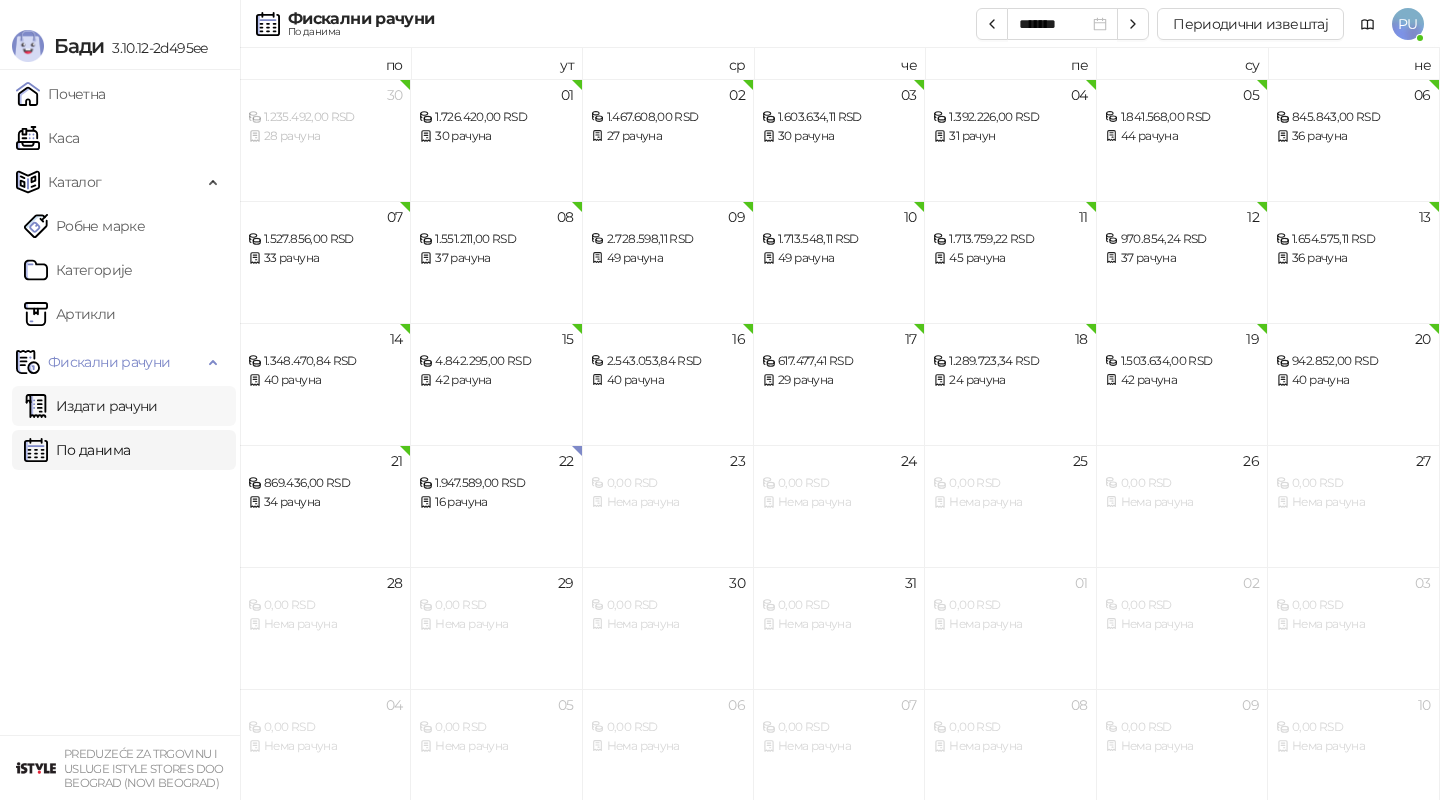 click on "Издати рачуни" at bounding box center [91, 406] 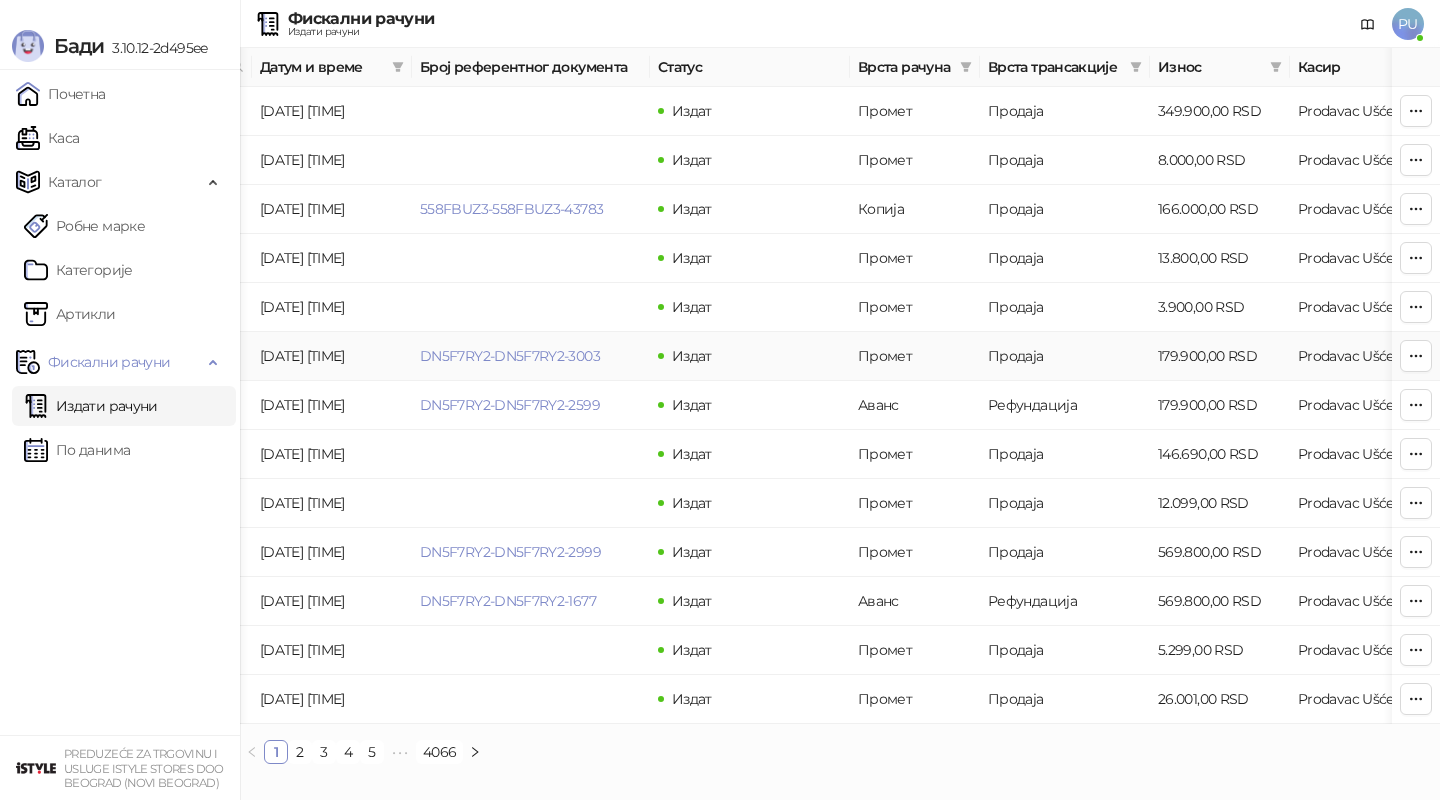 scroll, scrollTop: 0, scrollLeft: 212, axis: horizontal 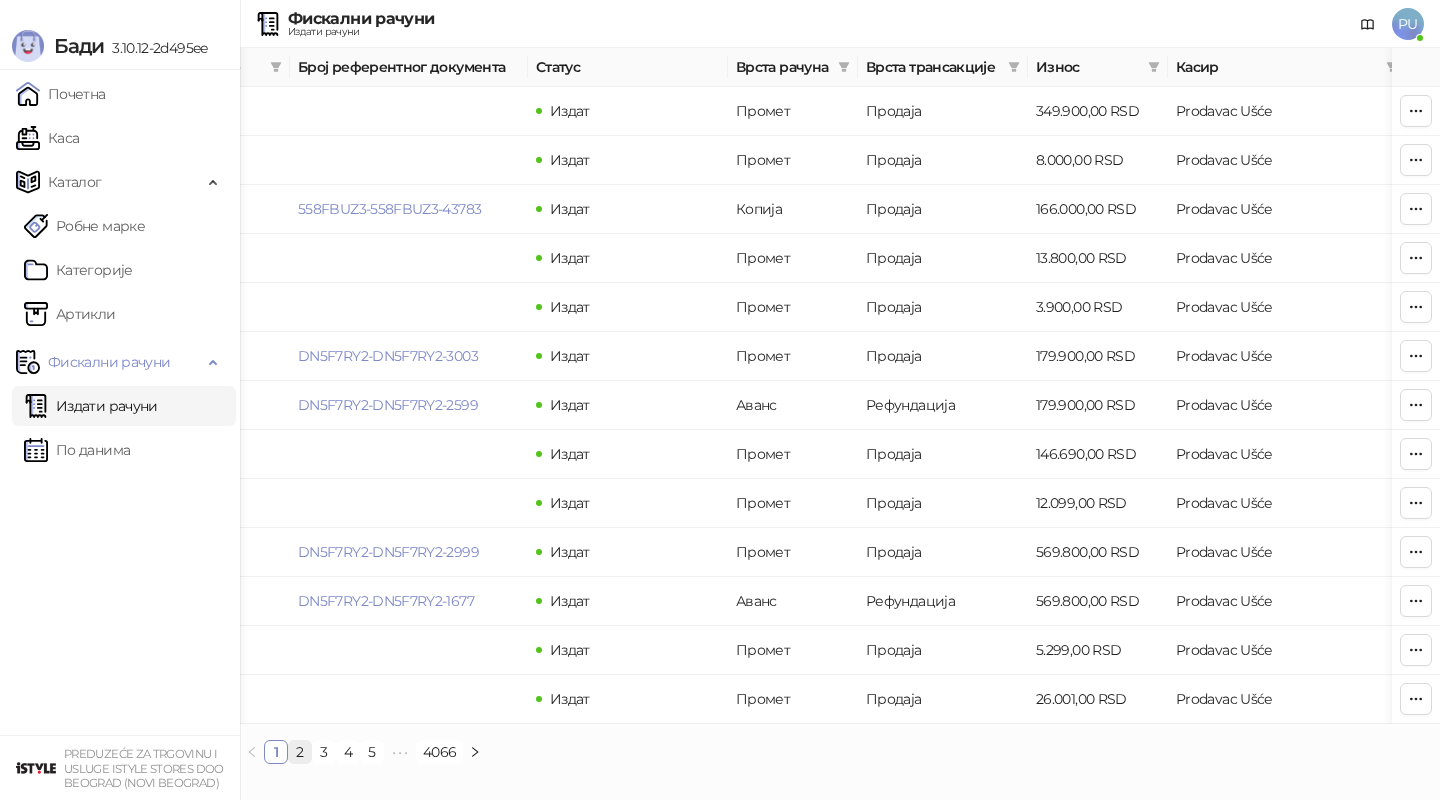 click on "2" at bounding box center (300, 752) 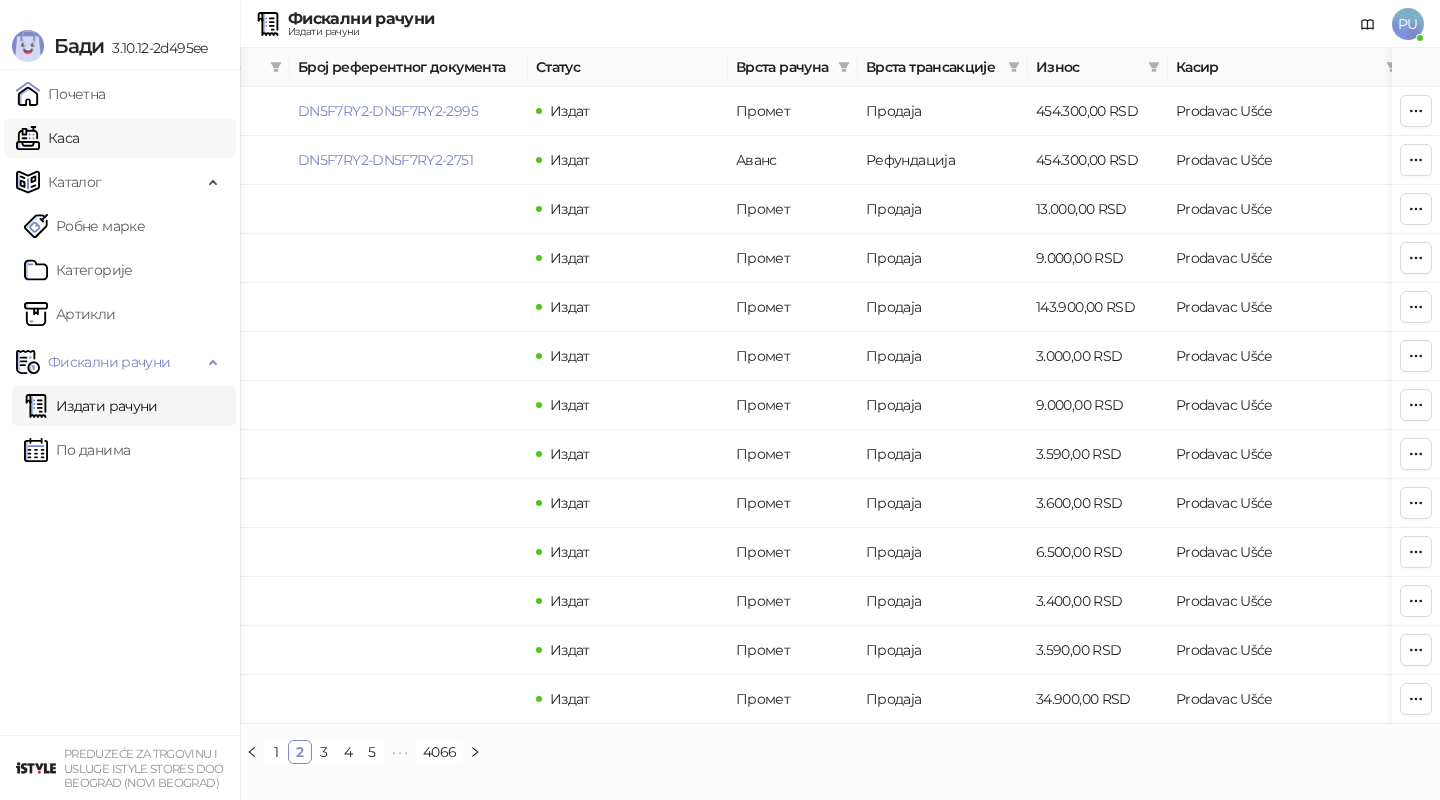click on "Каса" at bounding box center (47, 138) 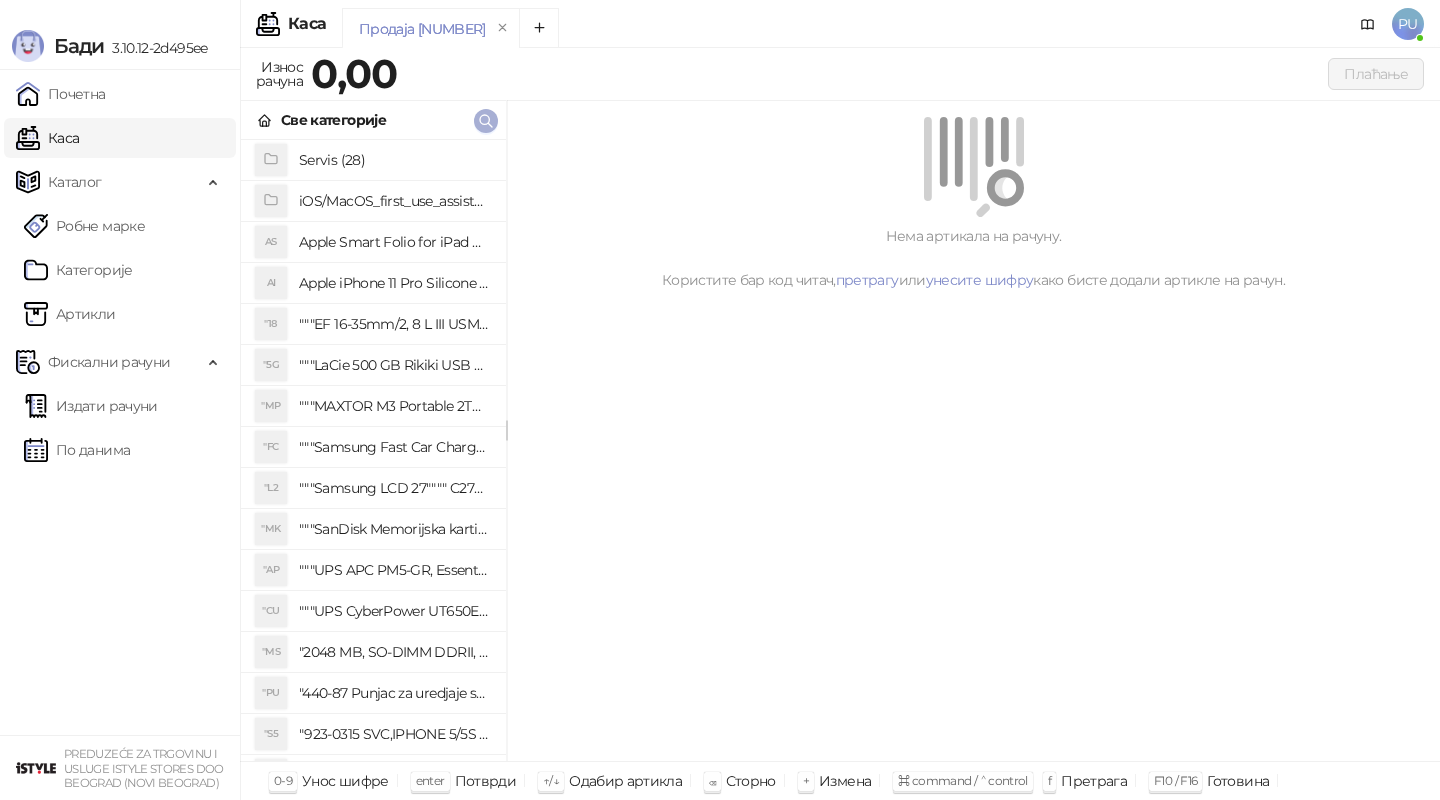 click 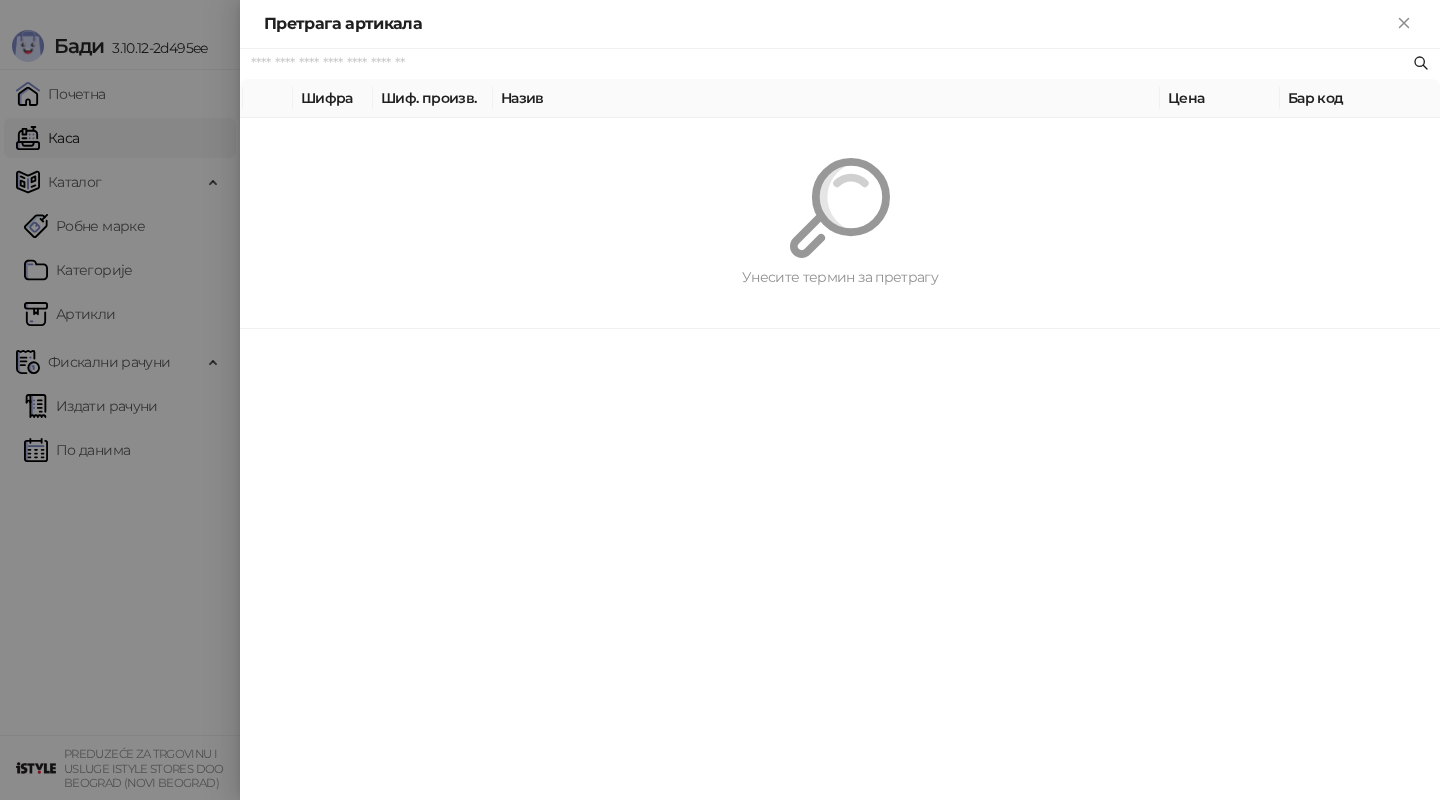 paste on "*********" 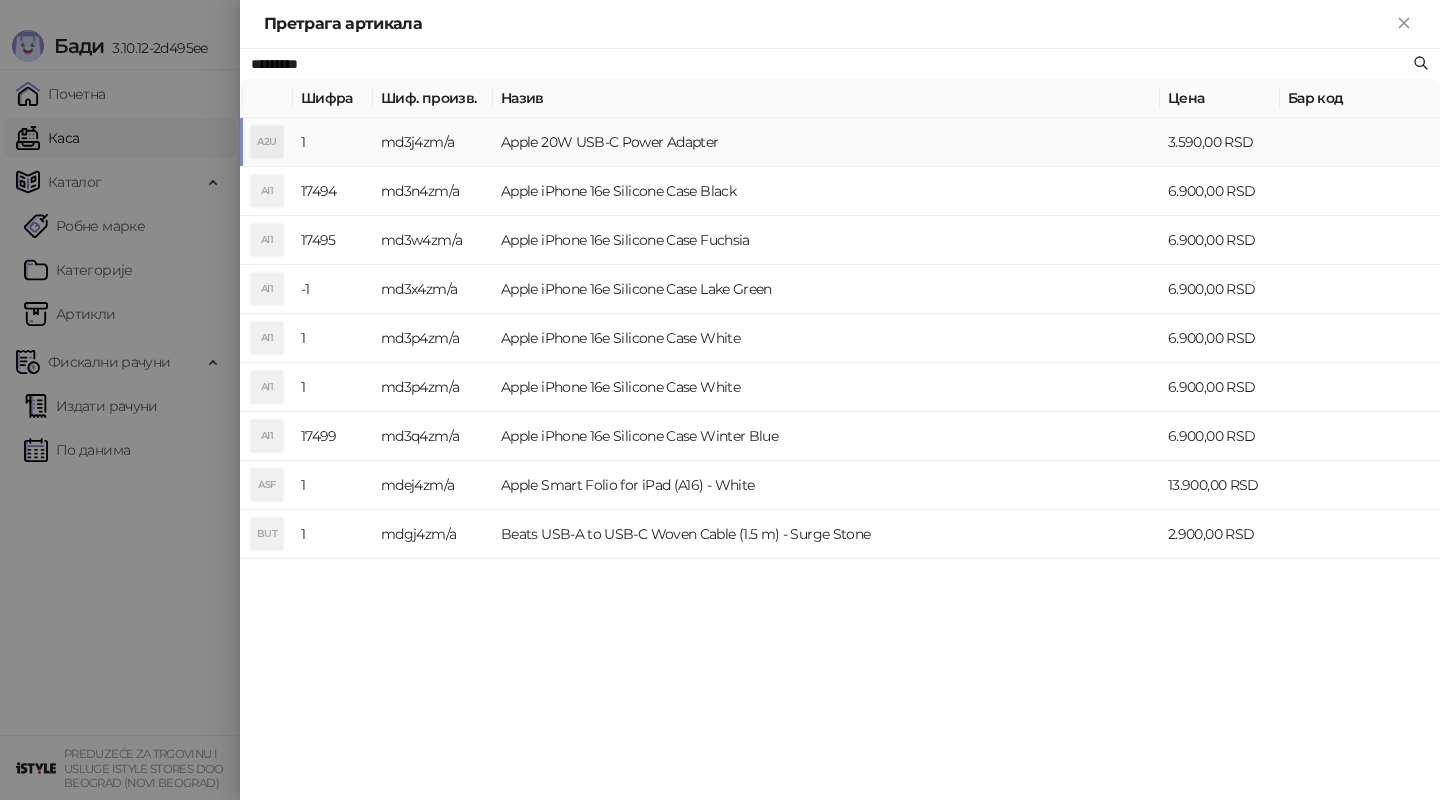 type on "*********" 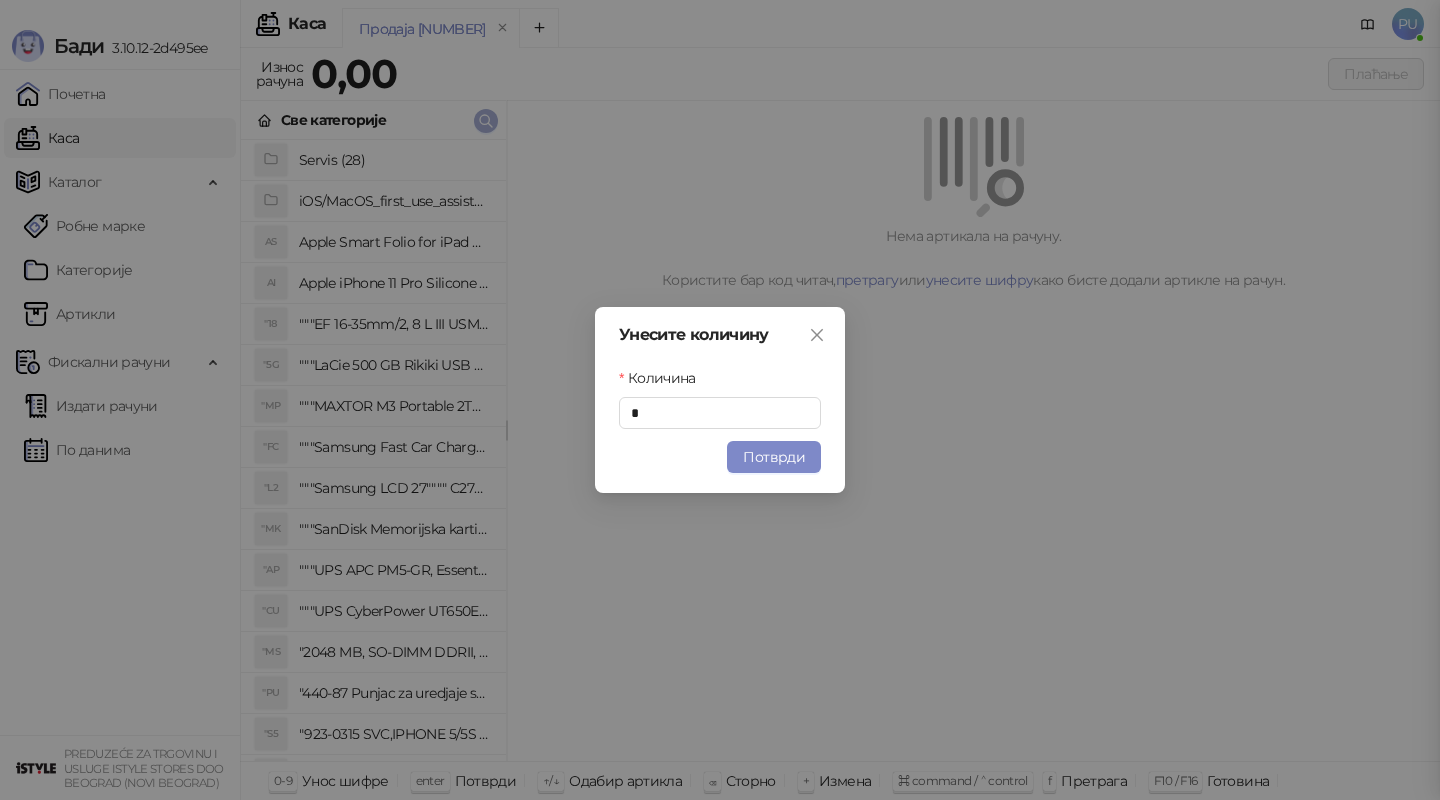 type 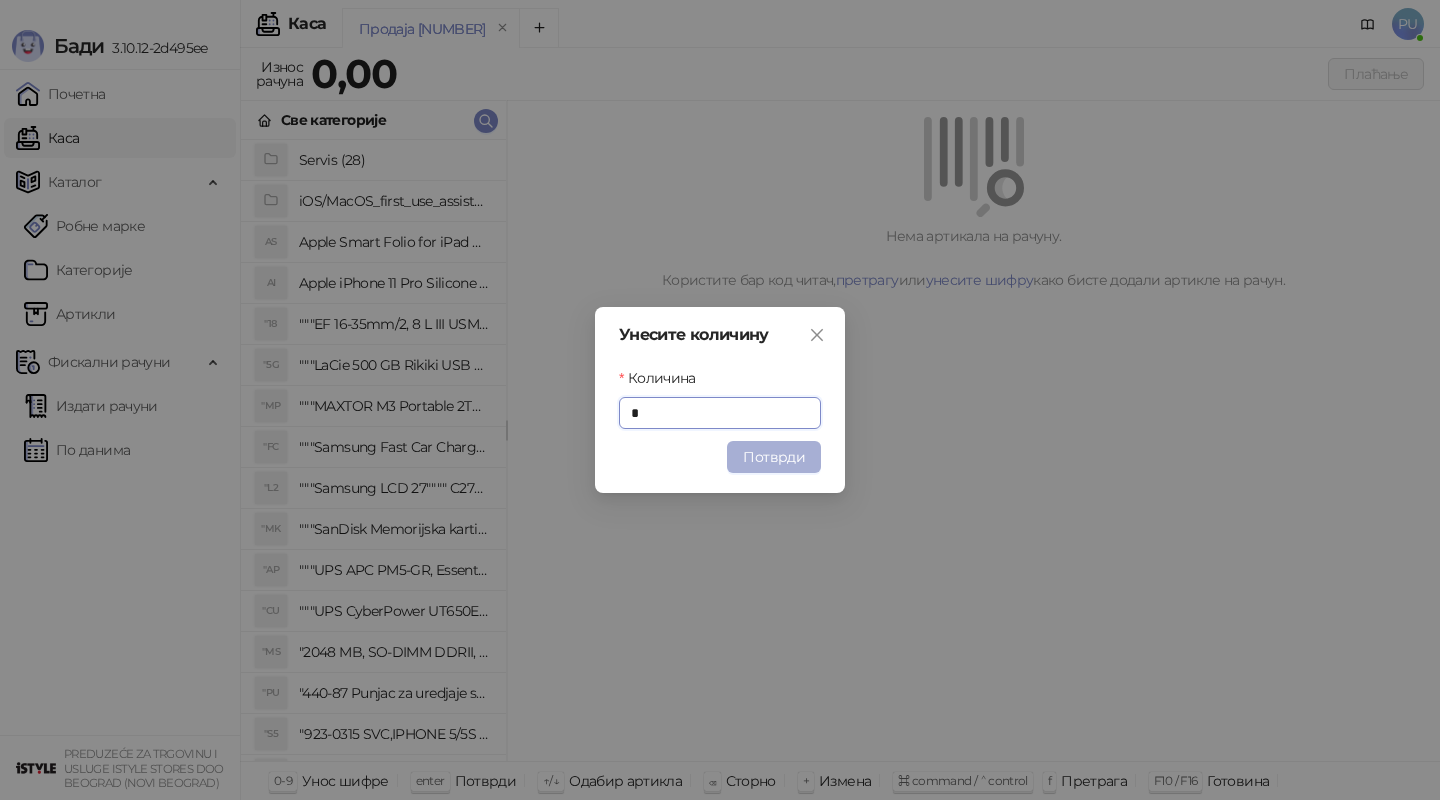 click on "Потврди" at bounding box center (774, 457) 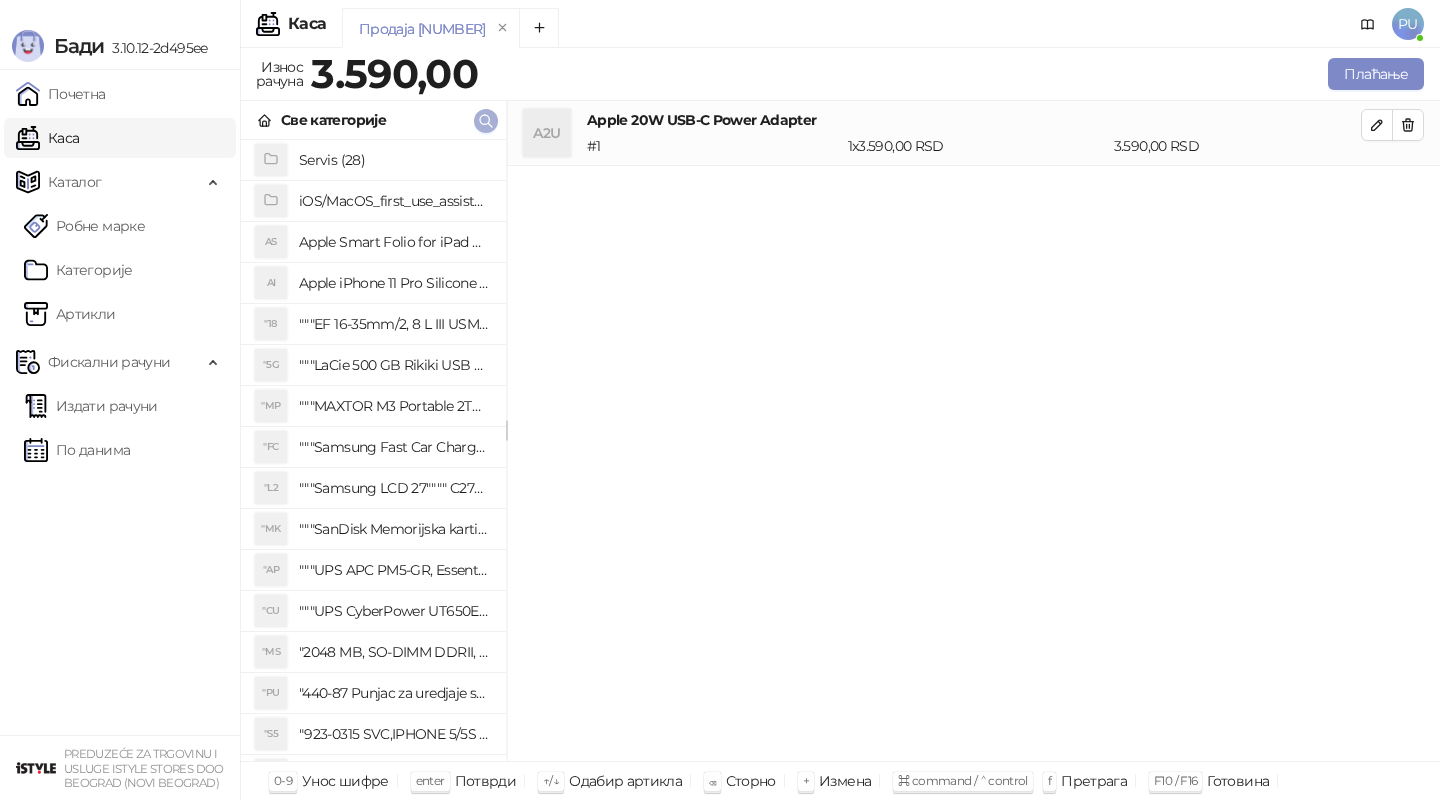 click 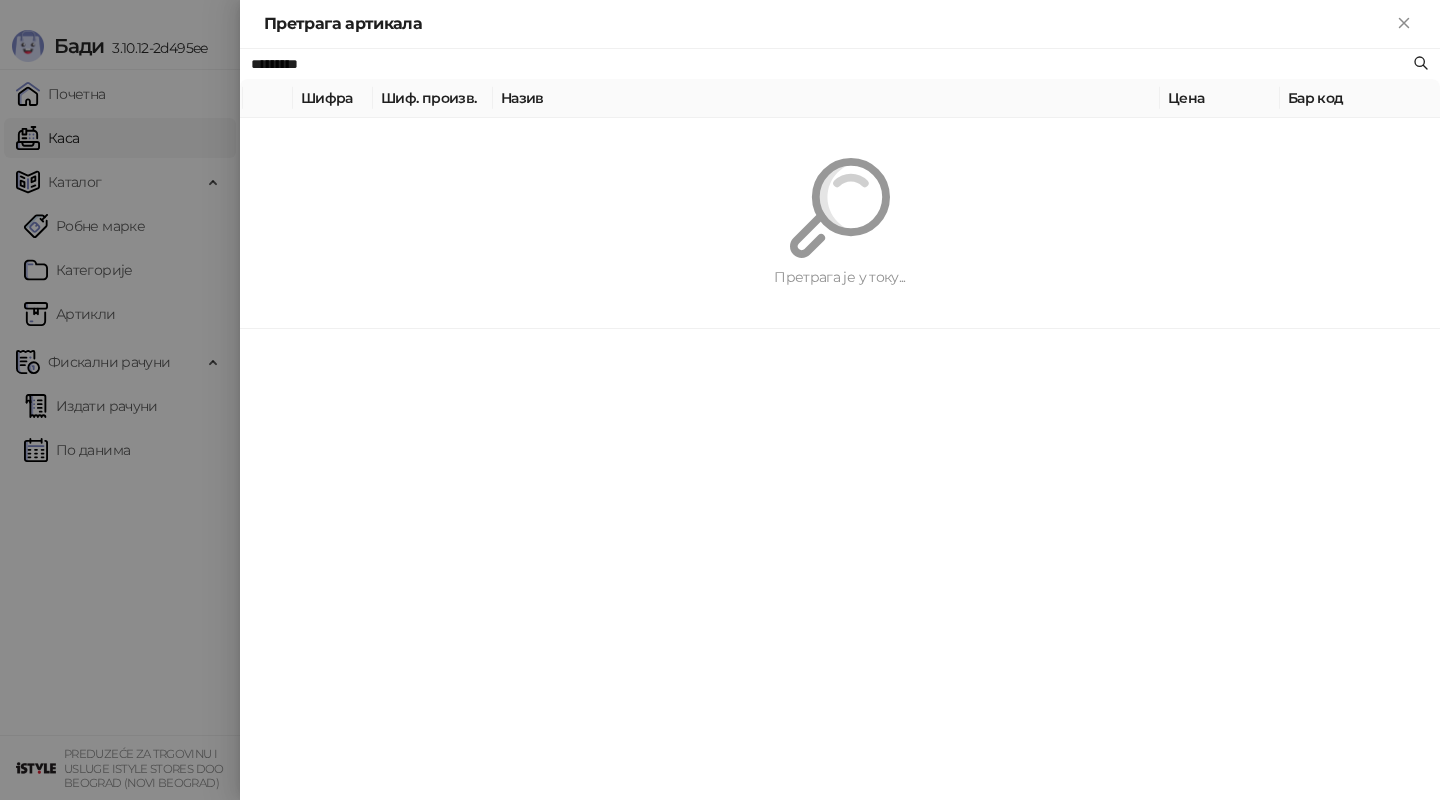 paste on "**********" 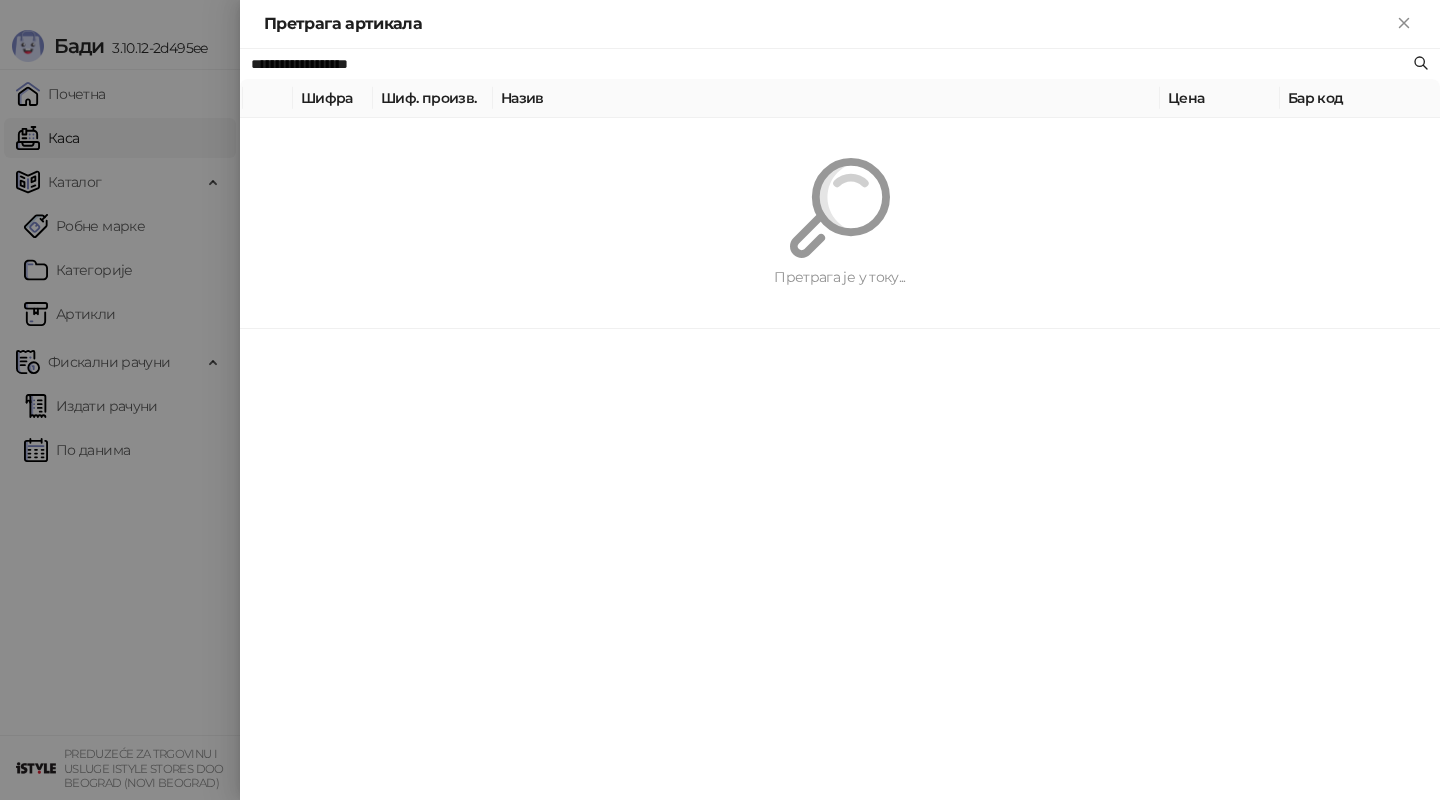 type on "**********" 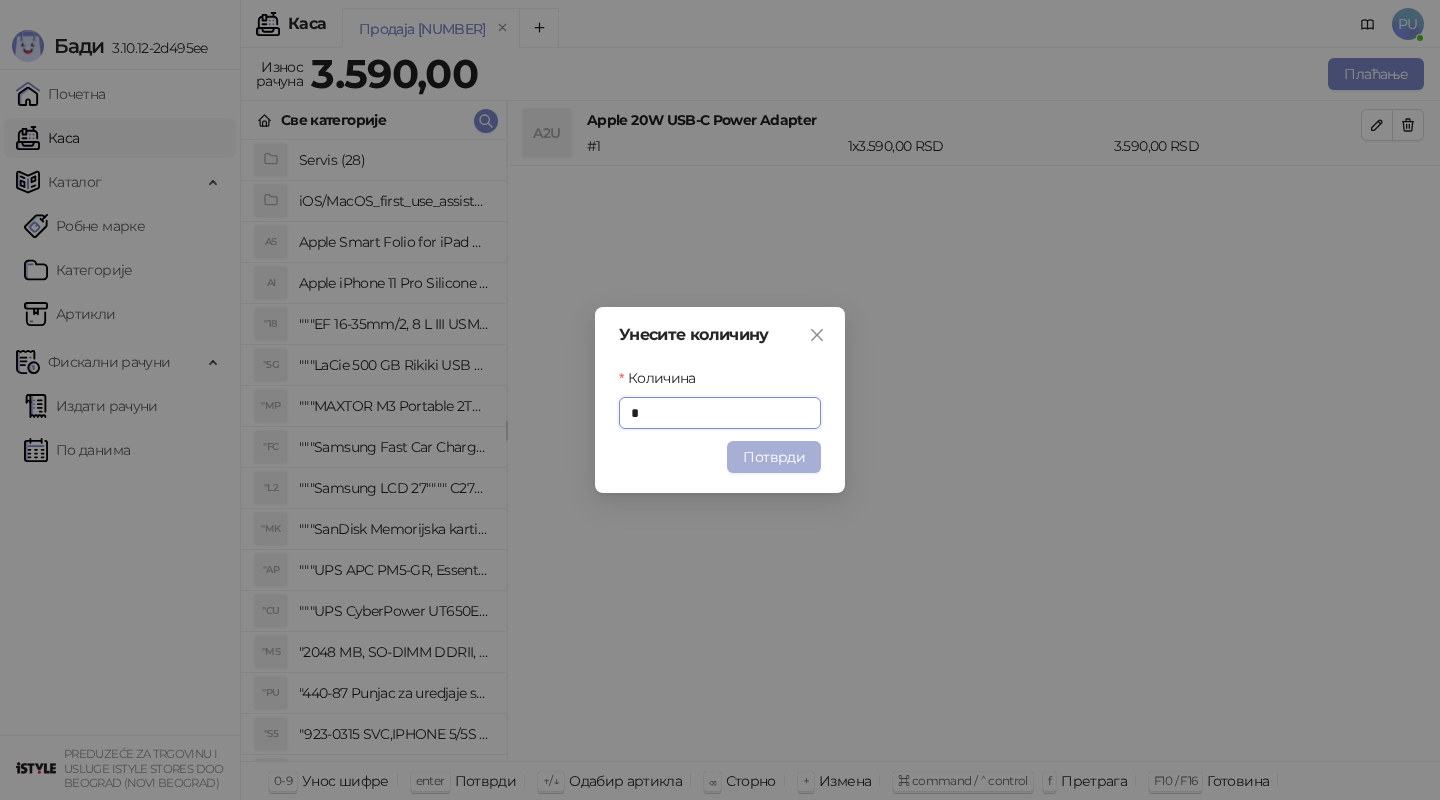 click on "Потврди" at bounding box center [774, 457] 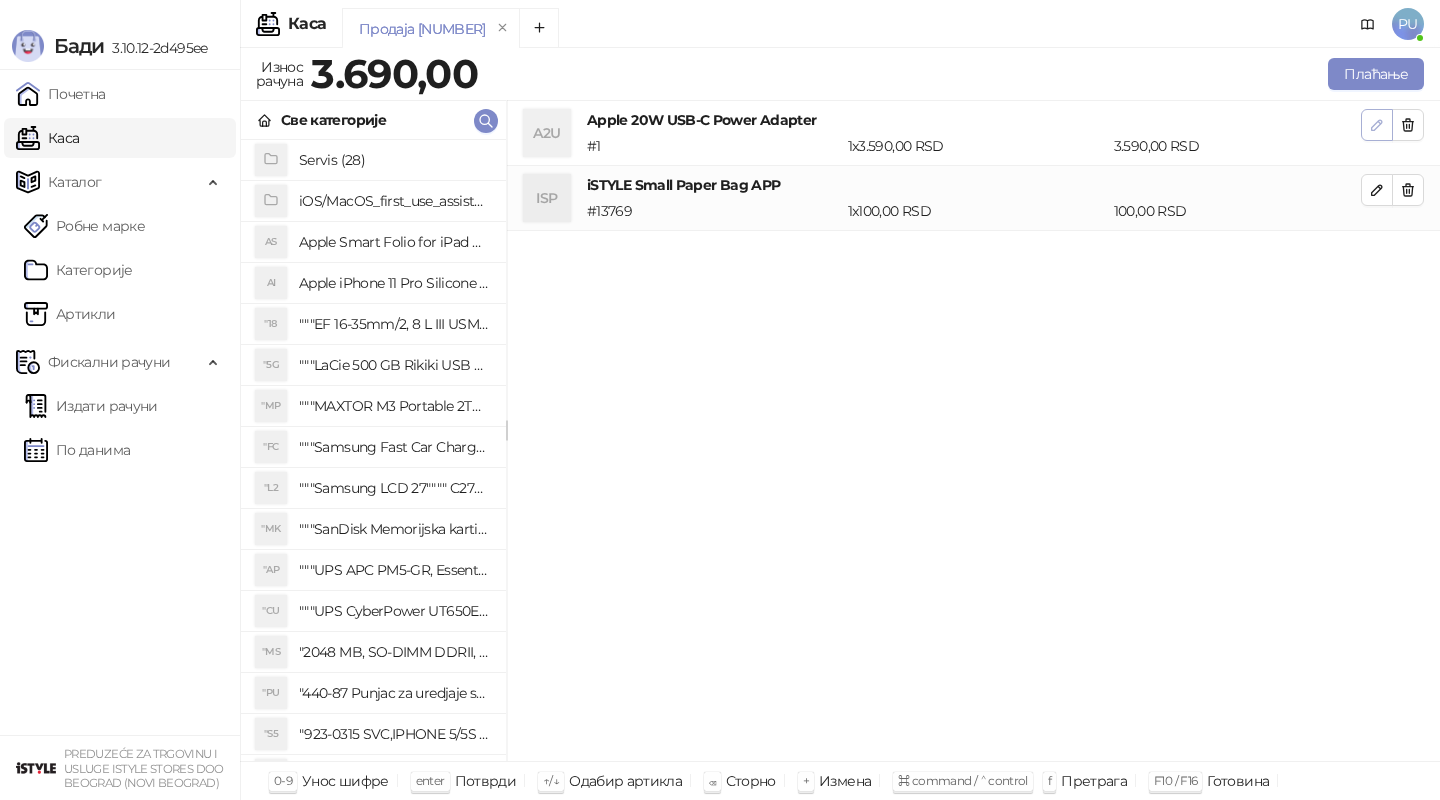 click at bounding box center [1377, 125] 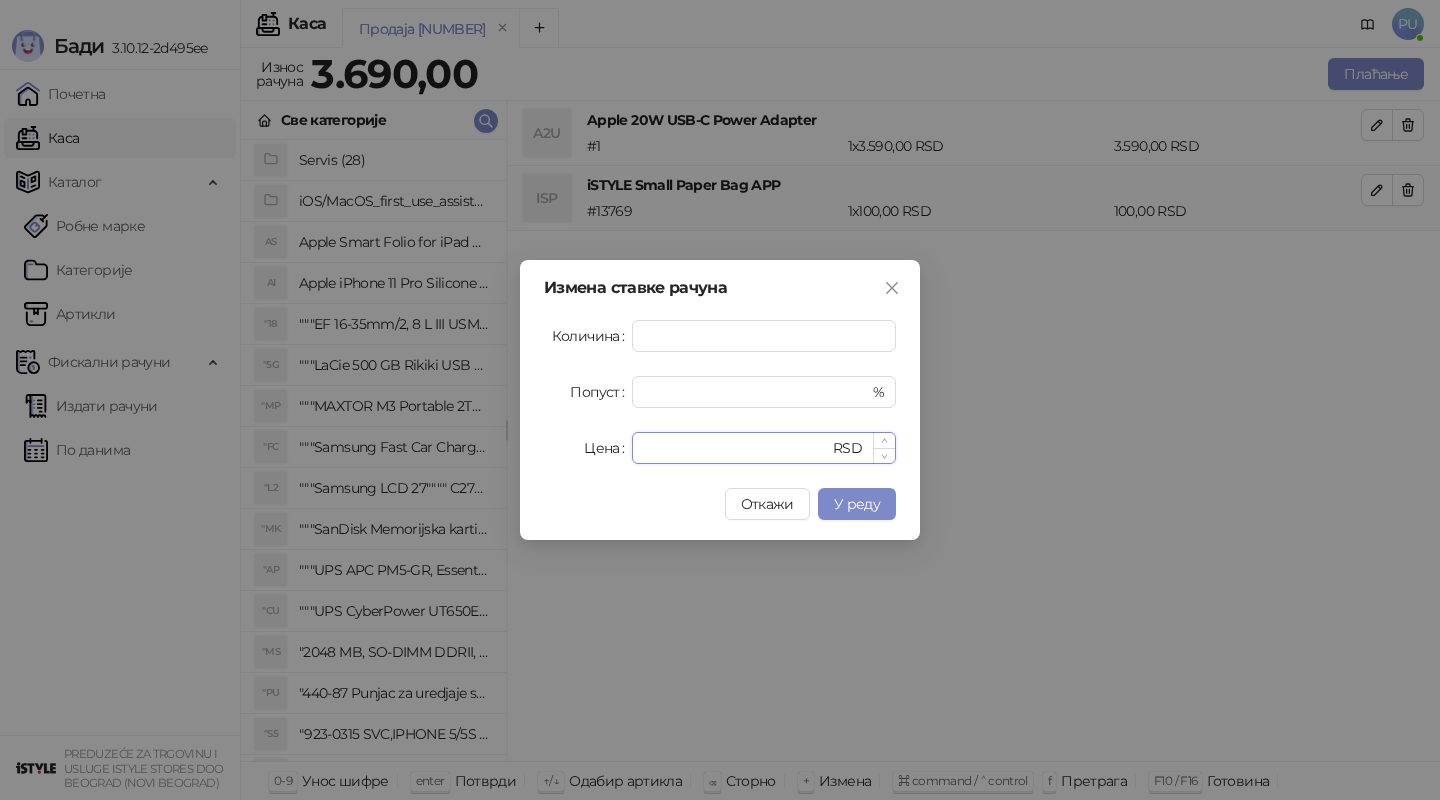 click on "****" at bounding box center [736, 448] 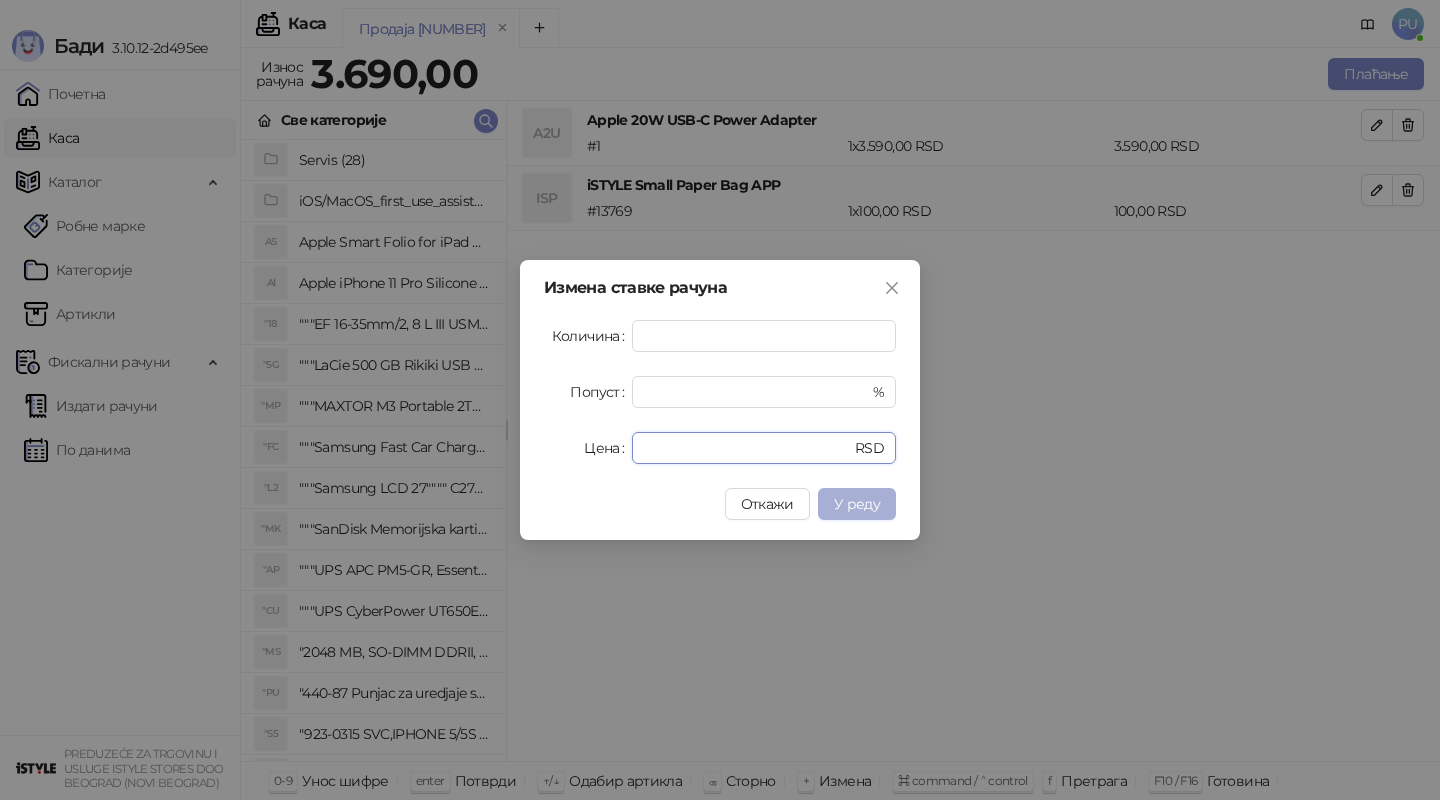 type on "****" 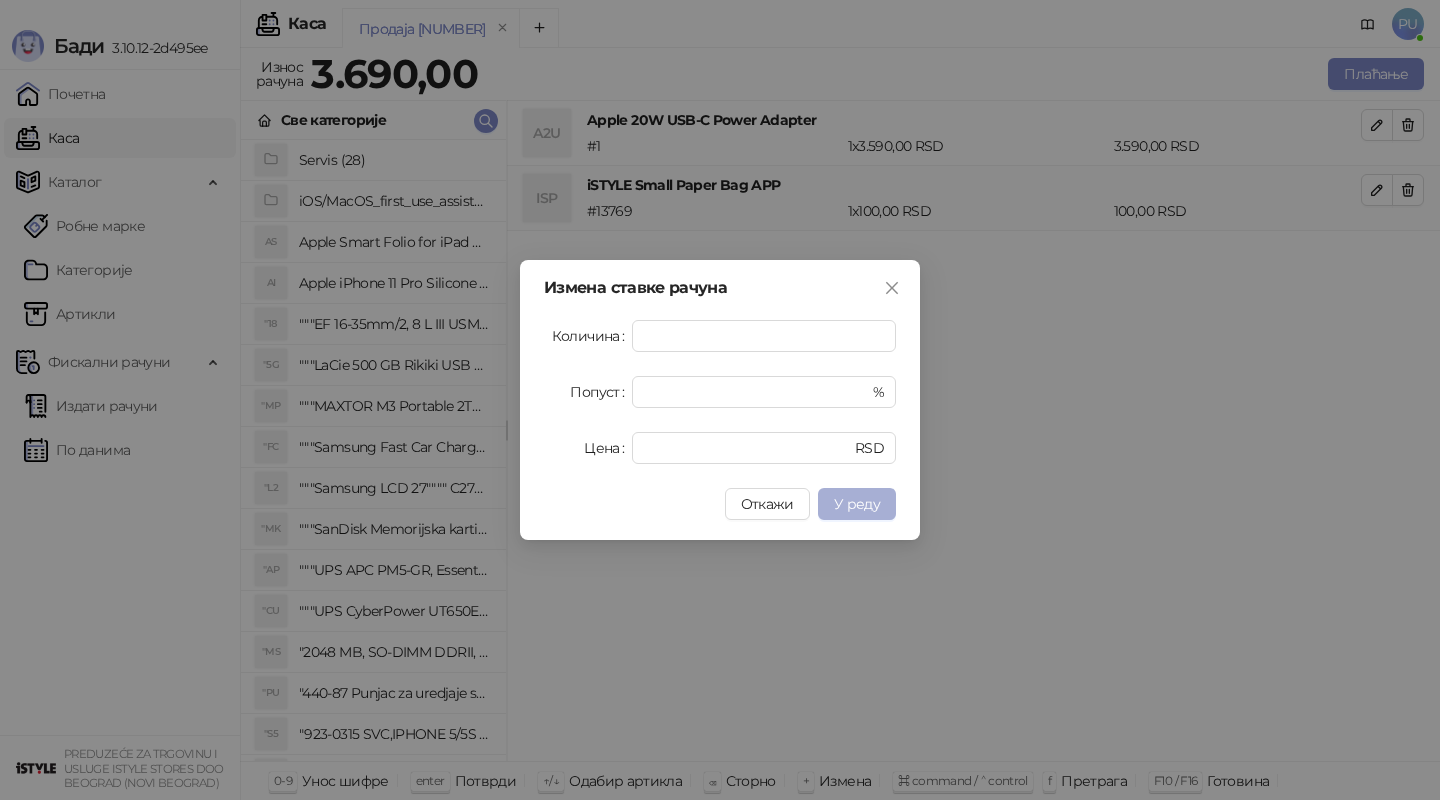 click on "У реду" at bounding box center [857, 504] 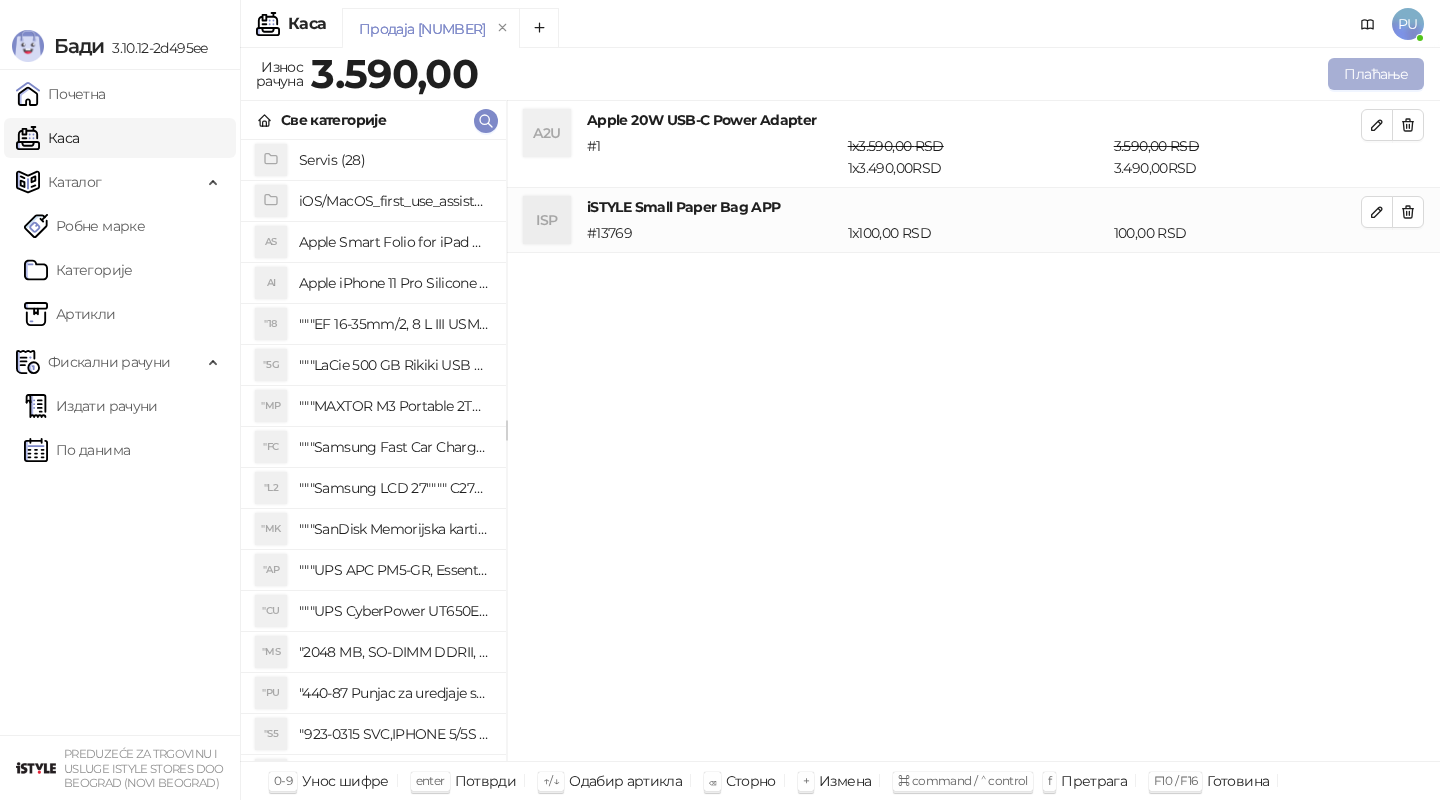 click on "Плаћање" at bounding box center [1376, 74] 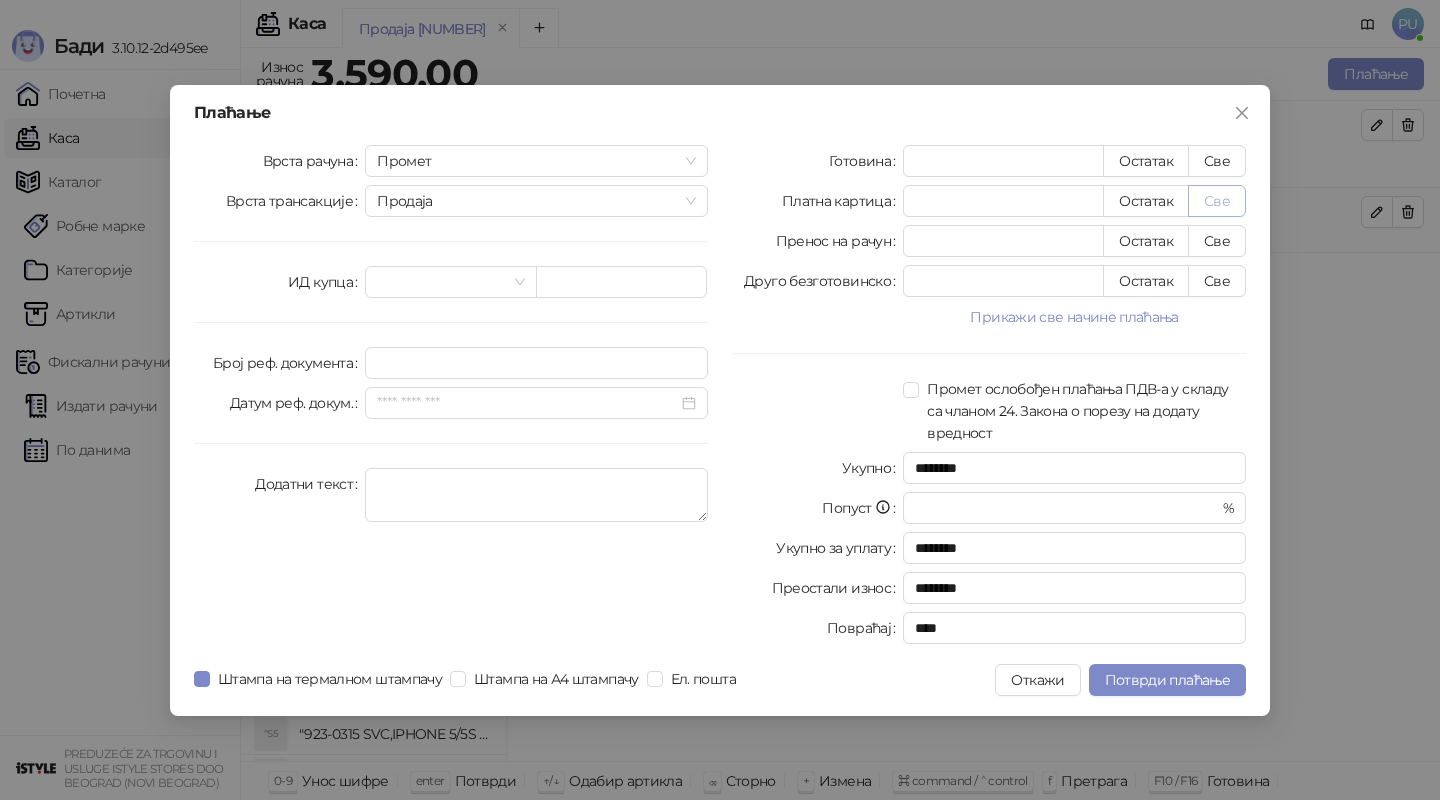 click on "Све" at bounding box center [1217, 201] 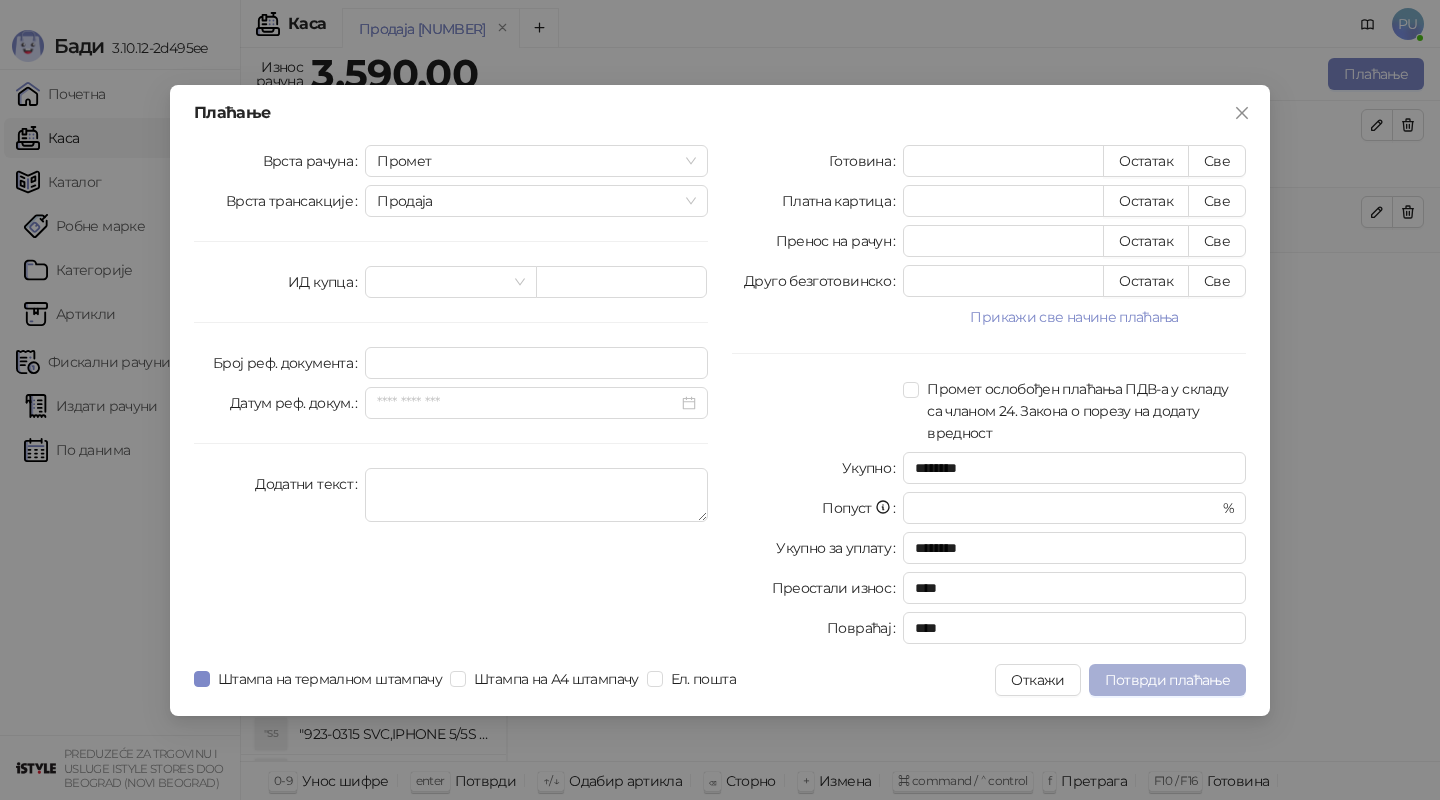 click on "Потврди плаћање" at bounding box center [1167, 680] 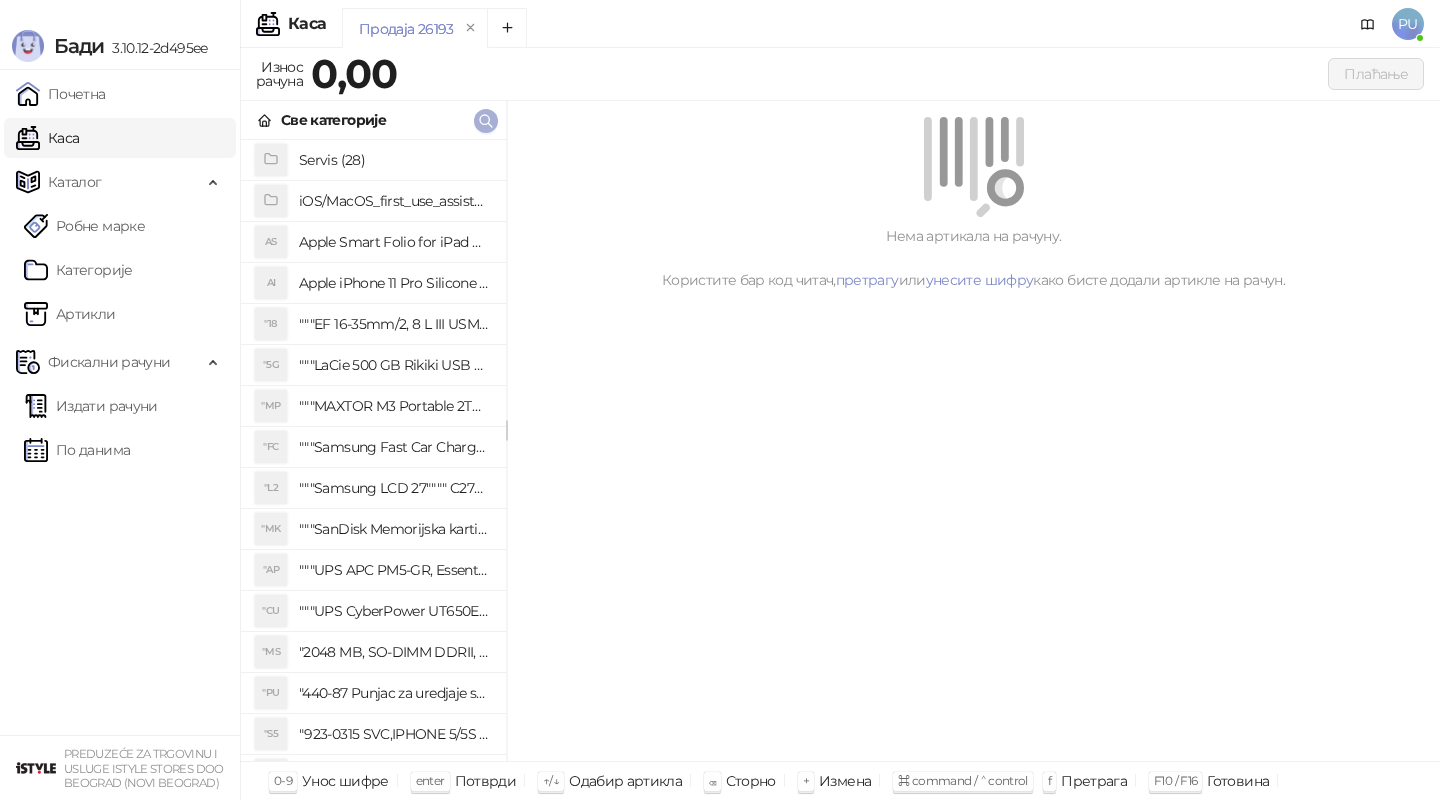 click 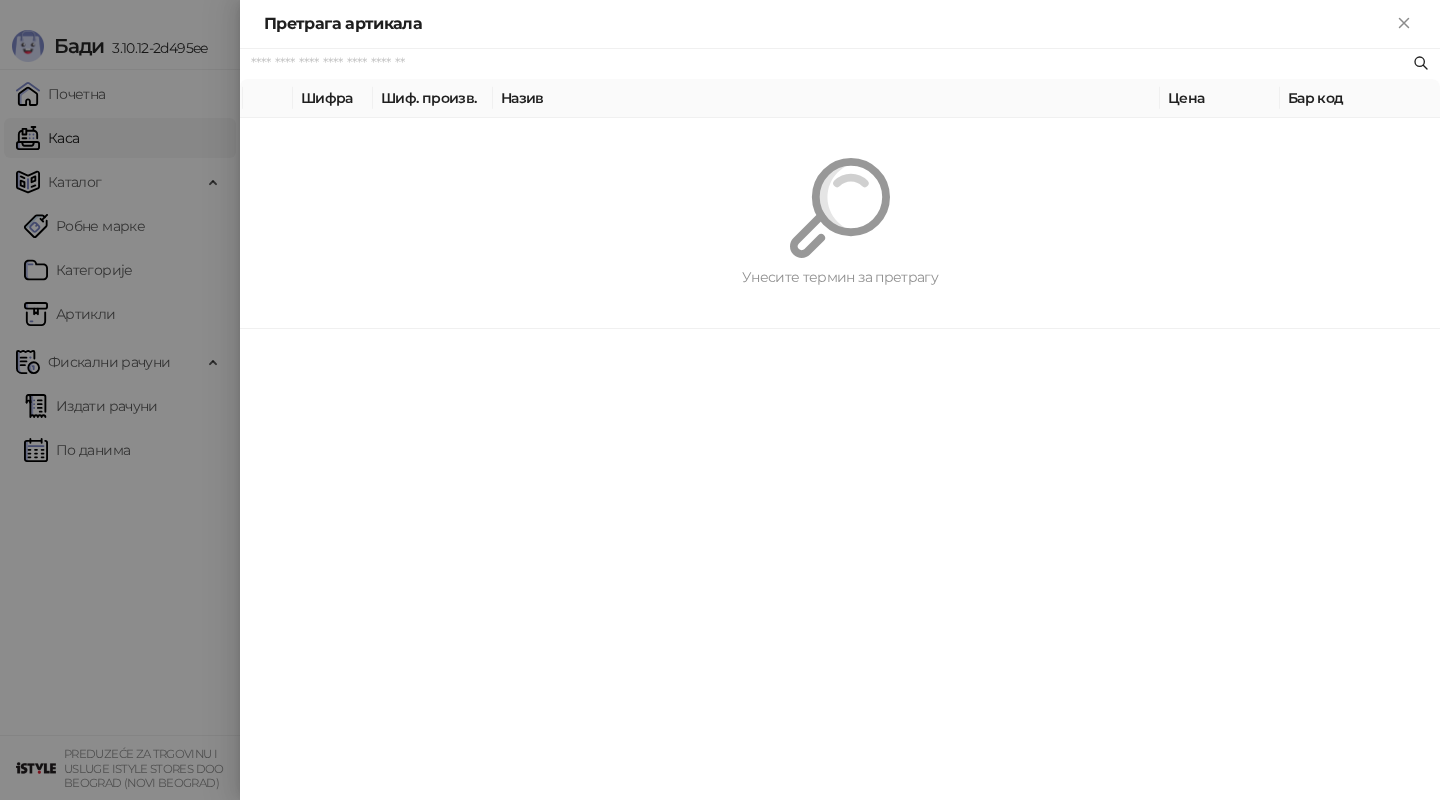 paste on "*********" 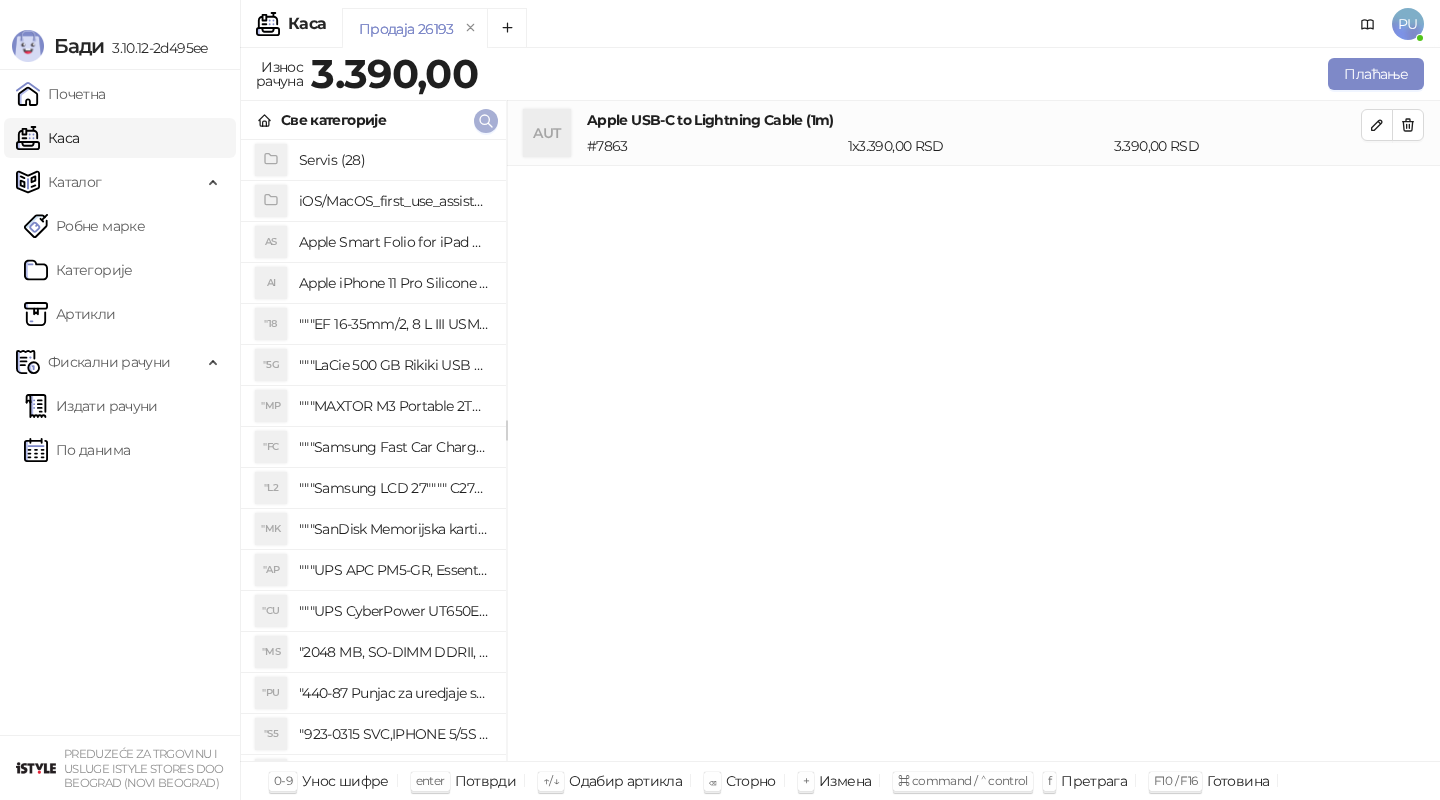 click at bounding box center [486, 121] 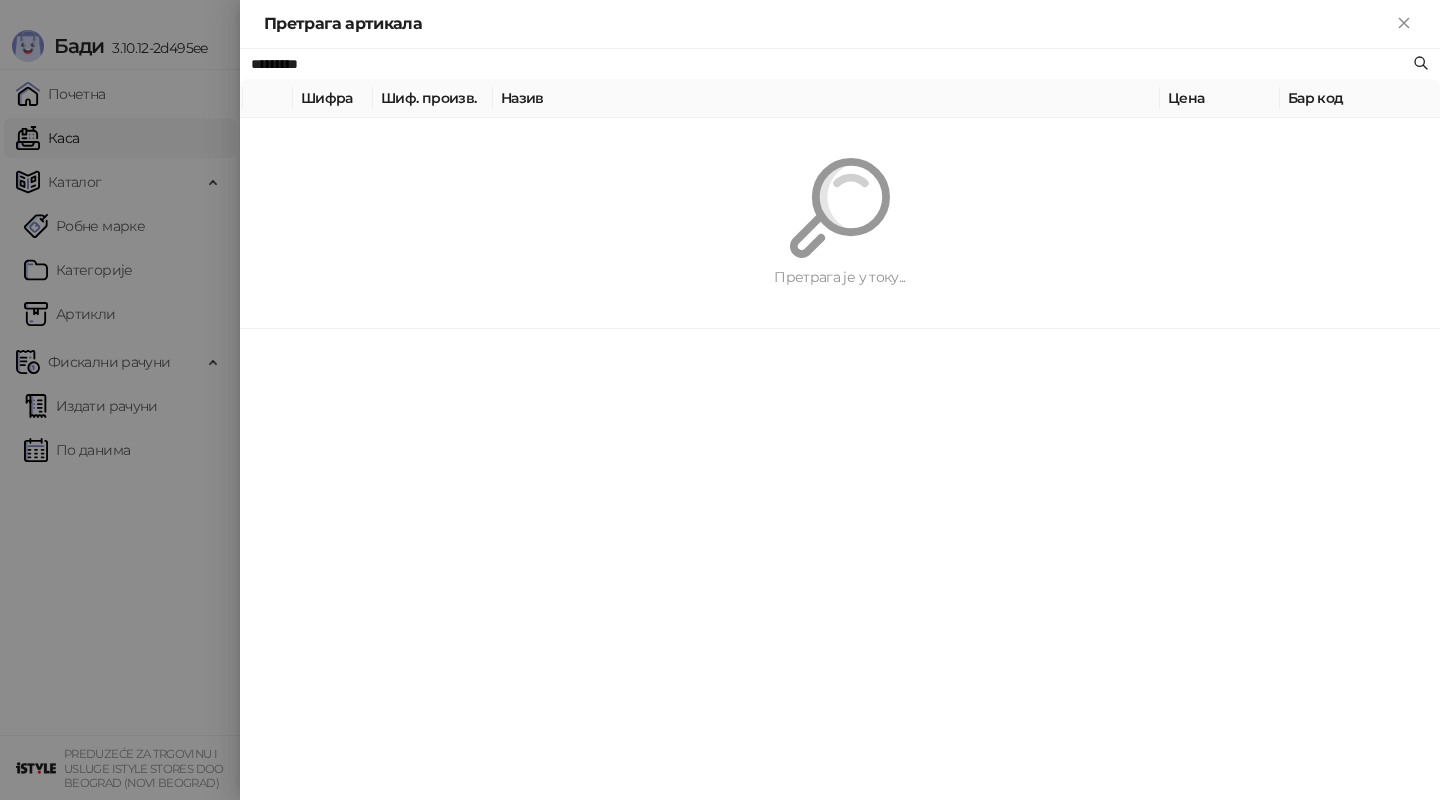 paste on "**********" 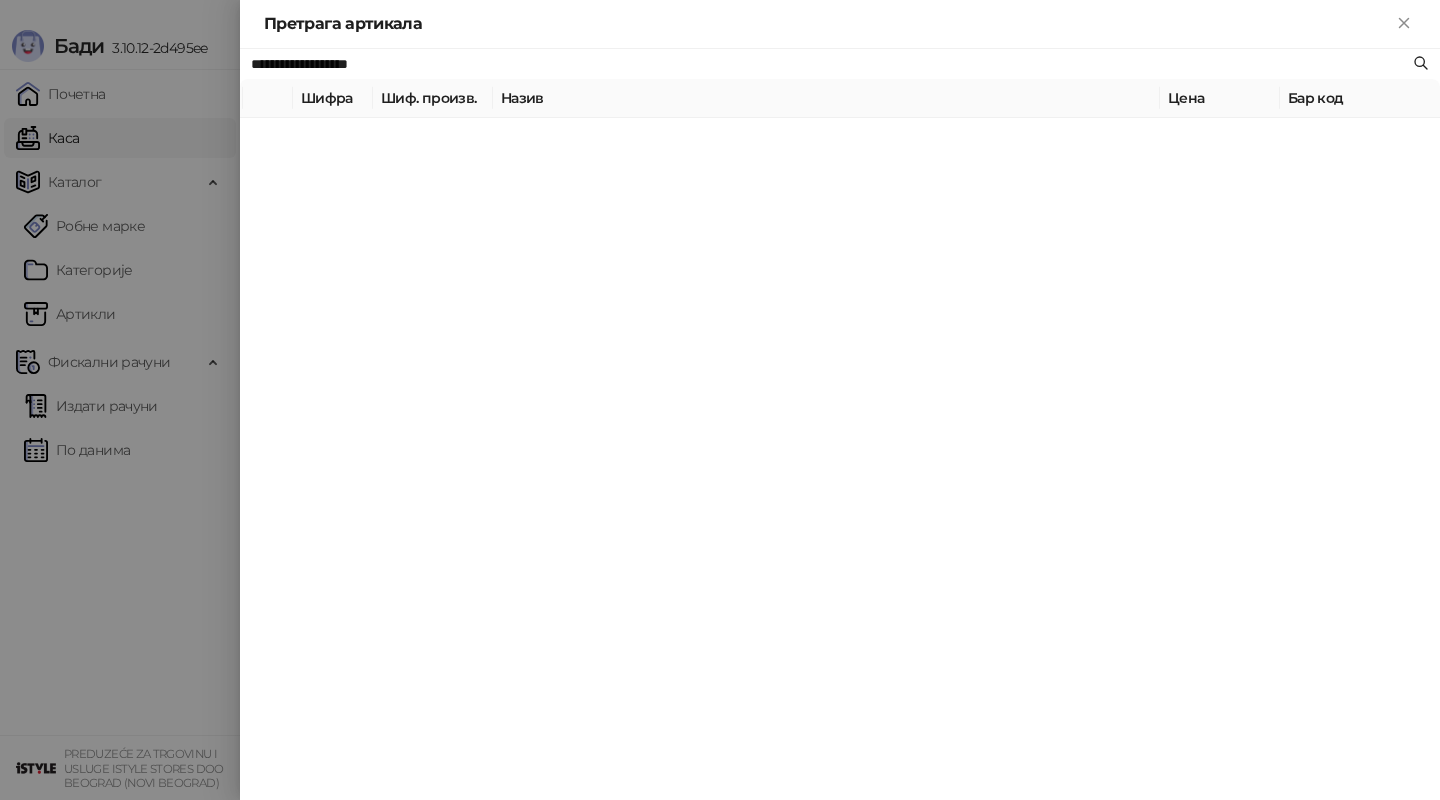 type on "**********" 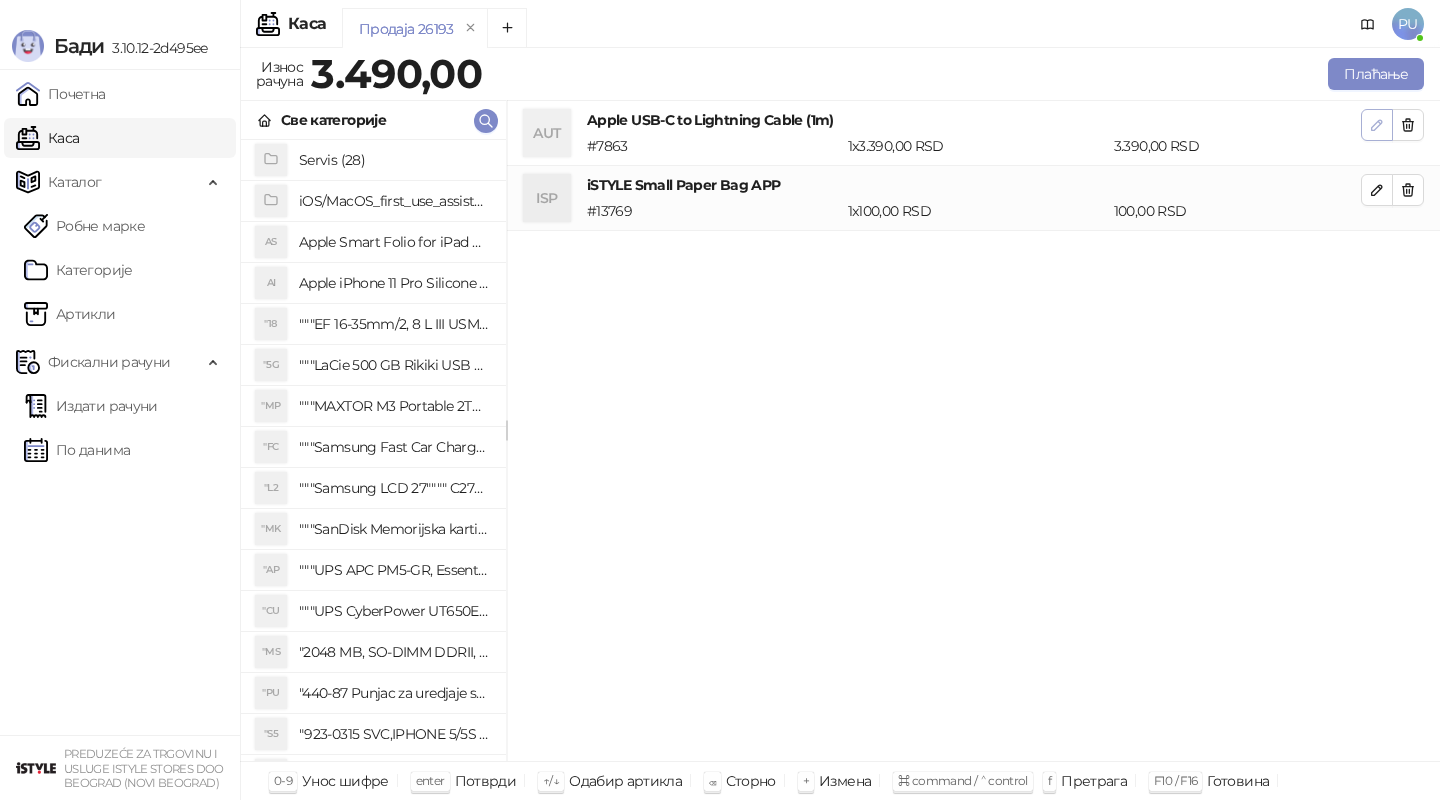 click at bounding box center [1377, 125] 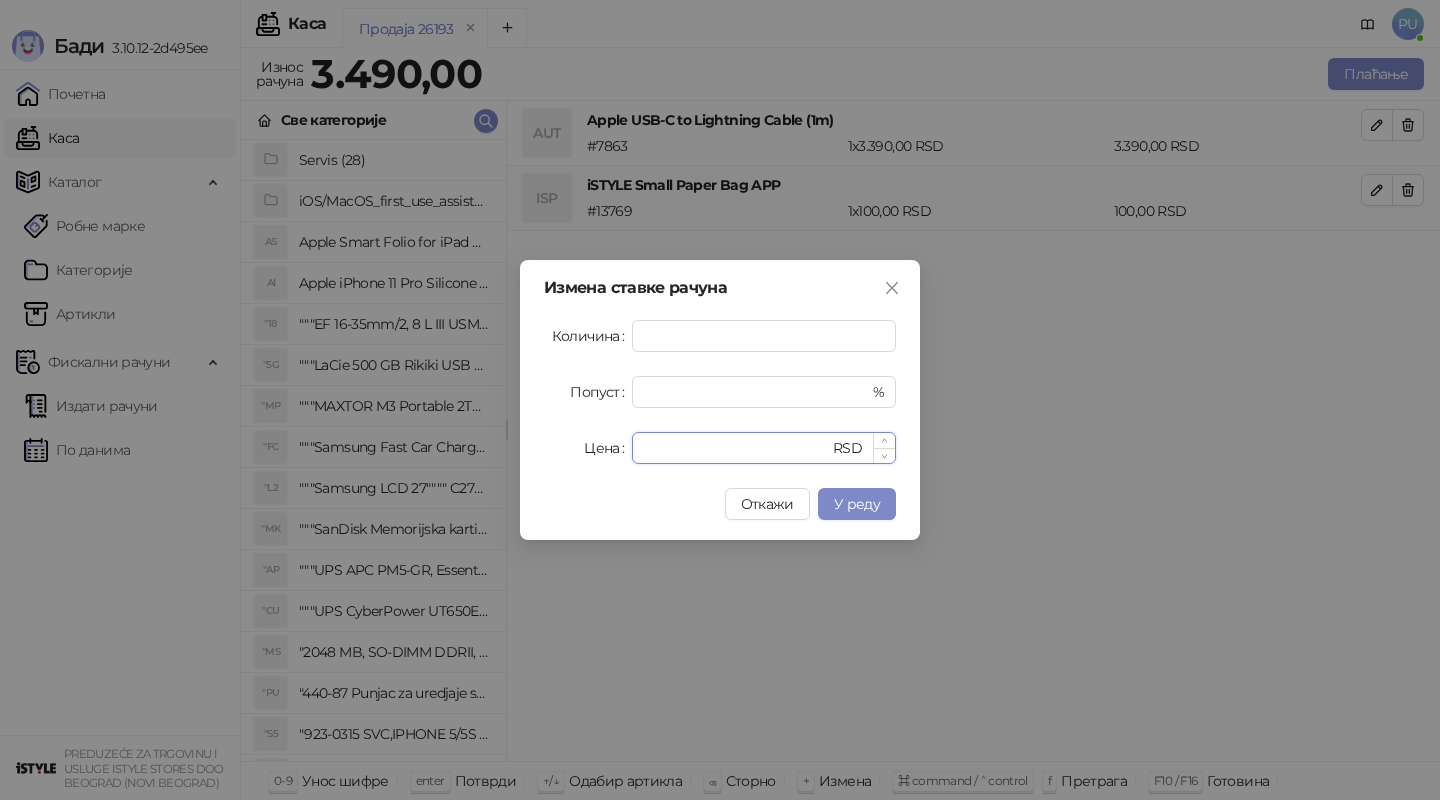 click on "****" at bounding box center [736, 448] 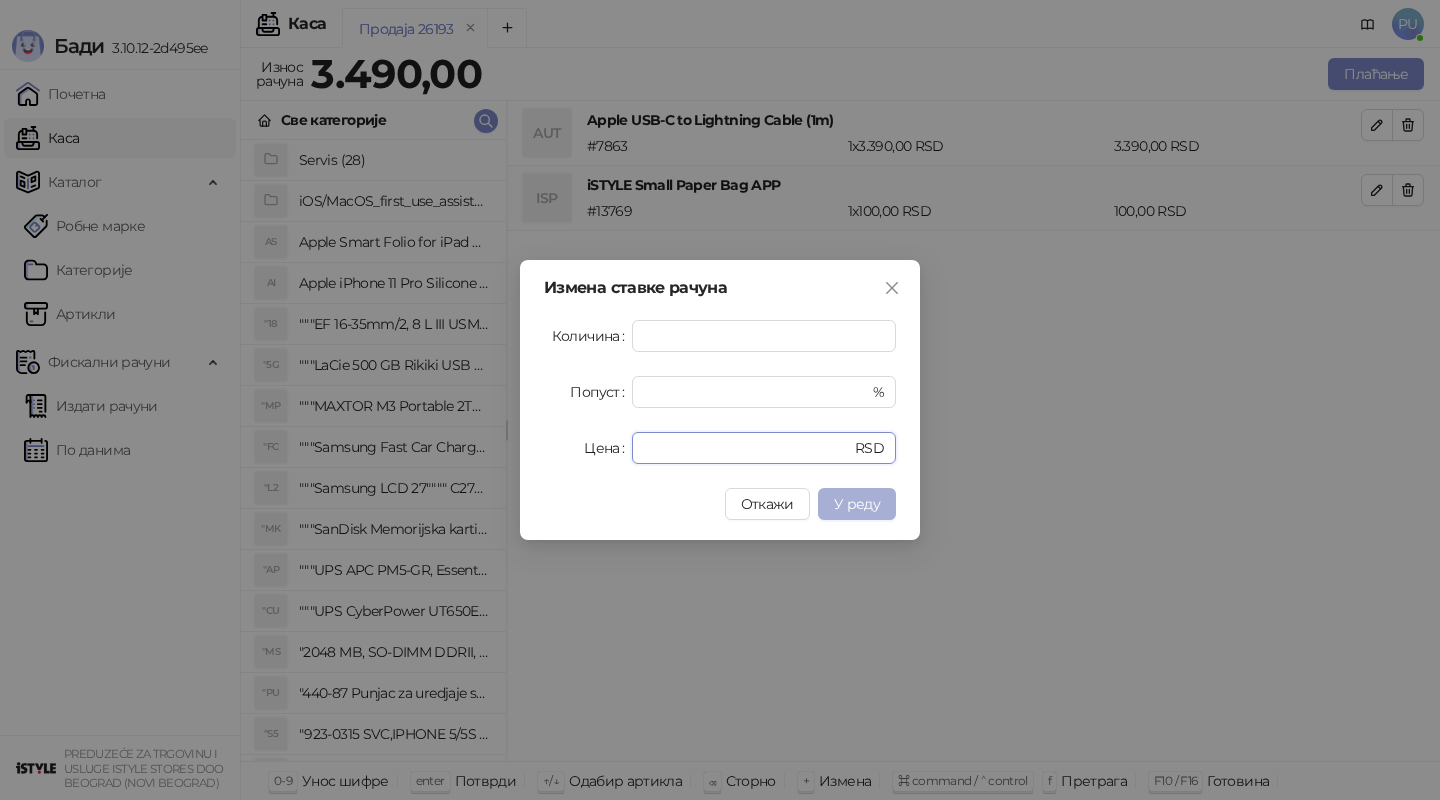 type on "****" 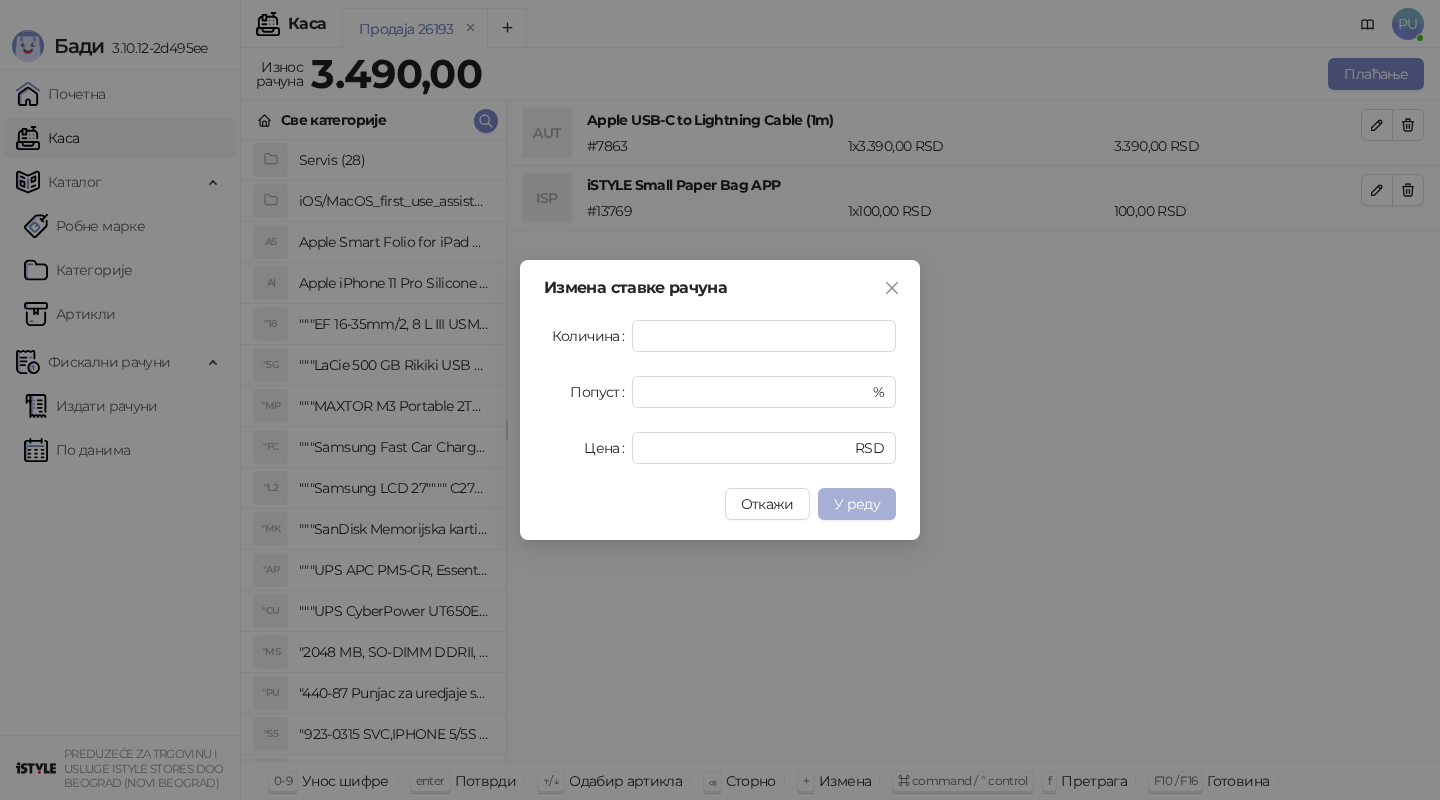 click on "У реду" at bounding box center (857, 504) 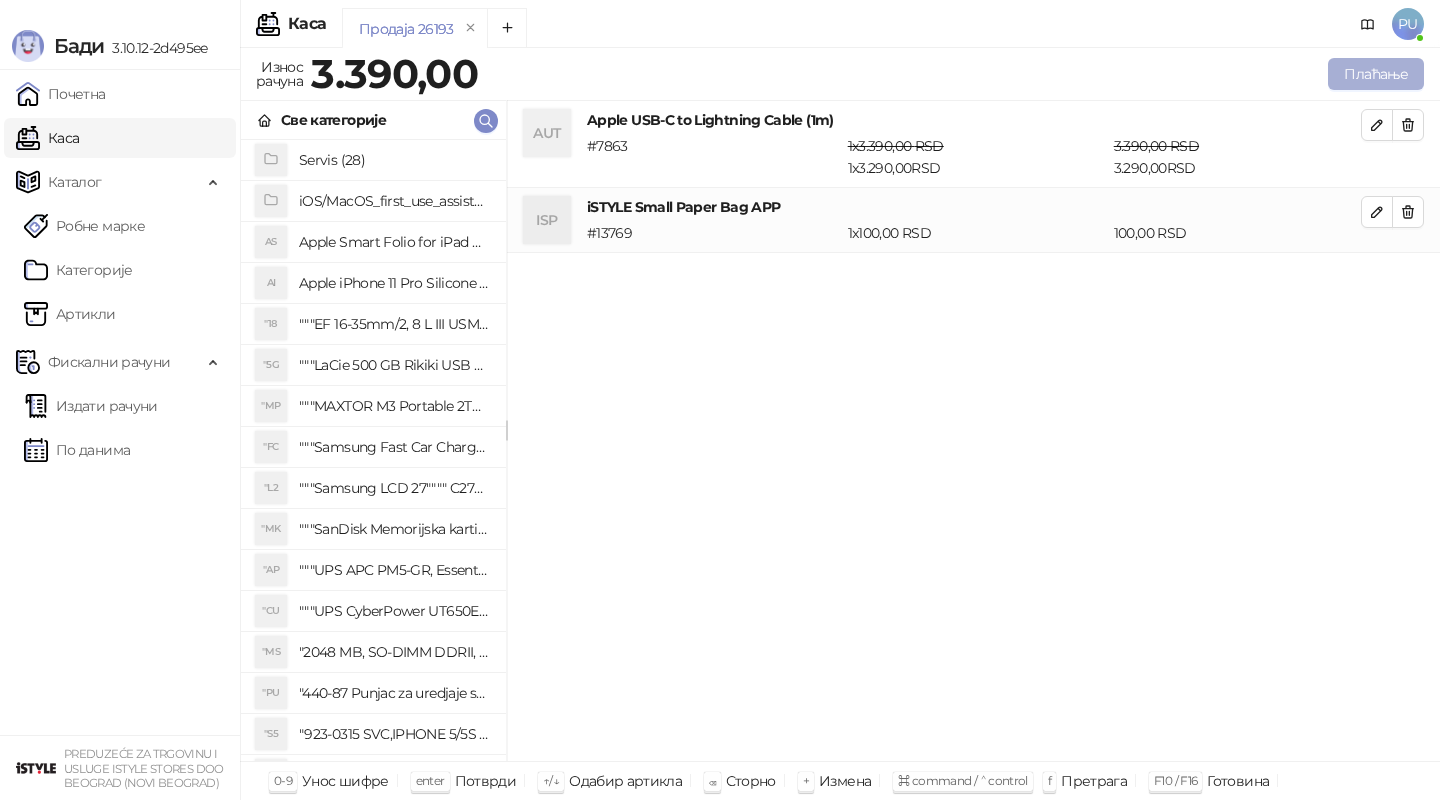 click on "Плаћање" at bounding box center [1376, 74] 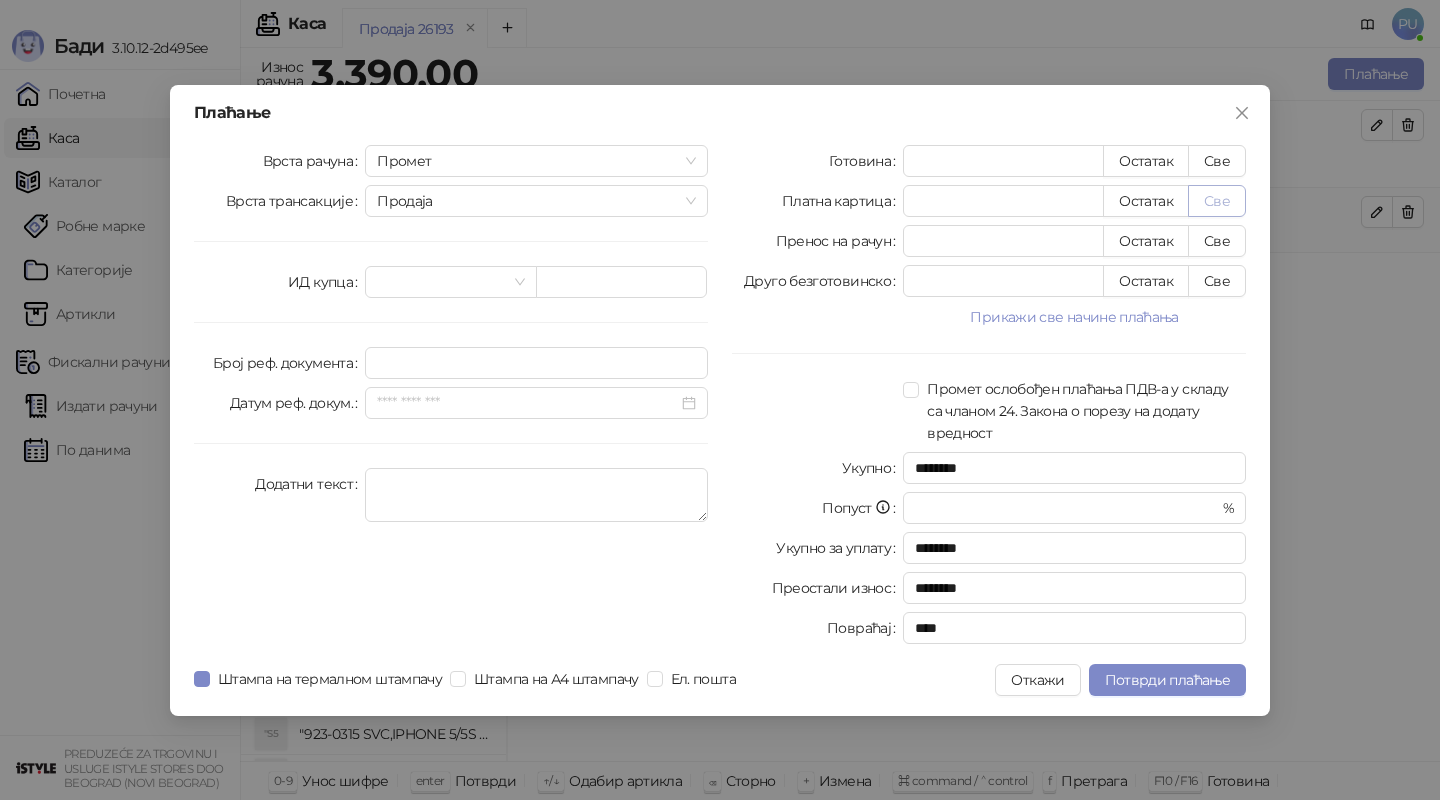 click on "Све" at bounding box center (1217, 201) 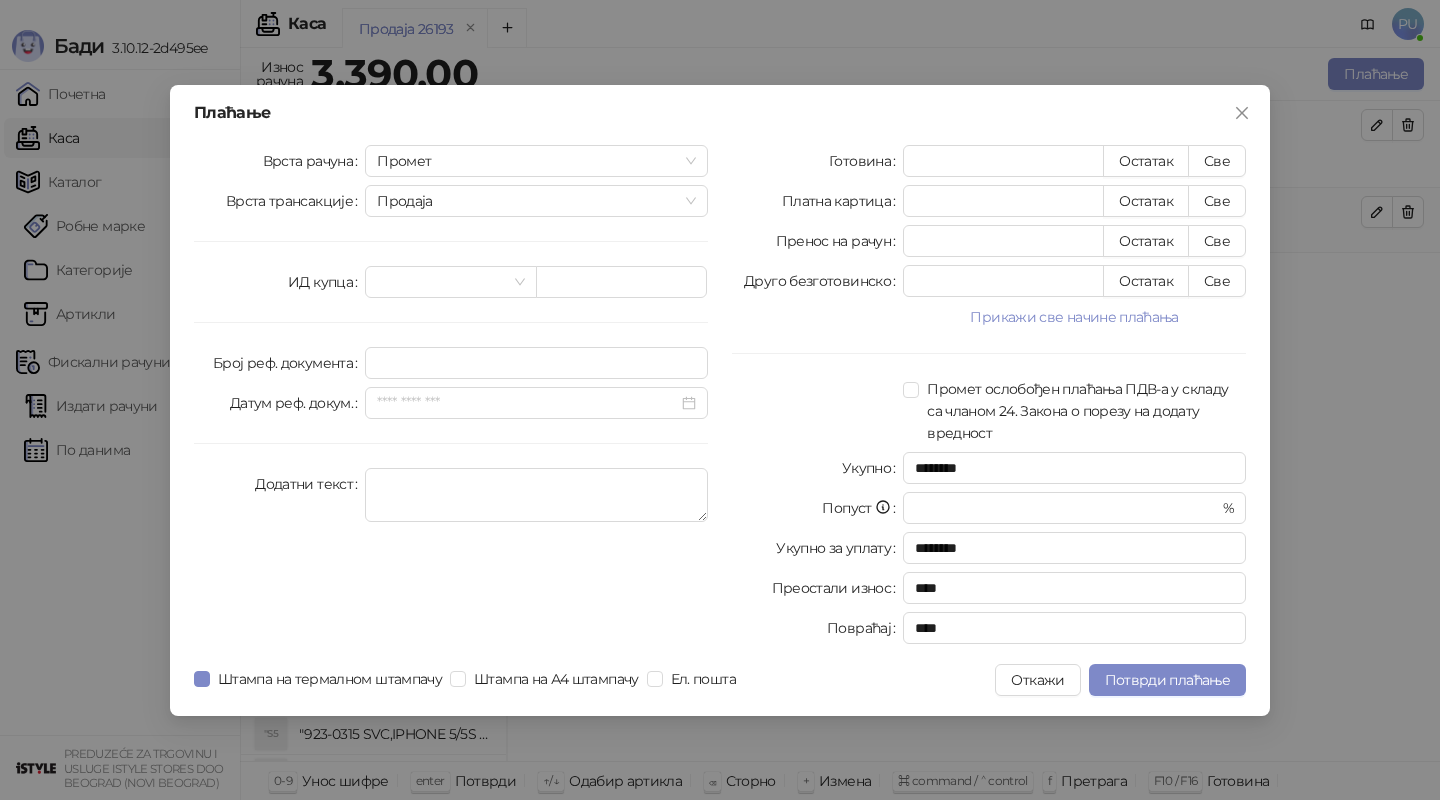 click on "Штампа на термалном штампачу Штампа на А4 штампачу Ел. пошта" at bounding box center [469, 680] 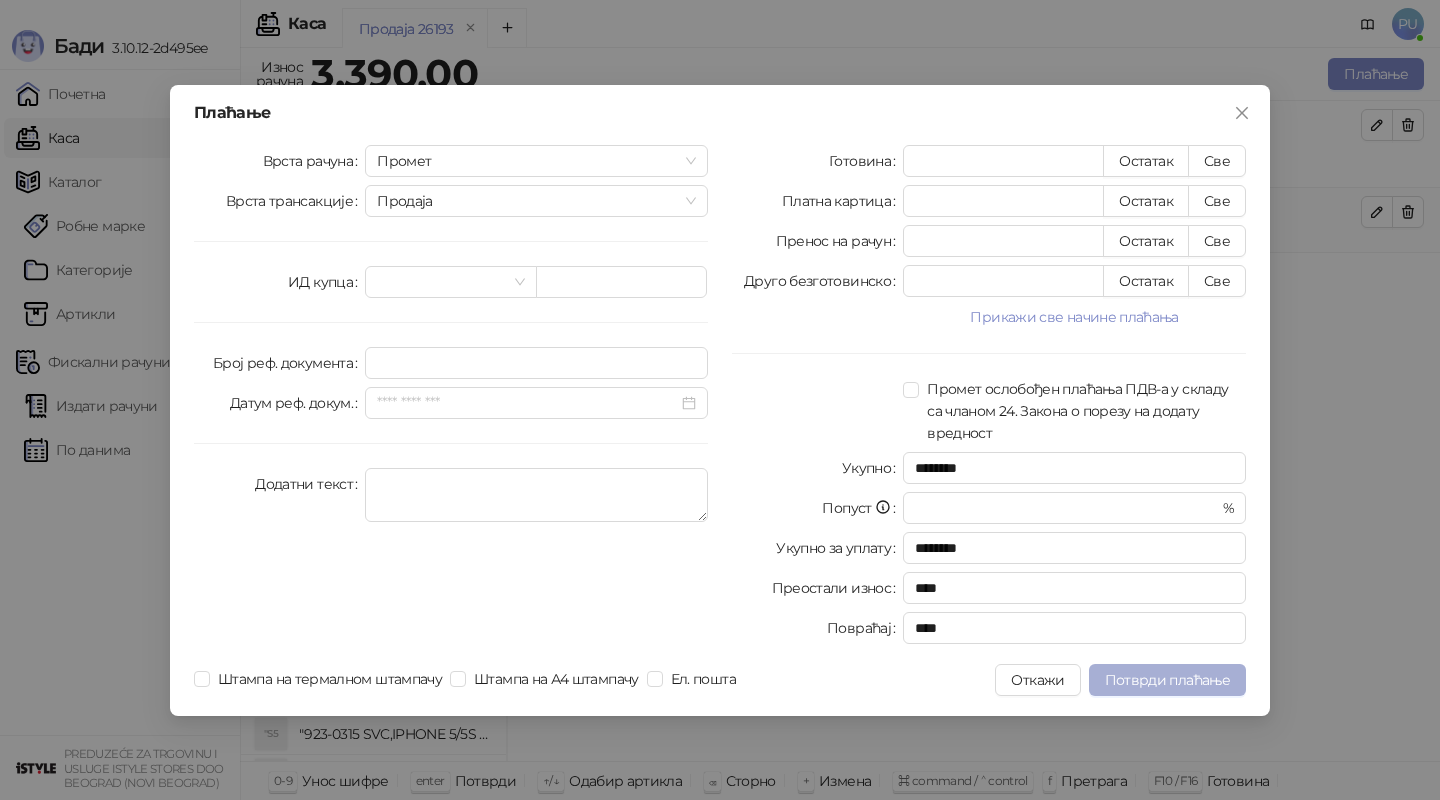 click on "Потврди плаћање" at bounding box center (1167, 680) 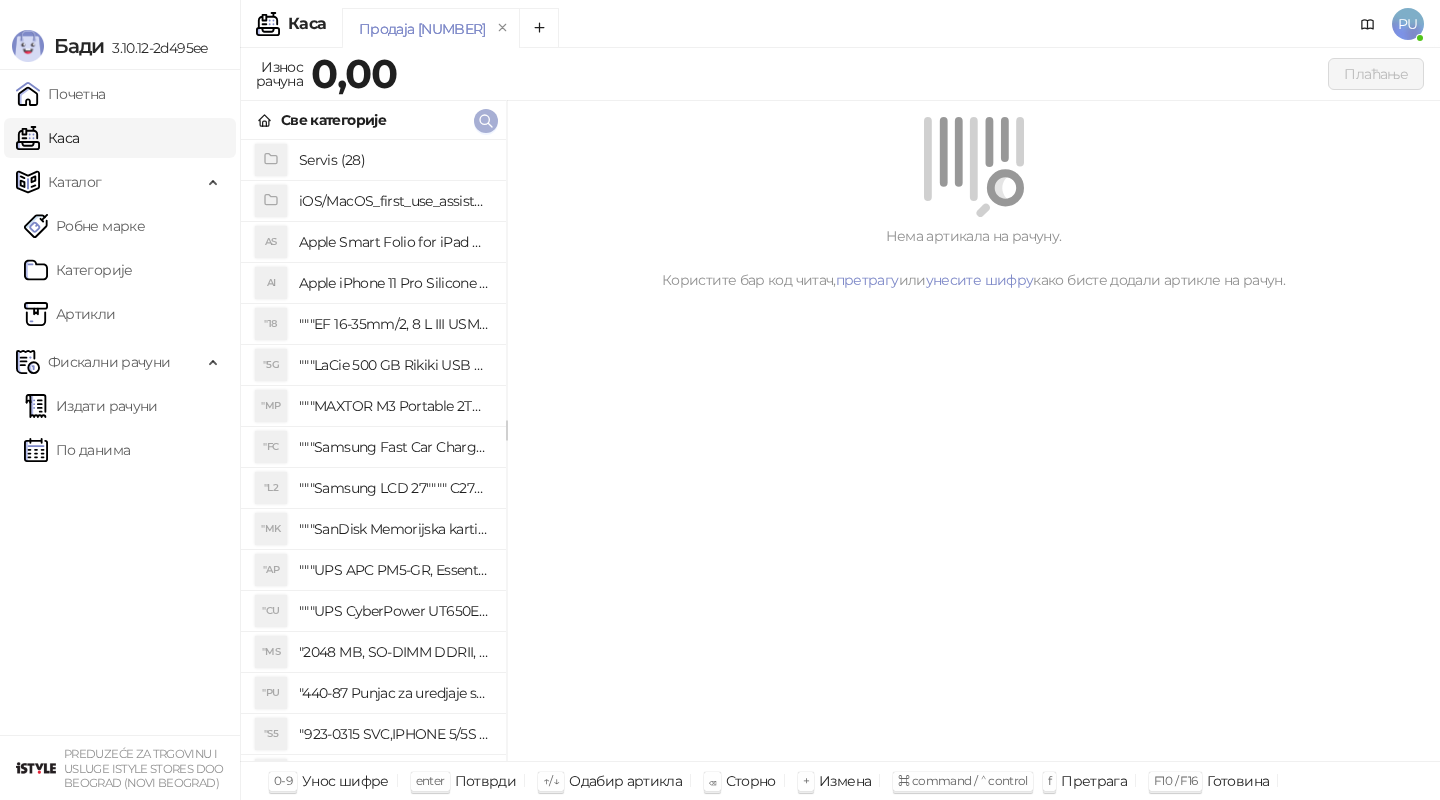 click 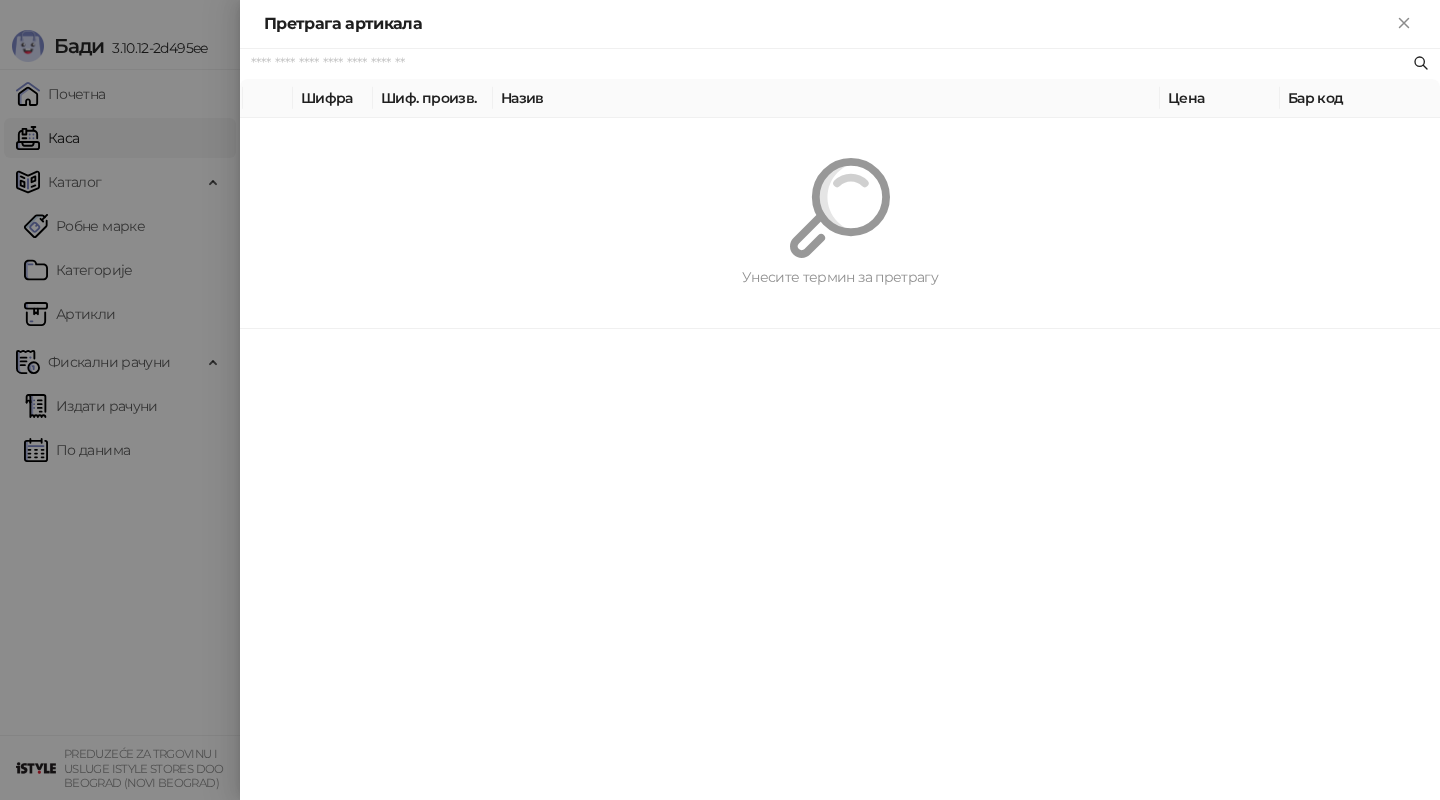 paste on "*********" 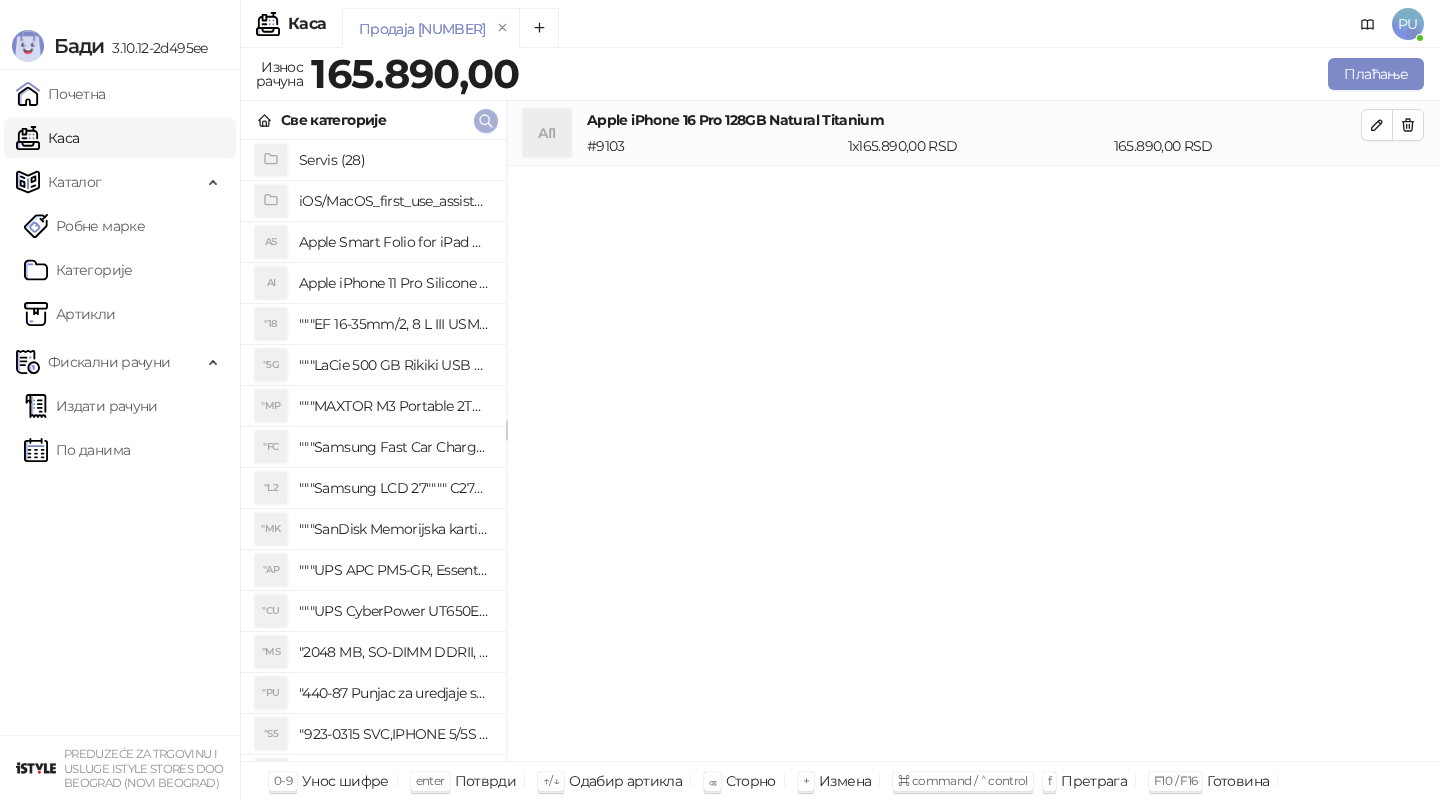 click at bounding box center (486, 121) 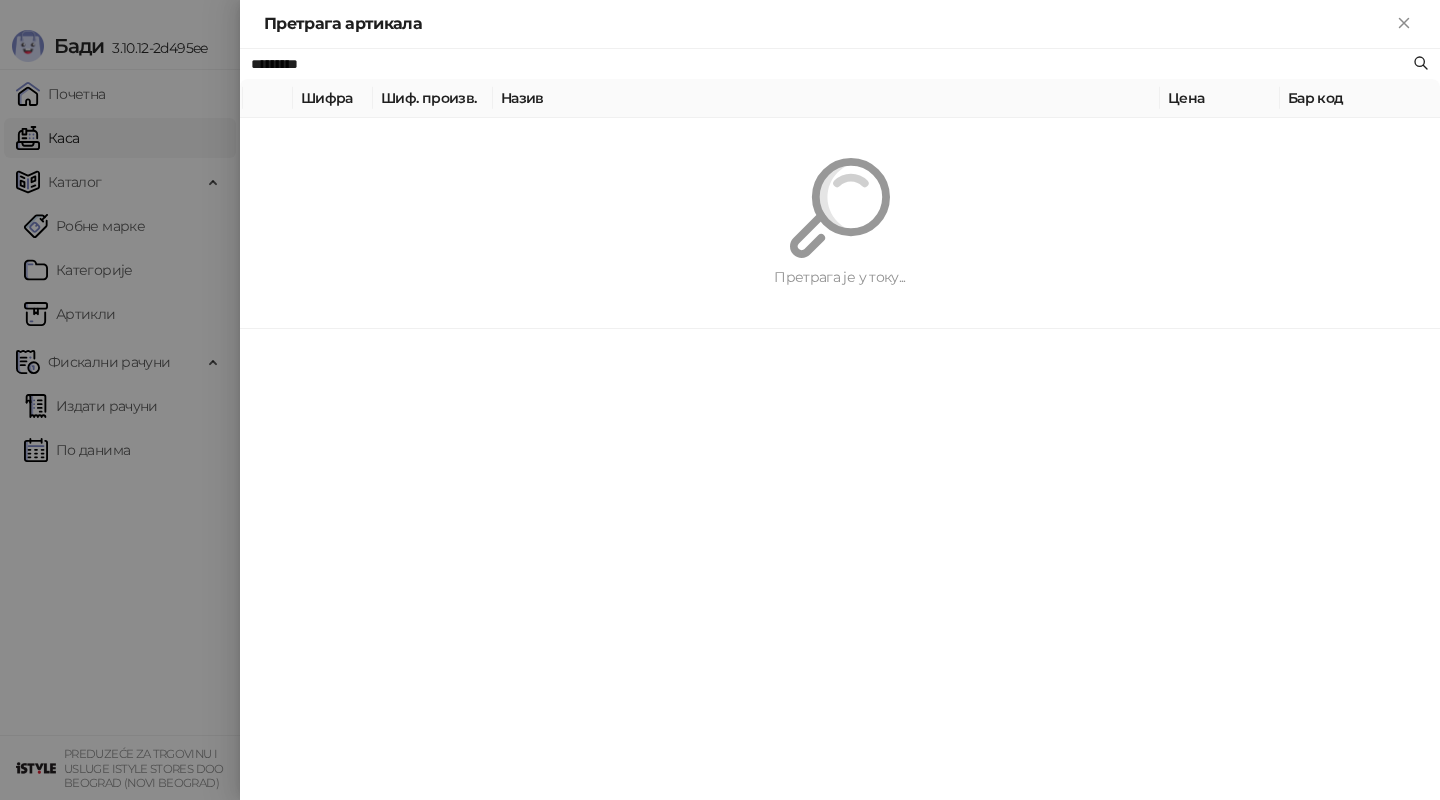 paste on "**********" 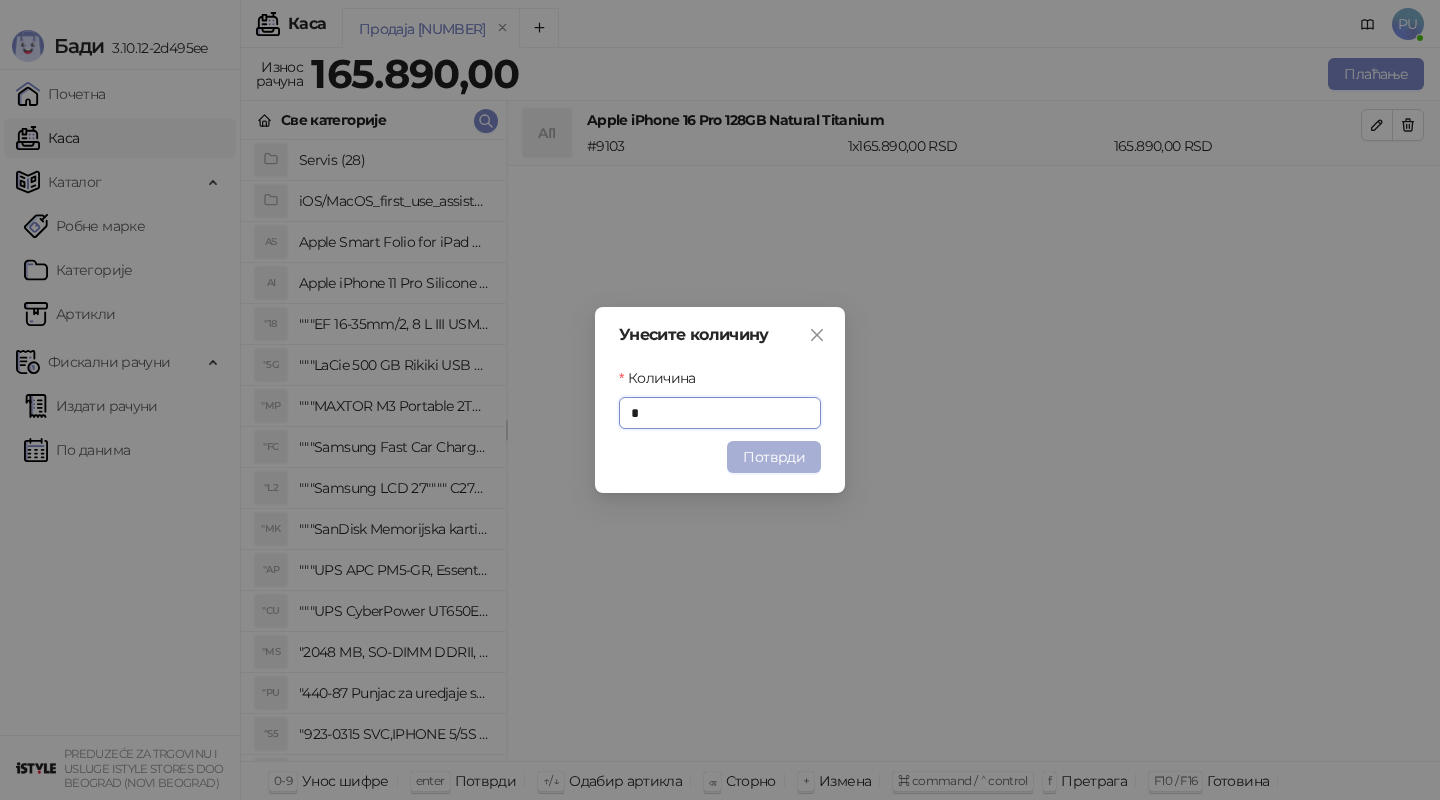 click on "Потврди" at bounding box center (774, 457) 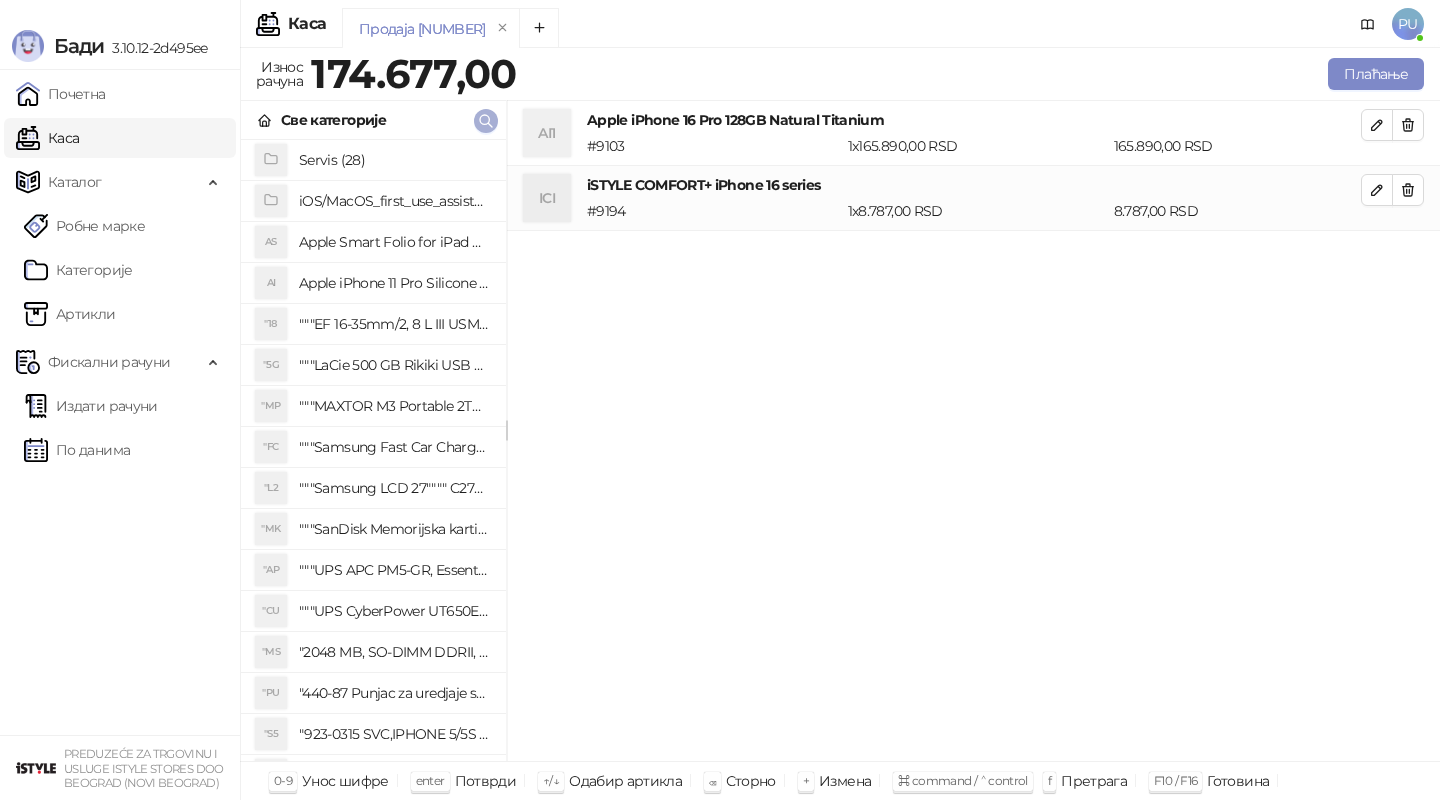 click 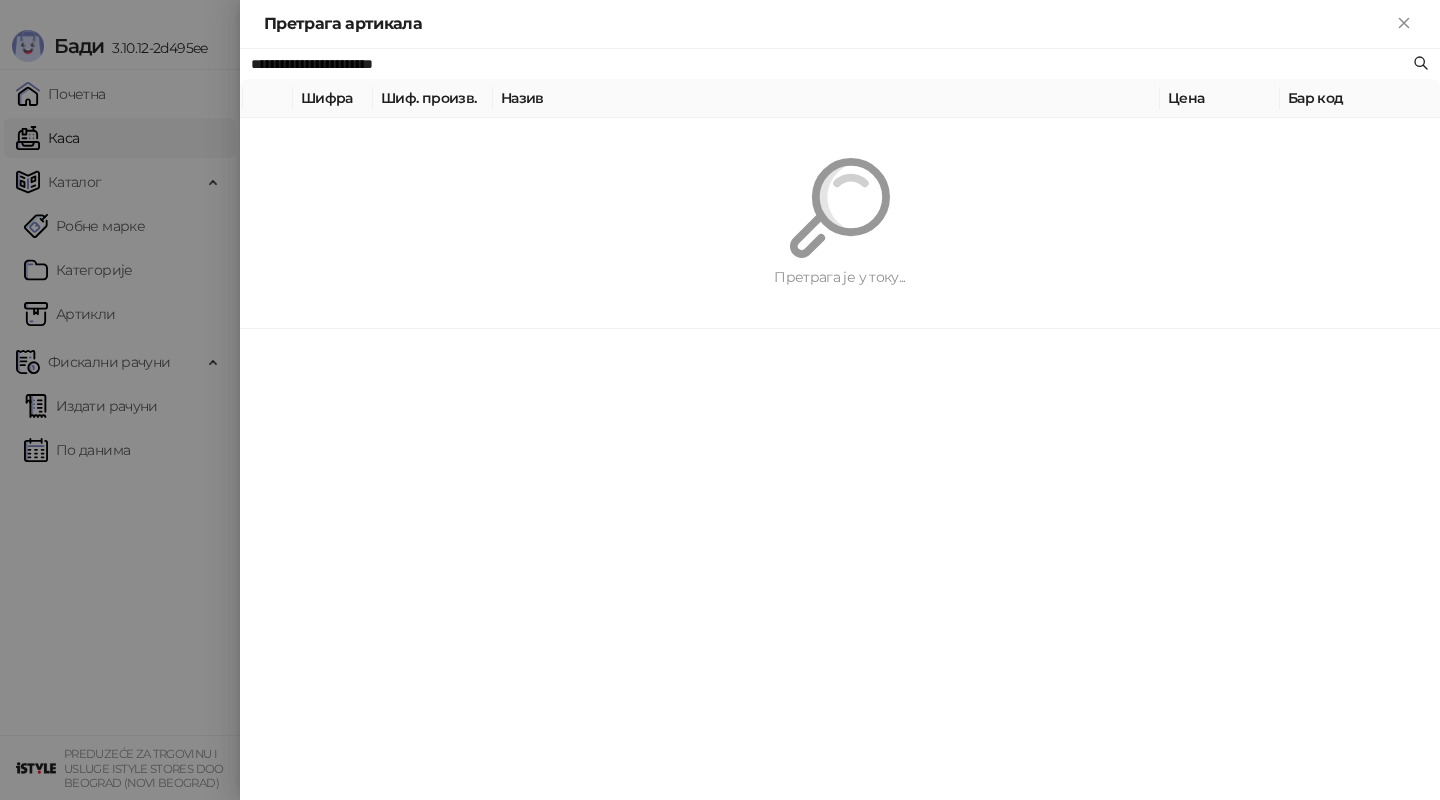 paste on "****" 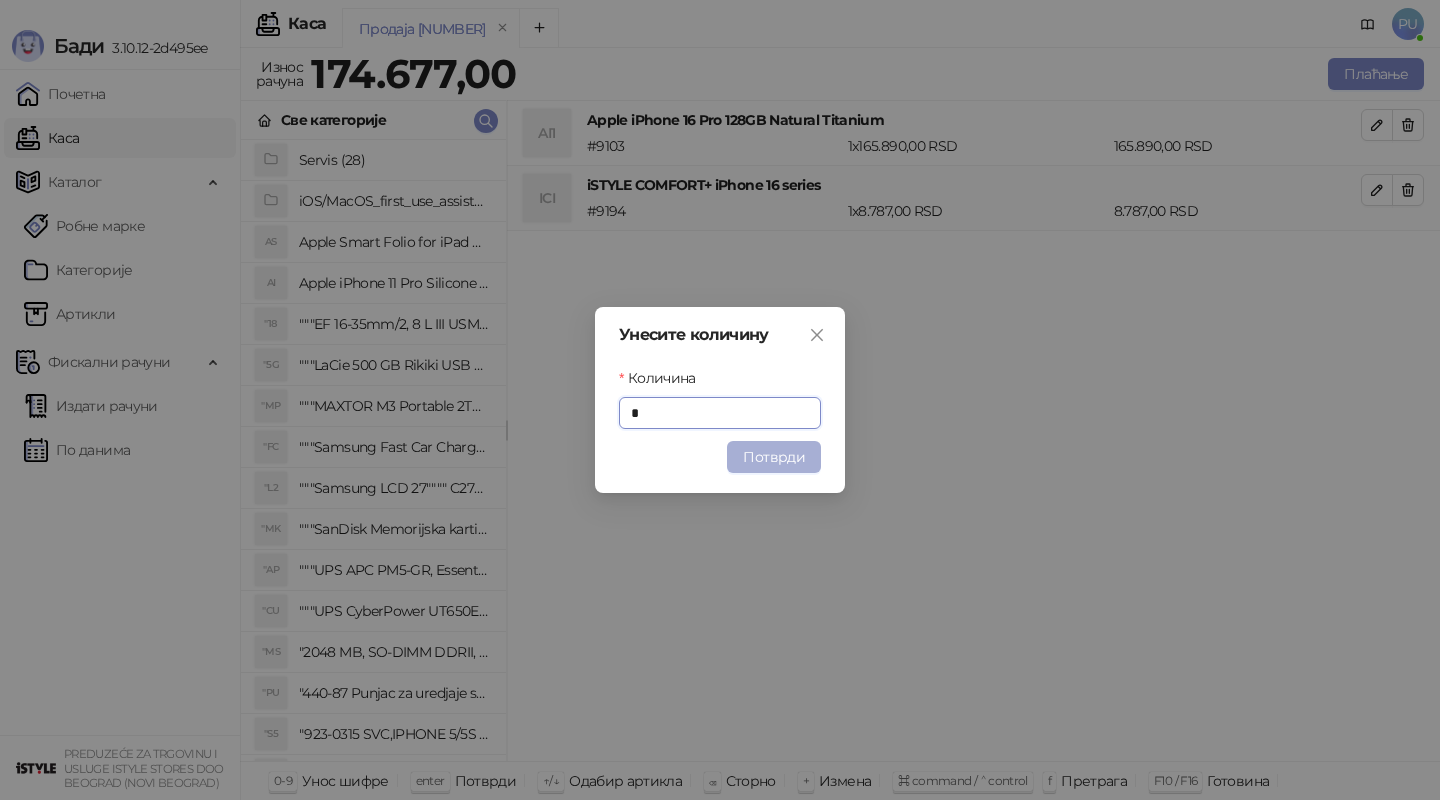 click on "Потврди" at bounding box center (774, 457) 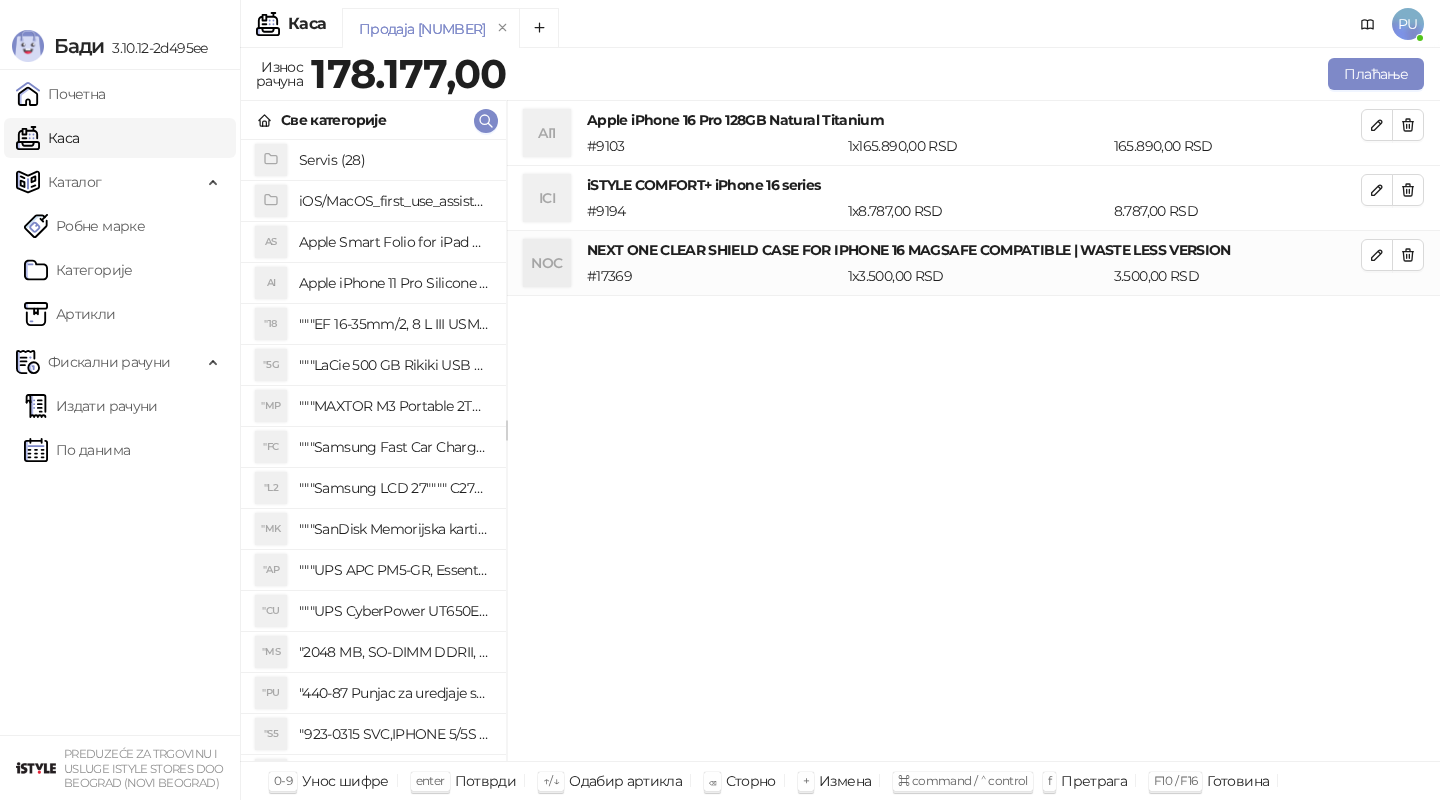 click on "Све категорије" at bounding box center [373, 120] 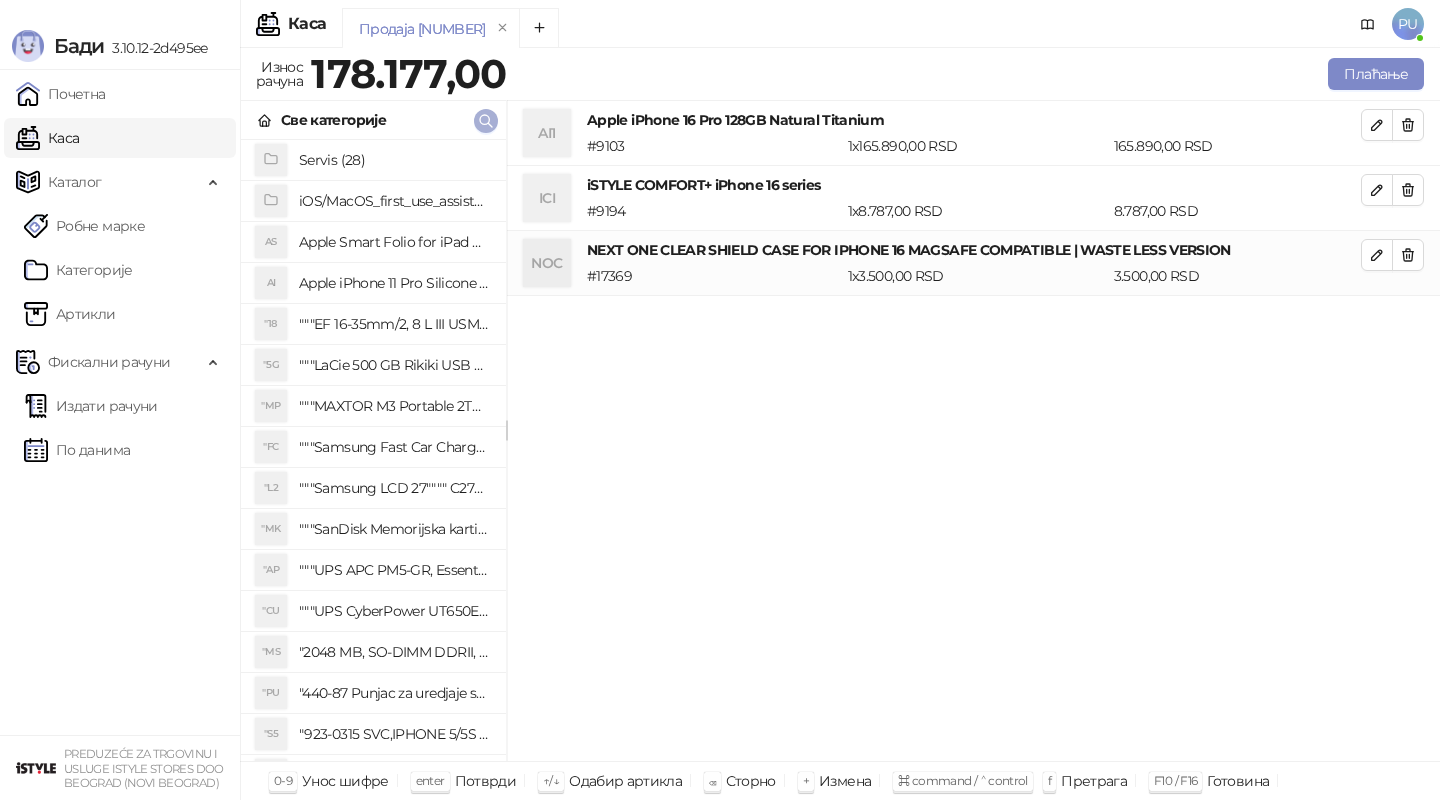 click 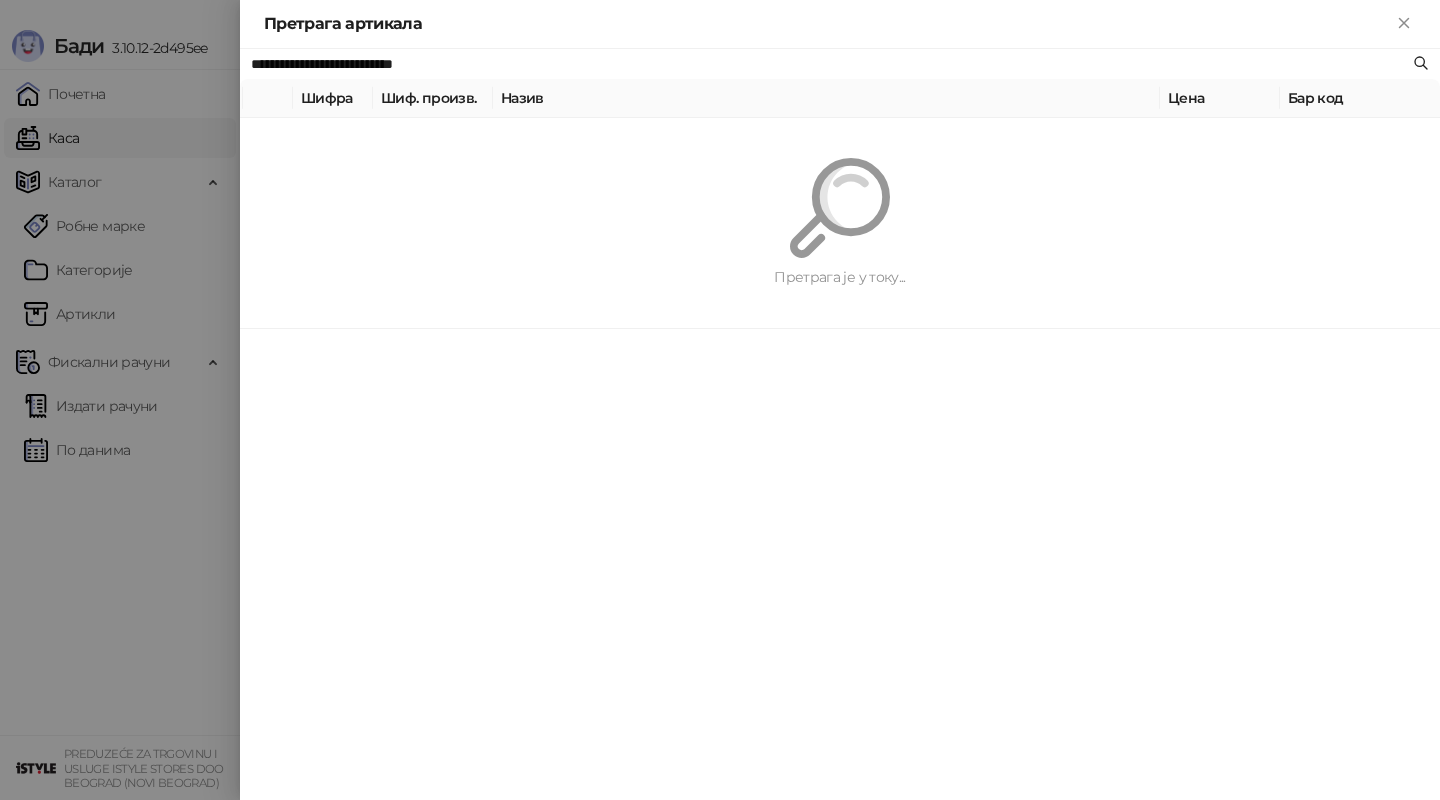 paste 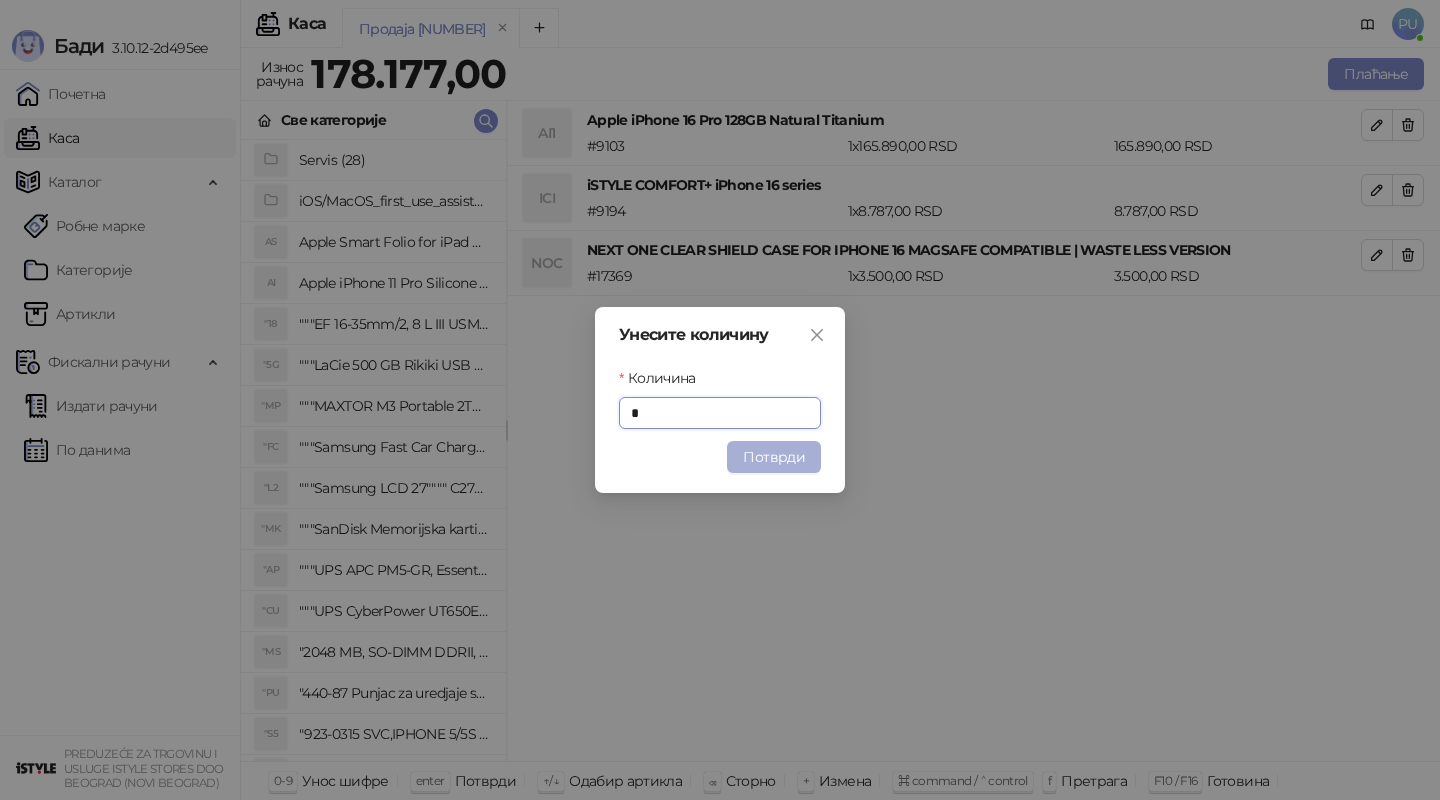 click on "Потврди" at bounding box center (774, 457) 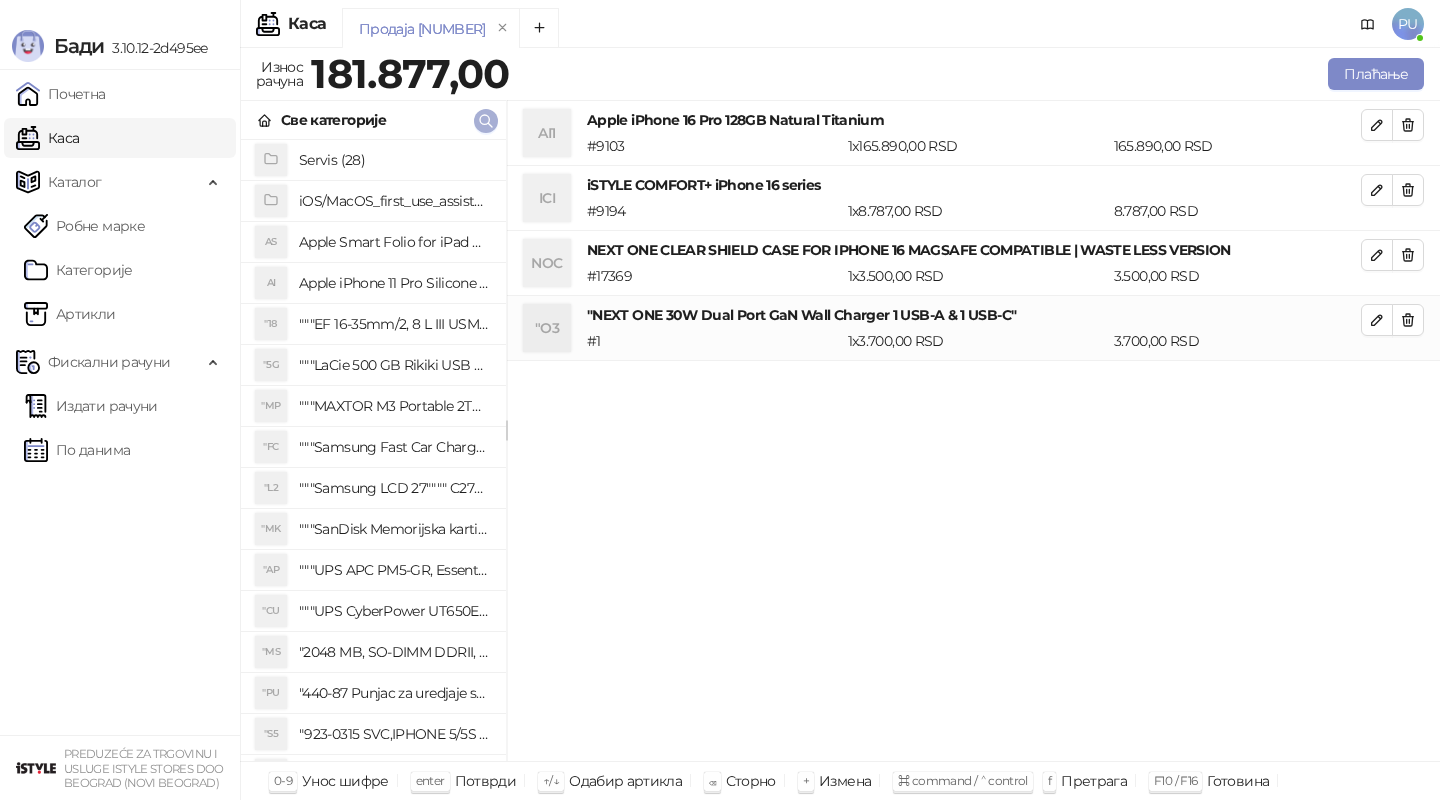 click 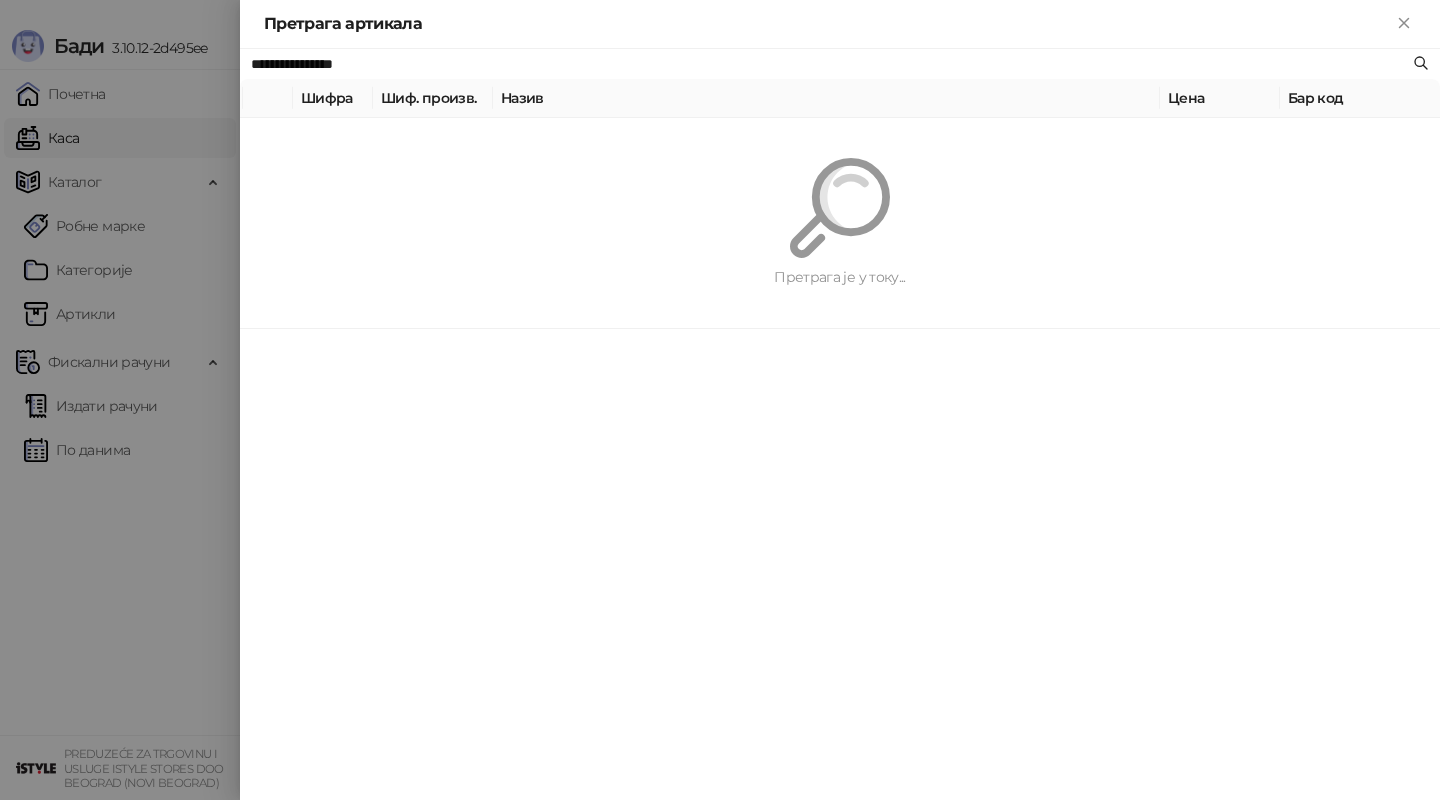paste 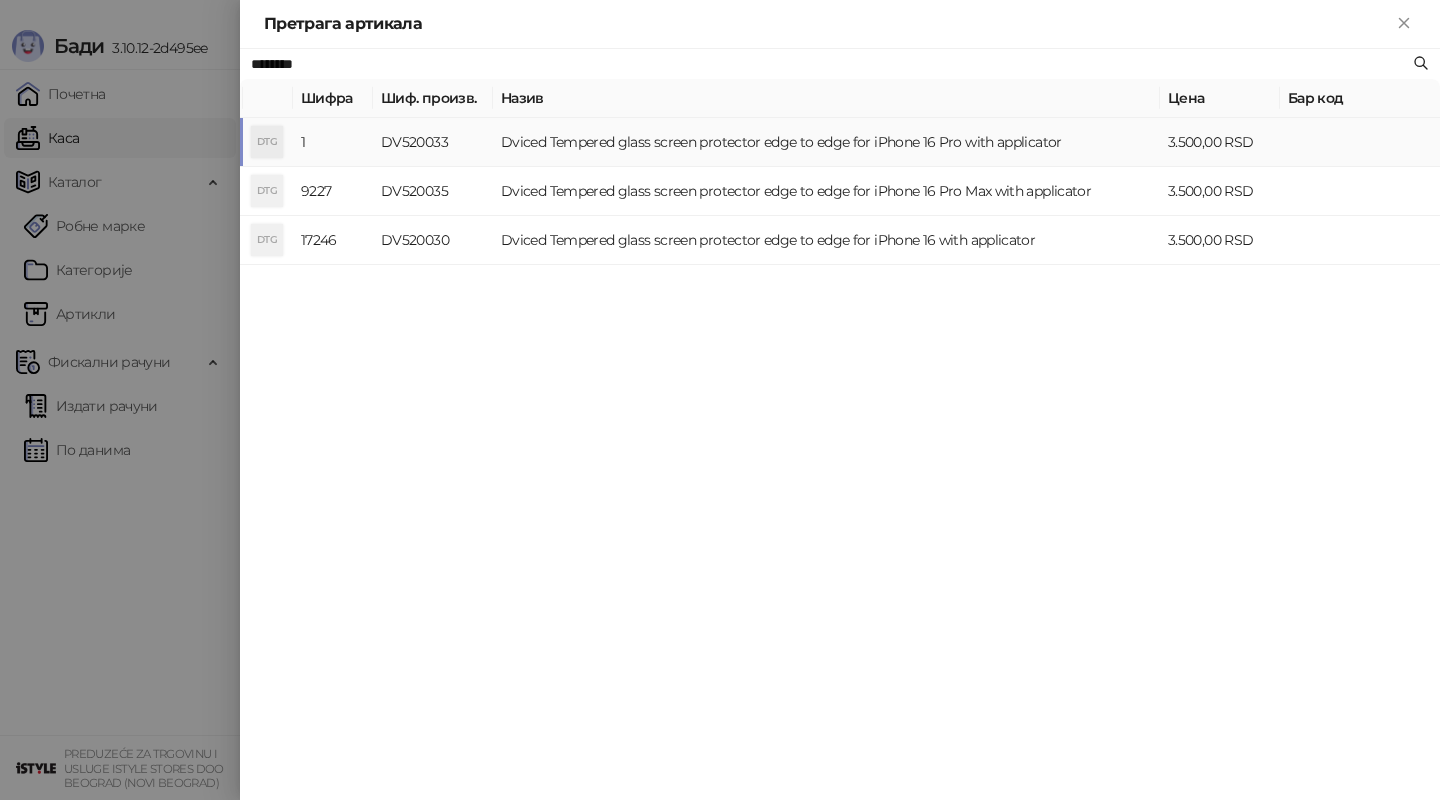 type on "********" 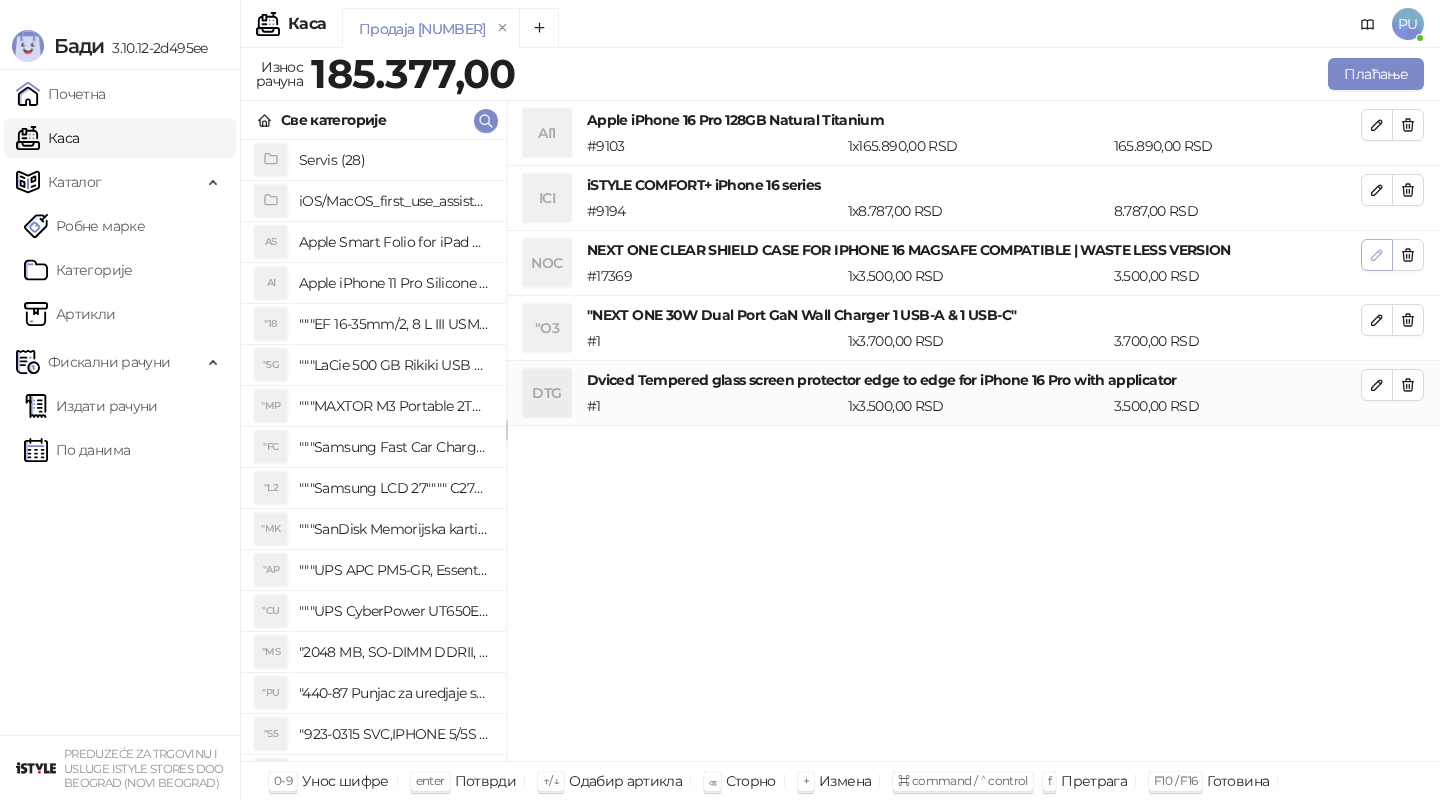 click 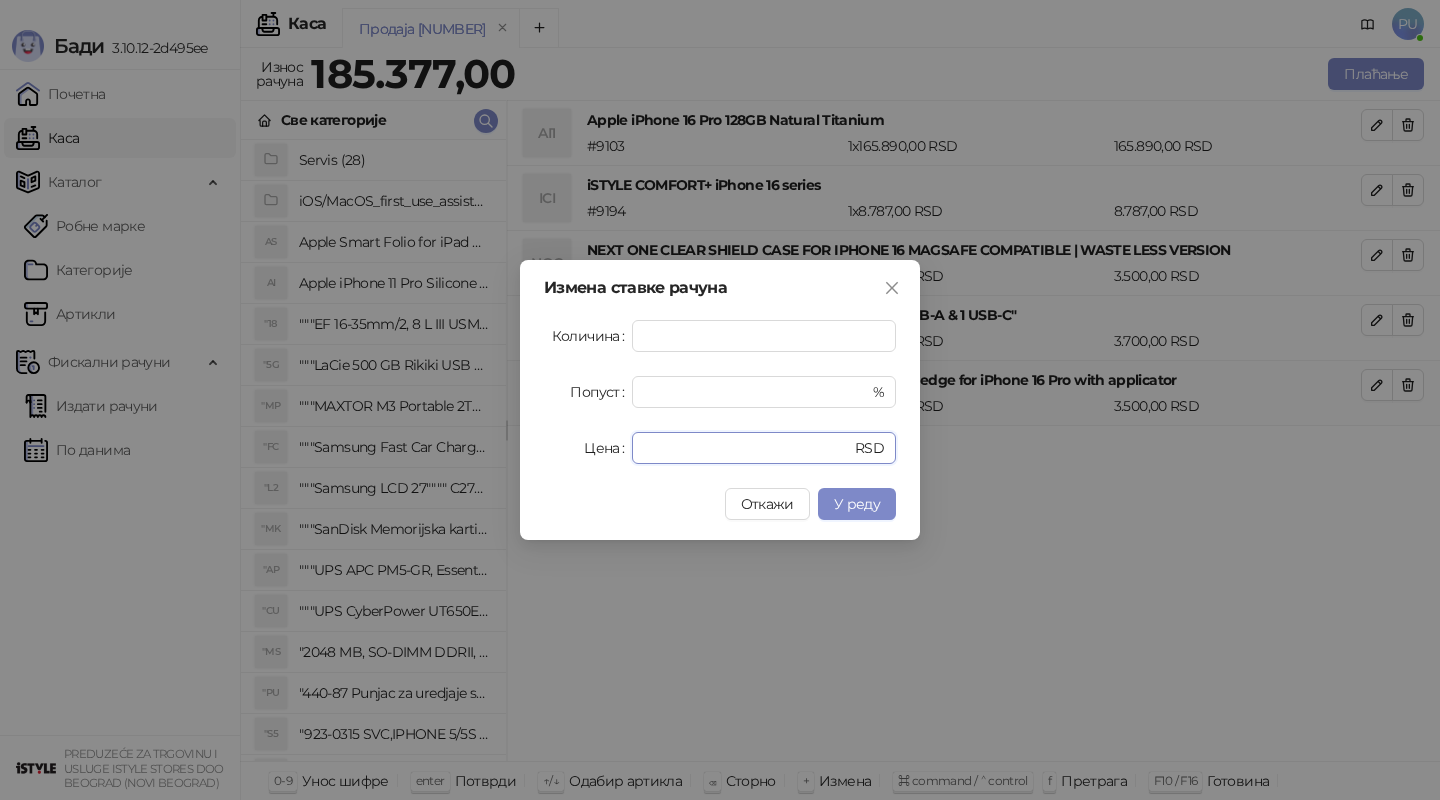 drag, startPoint x: 733, startPoint y: 440, endPoint x: 534, endPoint y: 428, distance: 199.36148 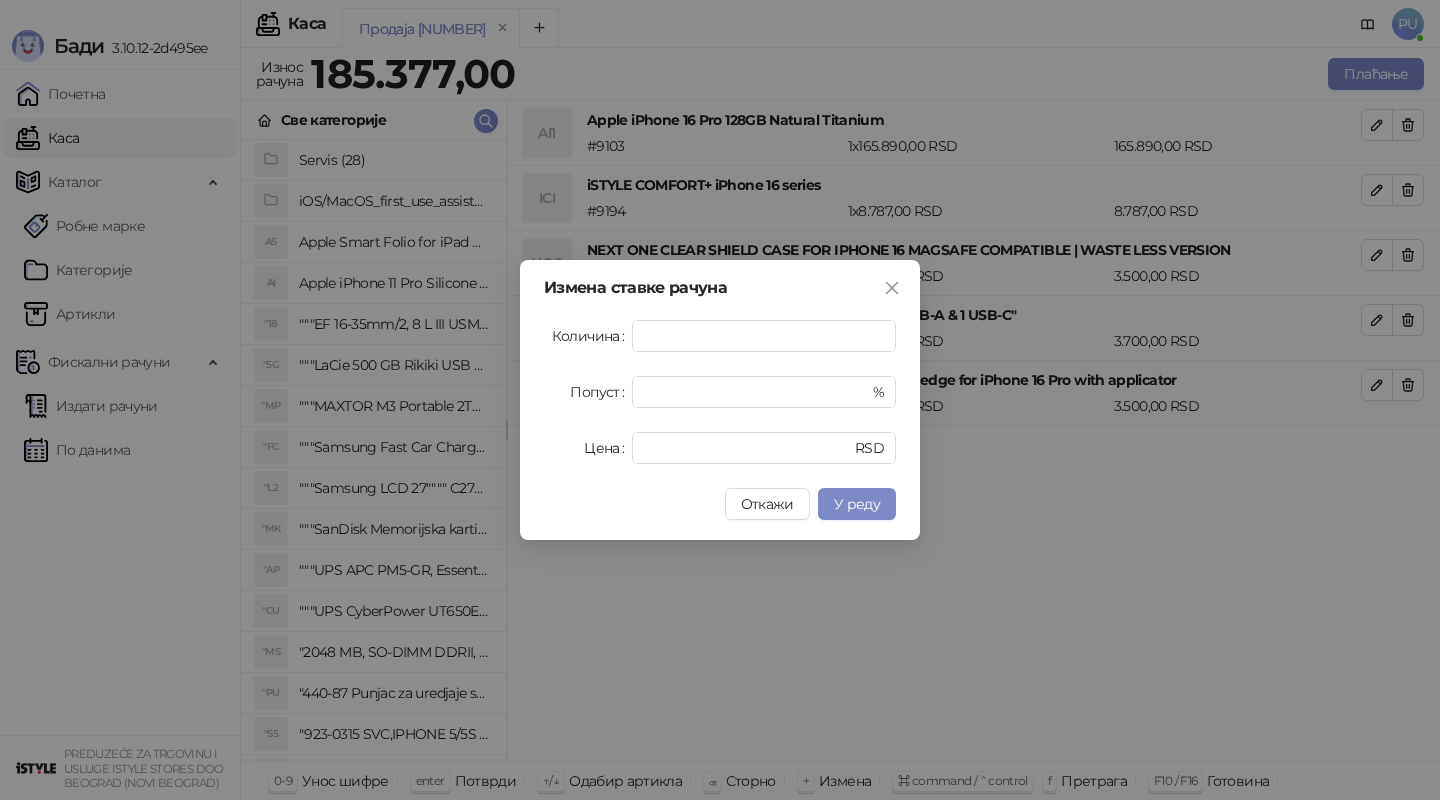 click on "Измена ставке рачуна Количина * Попуст * % Цена * RSD Откажи У реду" at bounding box center [720, 400] 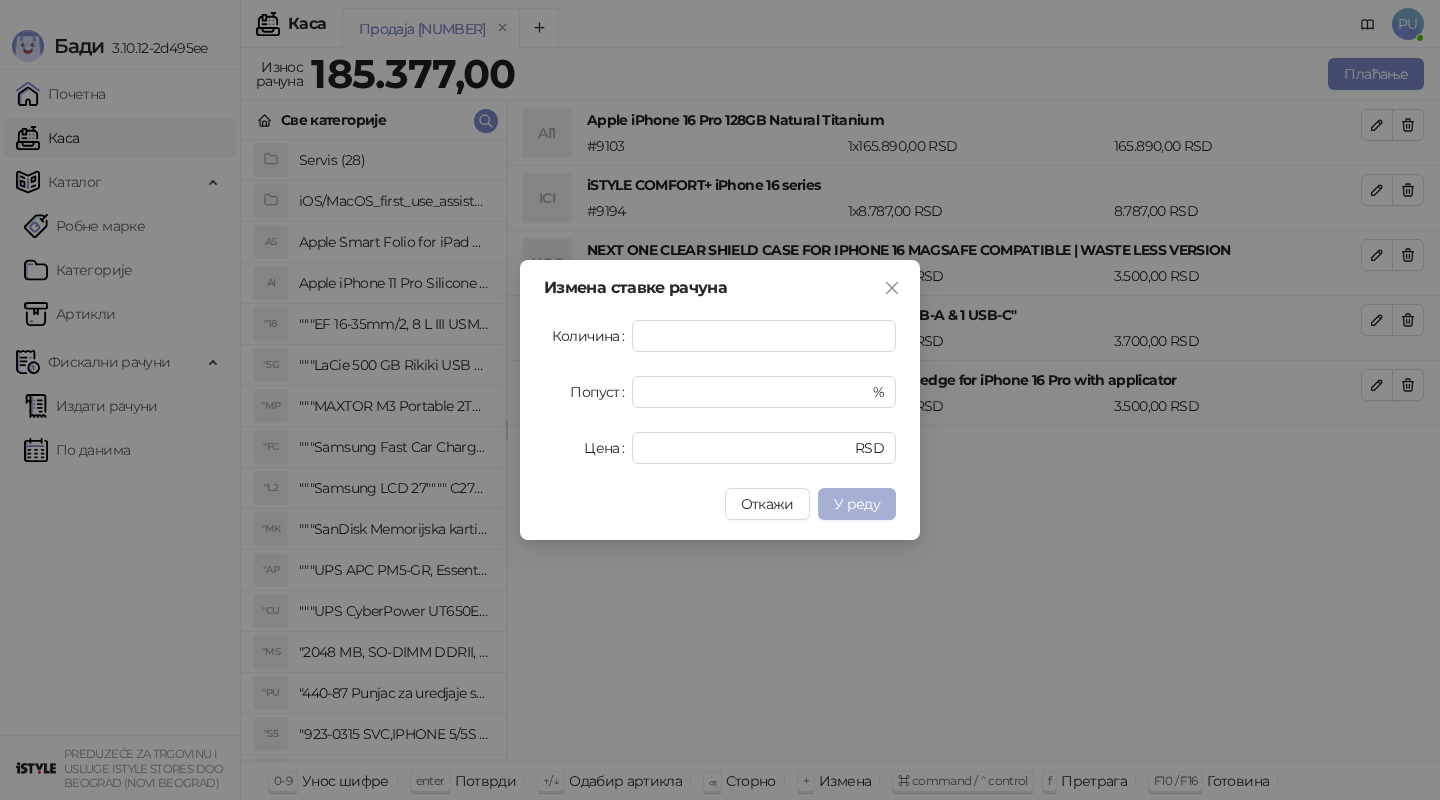click on "У реду" at bounding box center [857, 504] 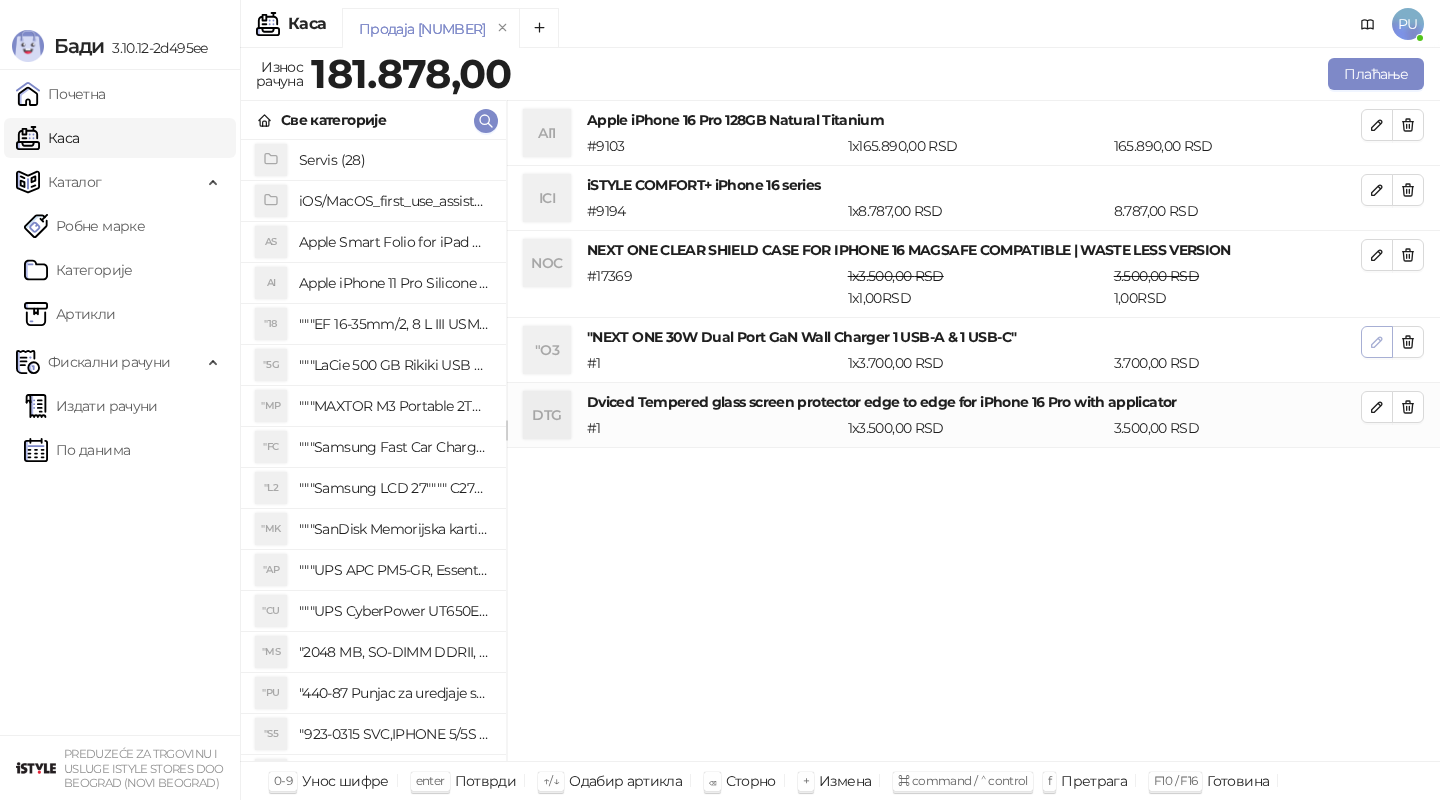 click at bounding box center [1377, 341] 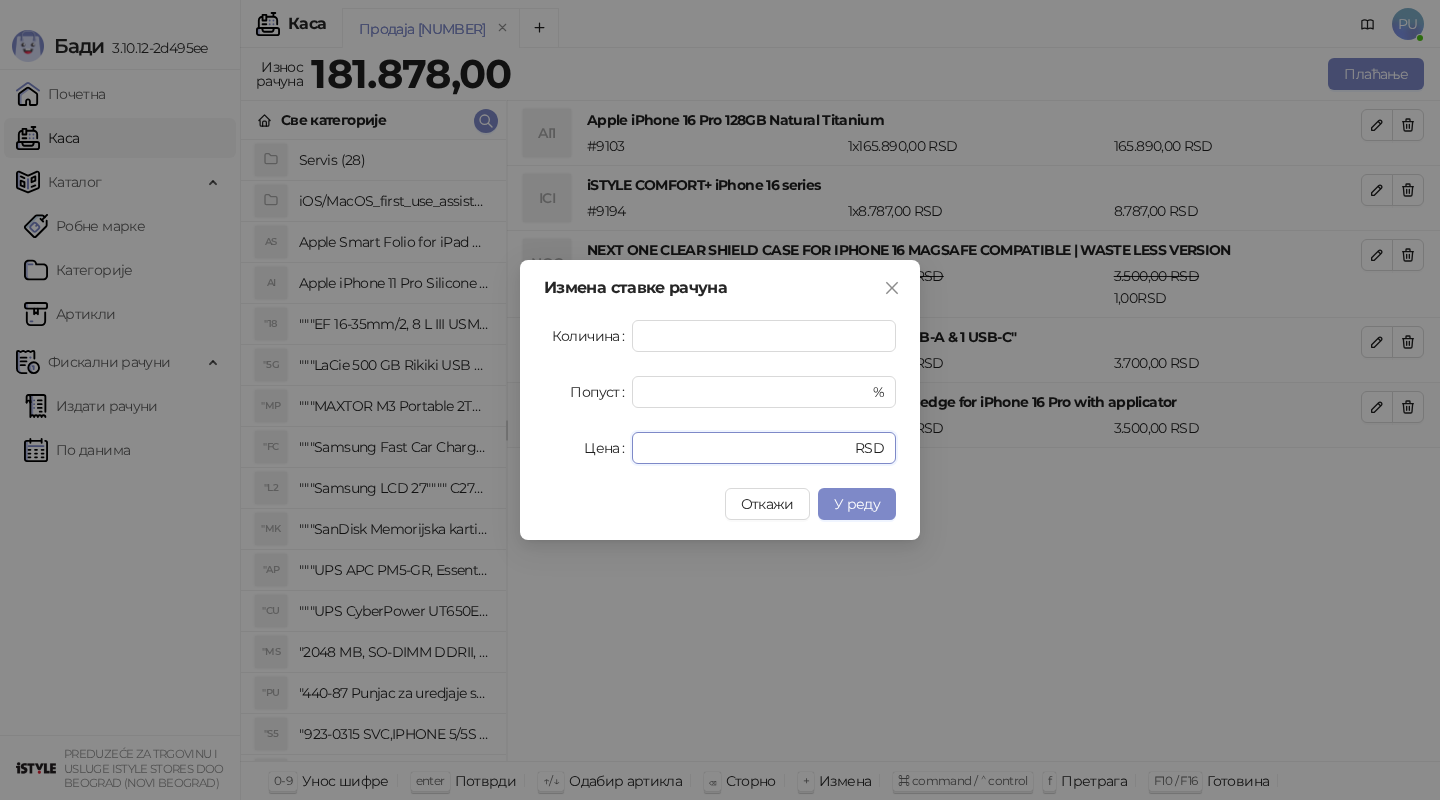 drag, startPoint x: 693, startPoint y: 454, endPoint x: 515, endPoint y: 450, distance: 178.04494 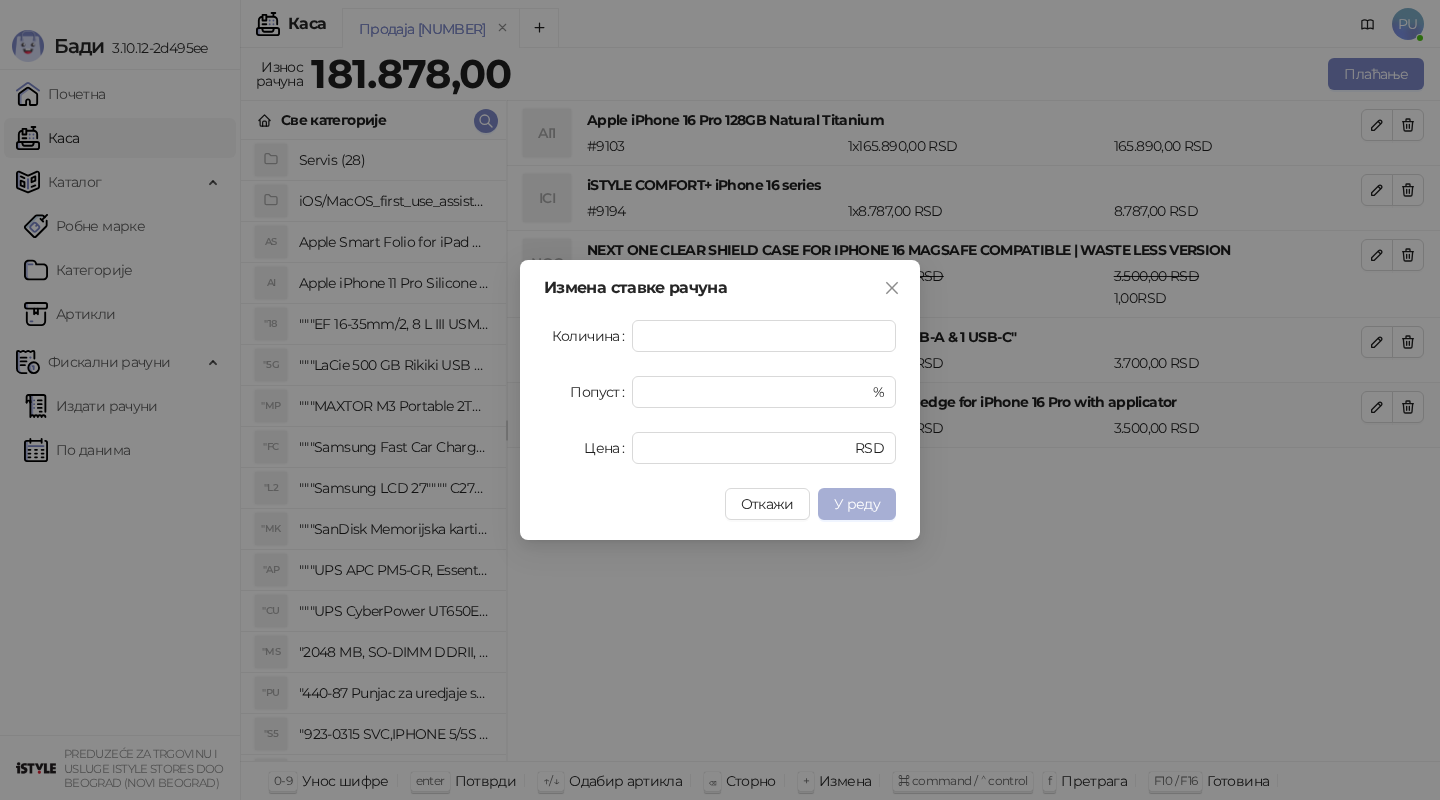 click on "У реду" at bounding box center [857, 504] 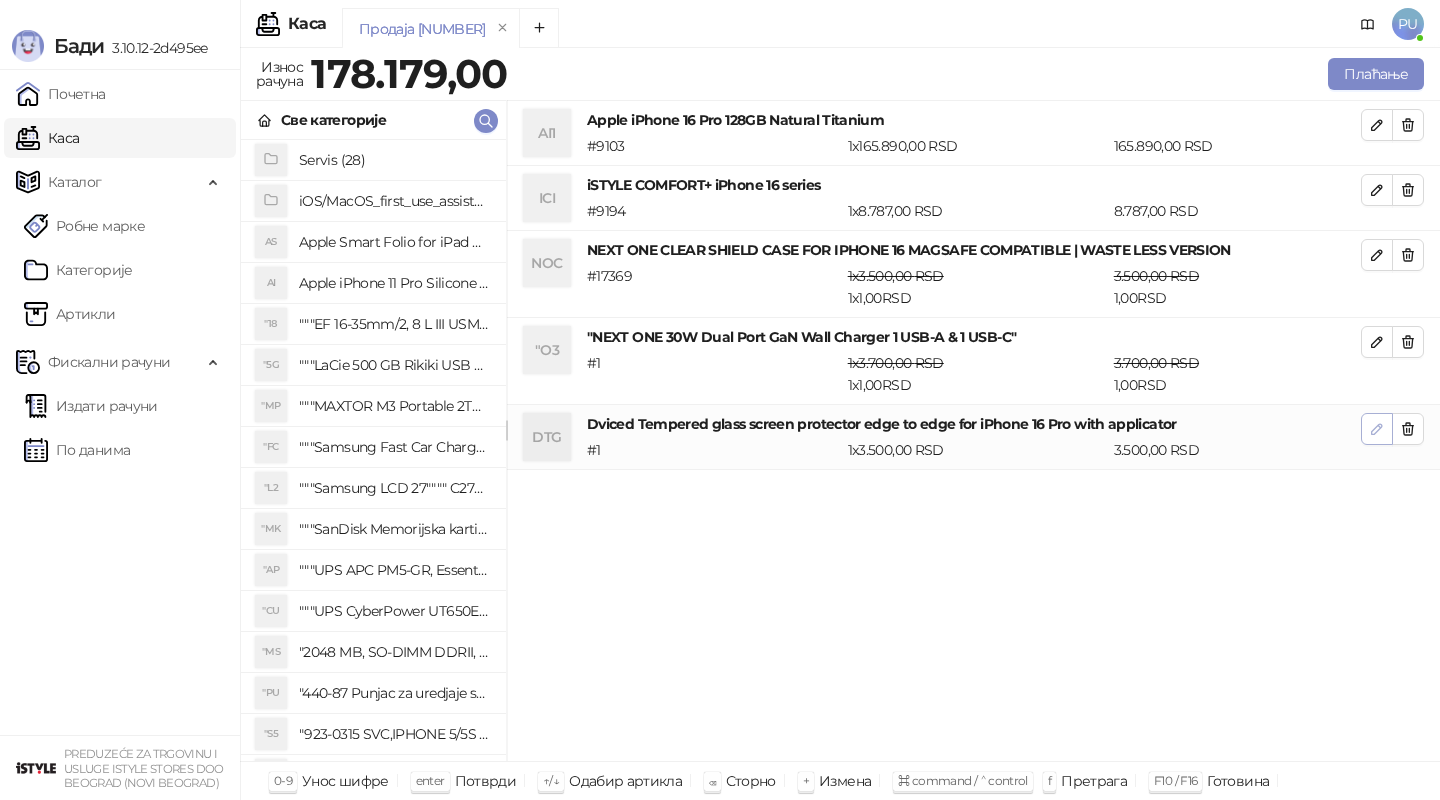 click 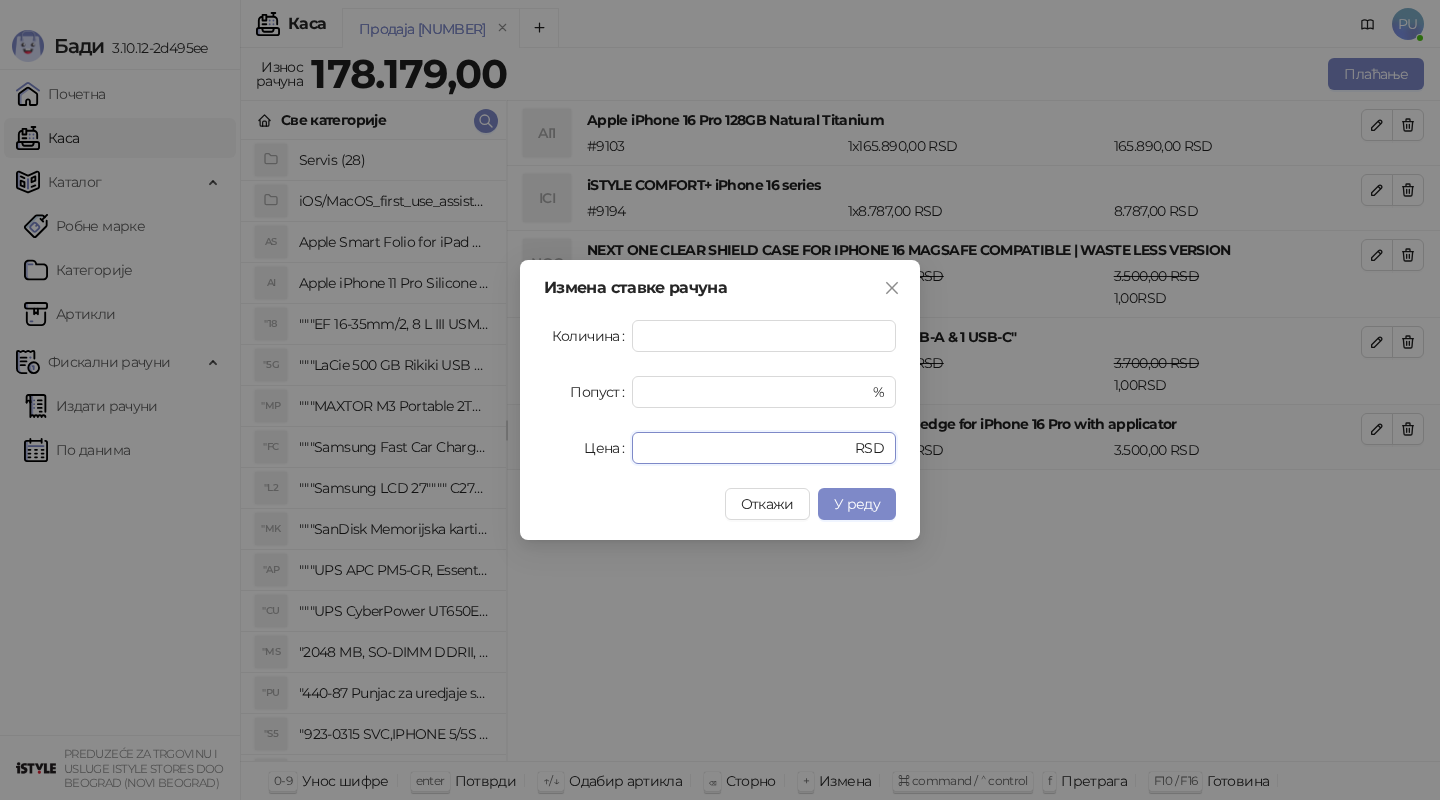 drag, startPoint x: 703, startPoint y: 451, endPoint x: 423, endPoint y: 439, distance: 280.25702 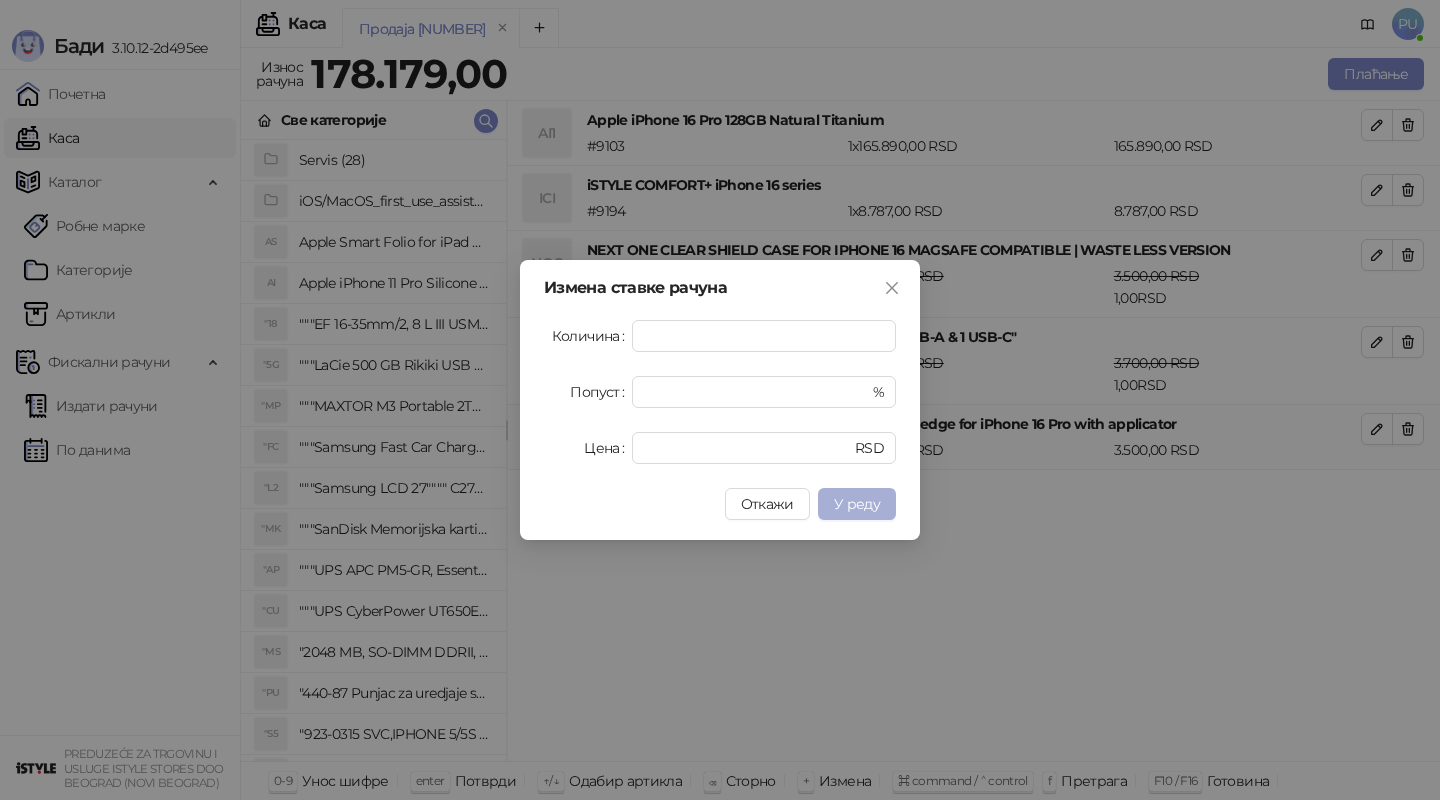 click on "У реду" at bounding box center (857, 504) 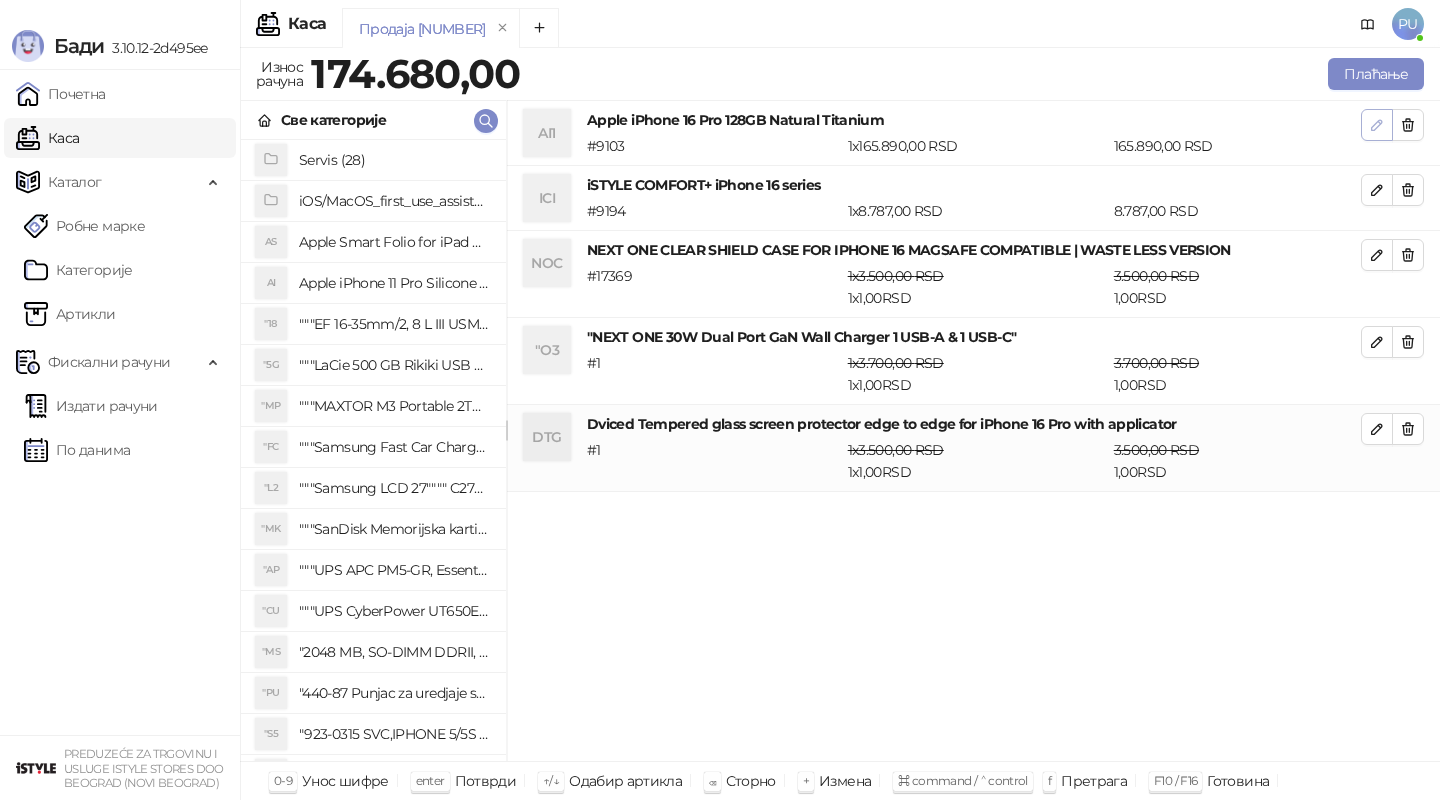 click 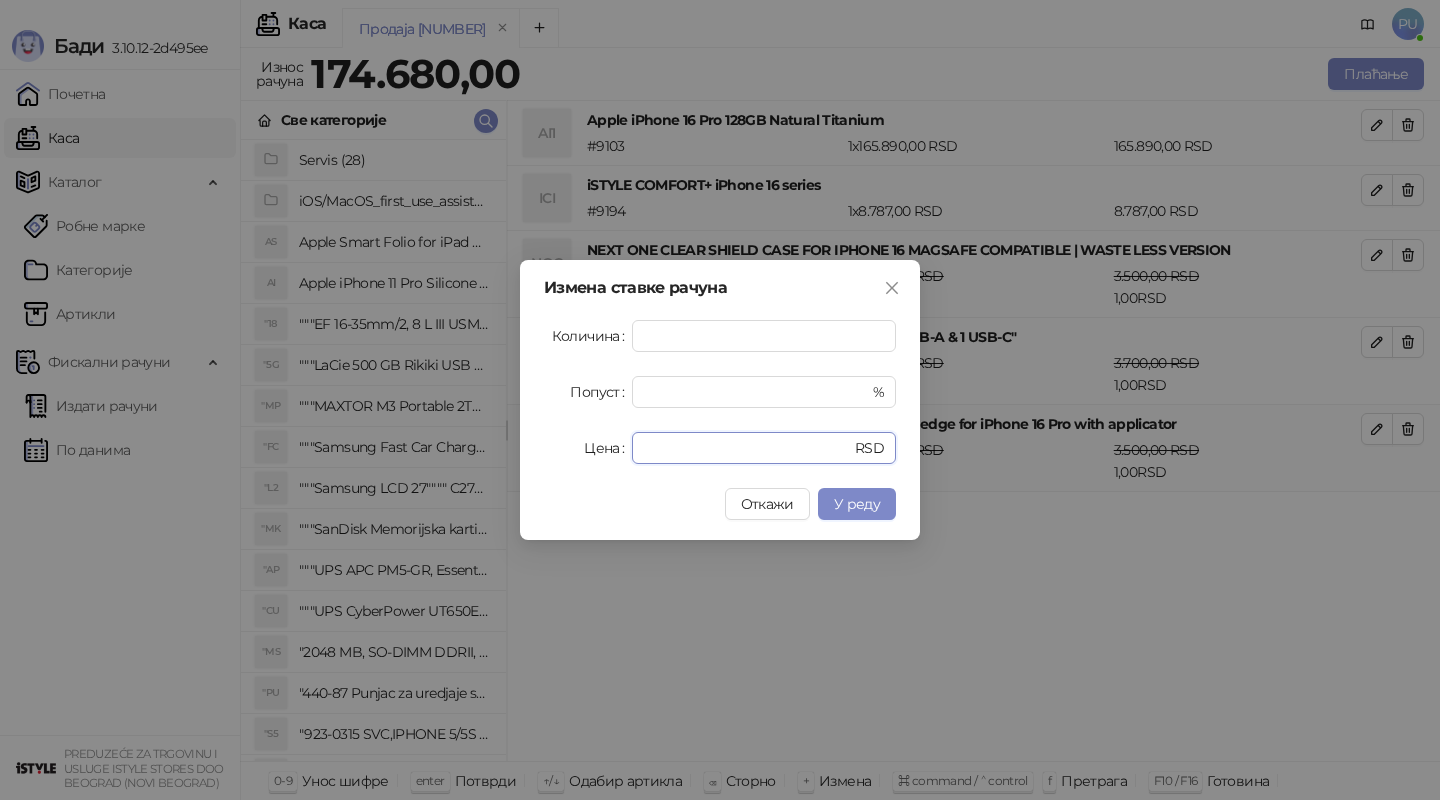 drag, startPoint x: 732, startPoint y: 451, endPoint x: 448, endPoint y: 371, distance: 295.05255 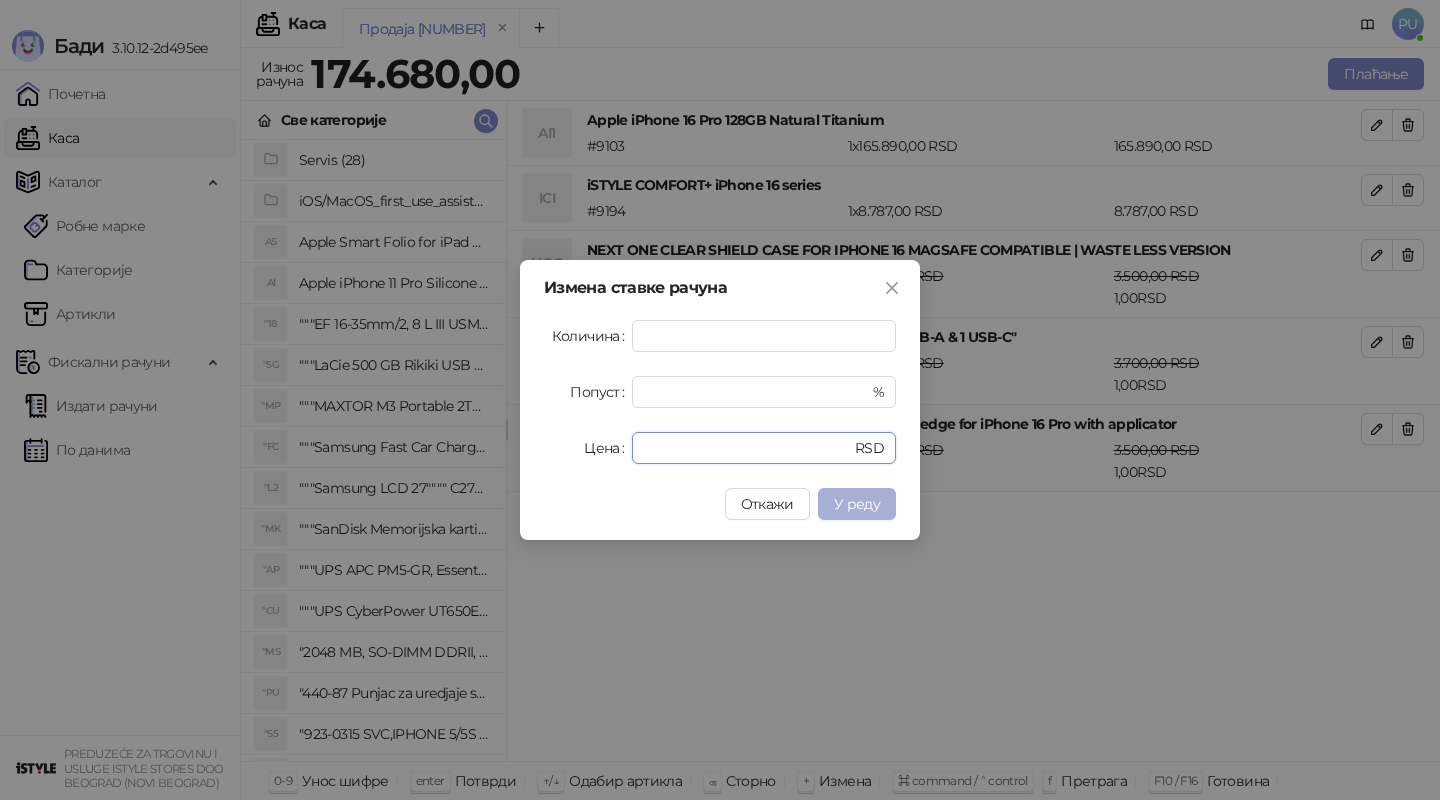 type on "******" 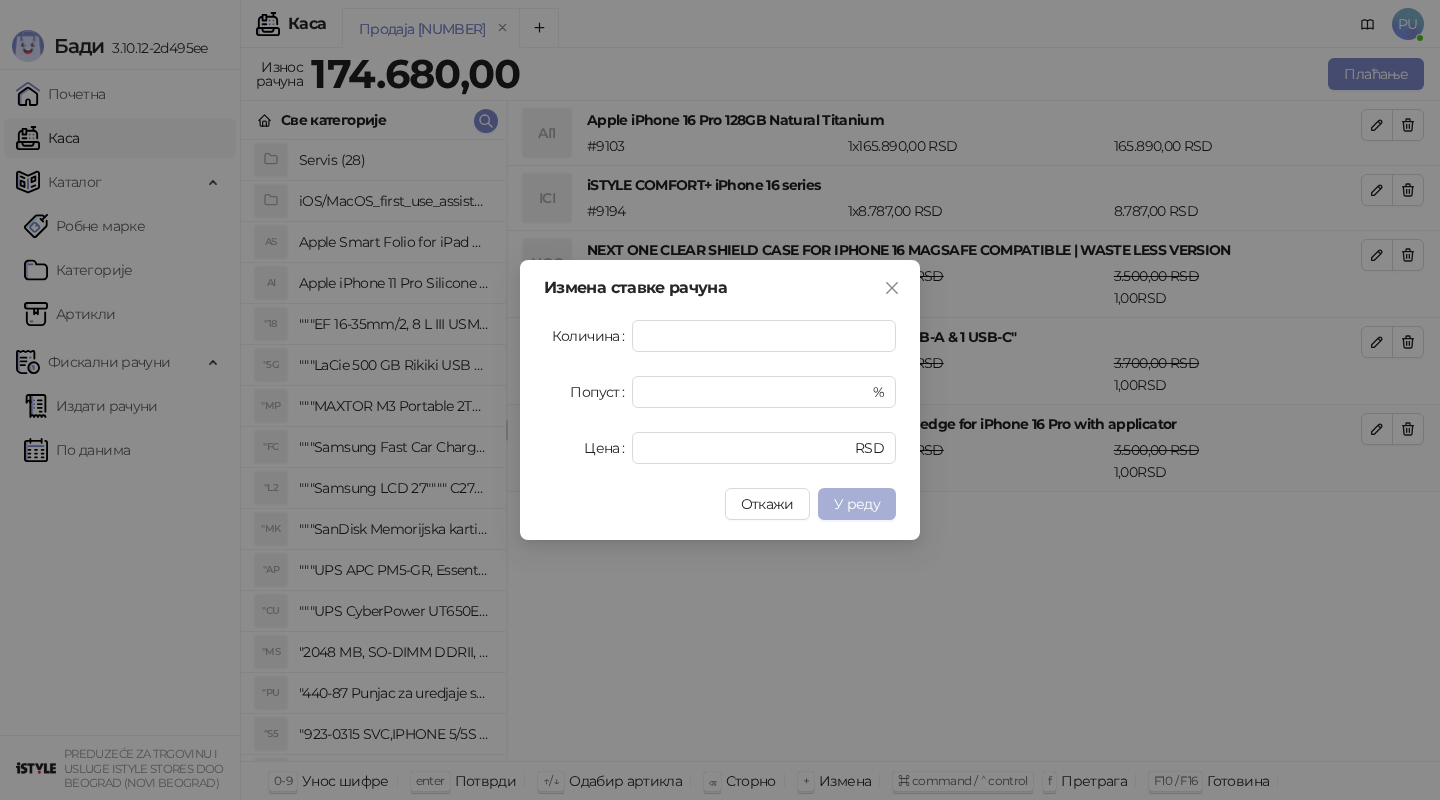 click on "У реду" at bounding box center [857, 504] 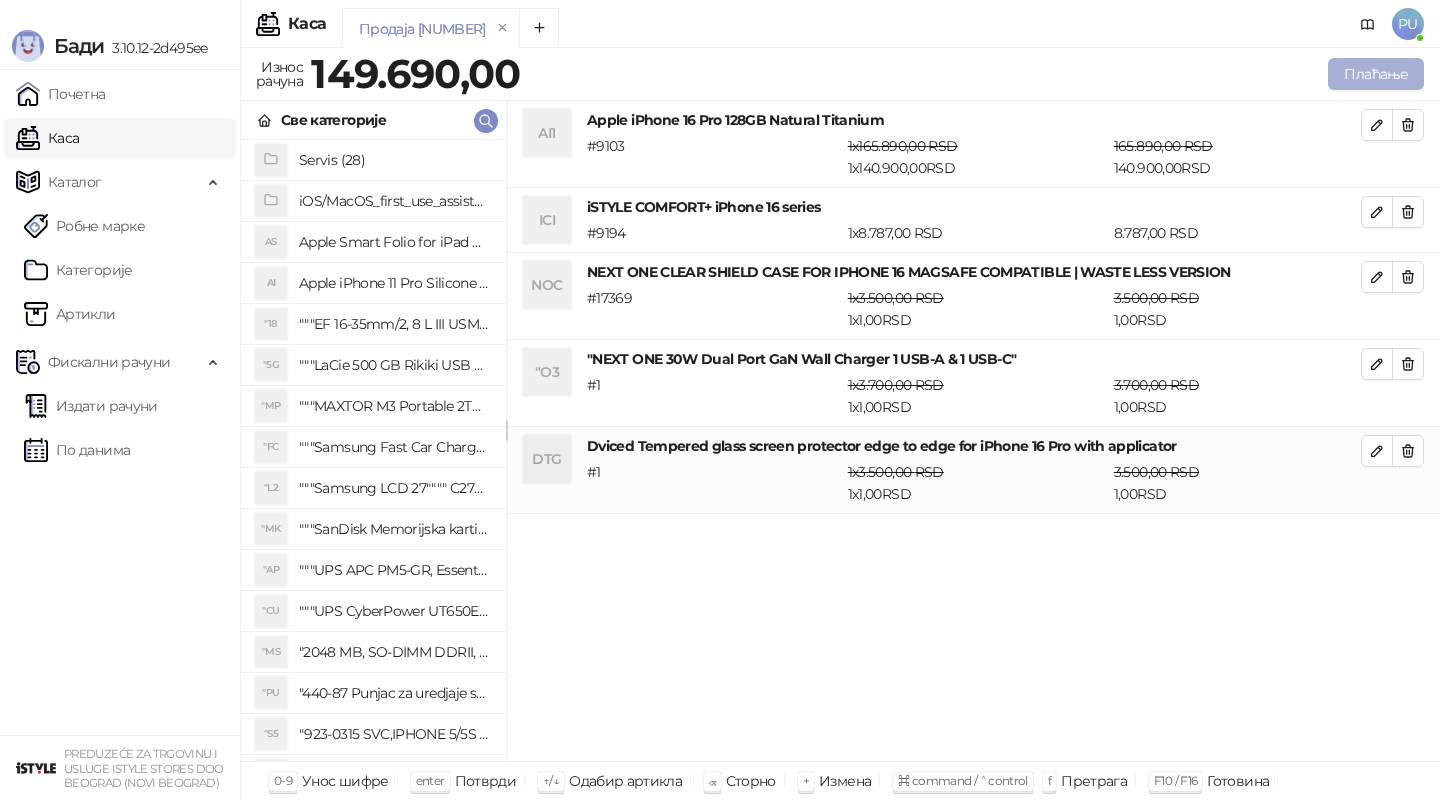 click on "Плаћање" at bounding box center (1376, 74) 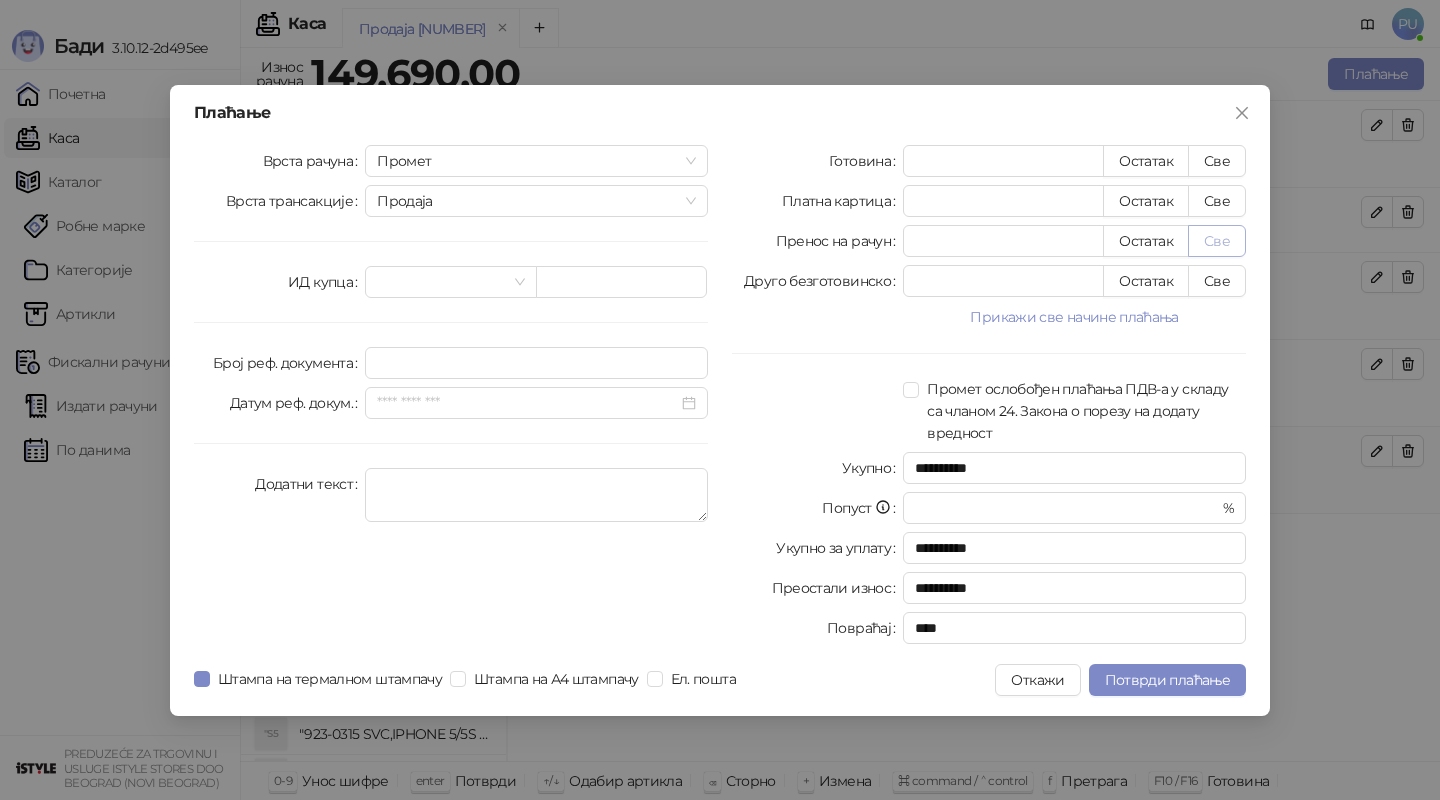click on "Све" at bounding box center [1217, 241] 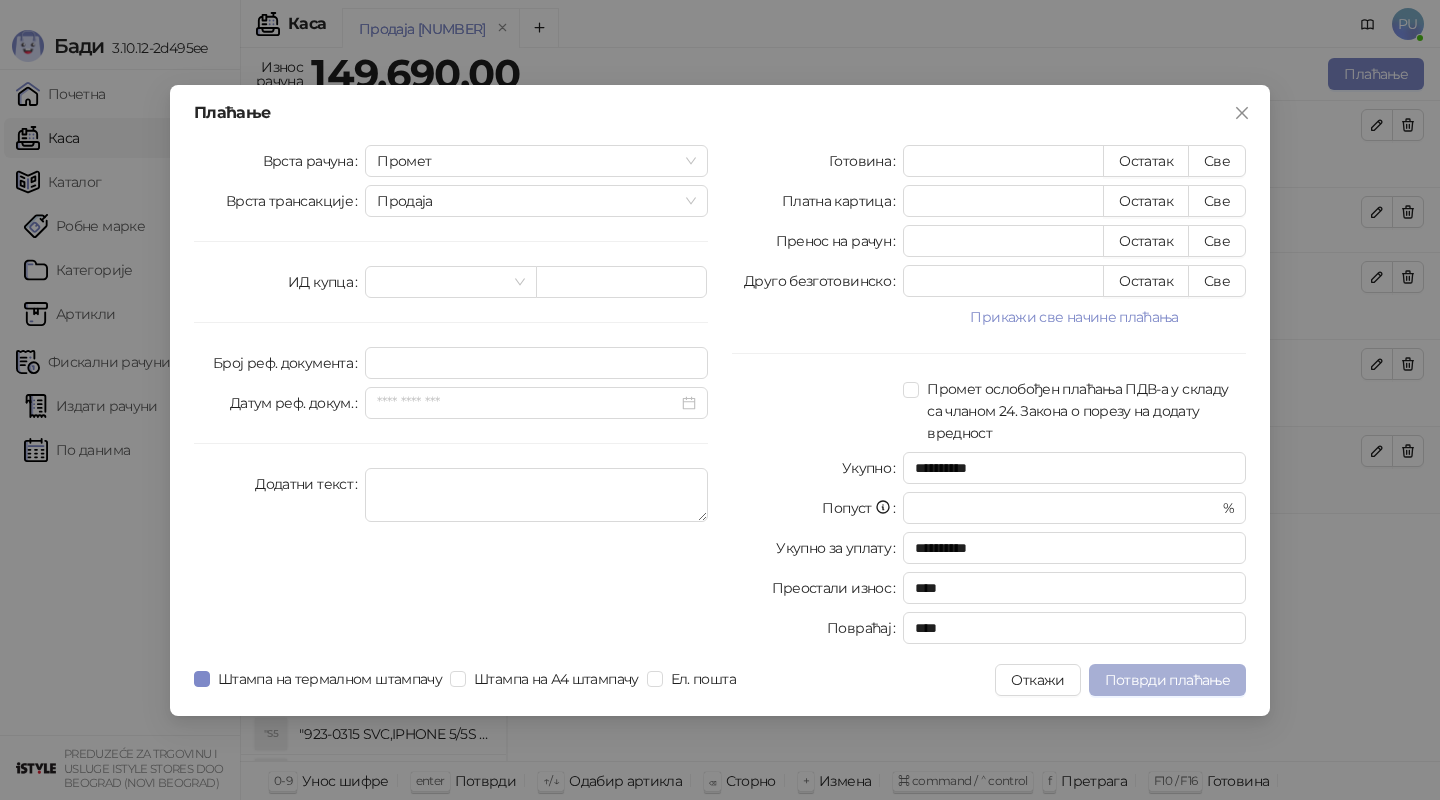 click on "Потврди плаћање" at bounding box center [1167, 680] 